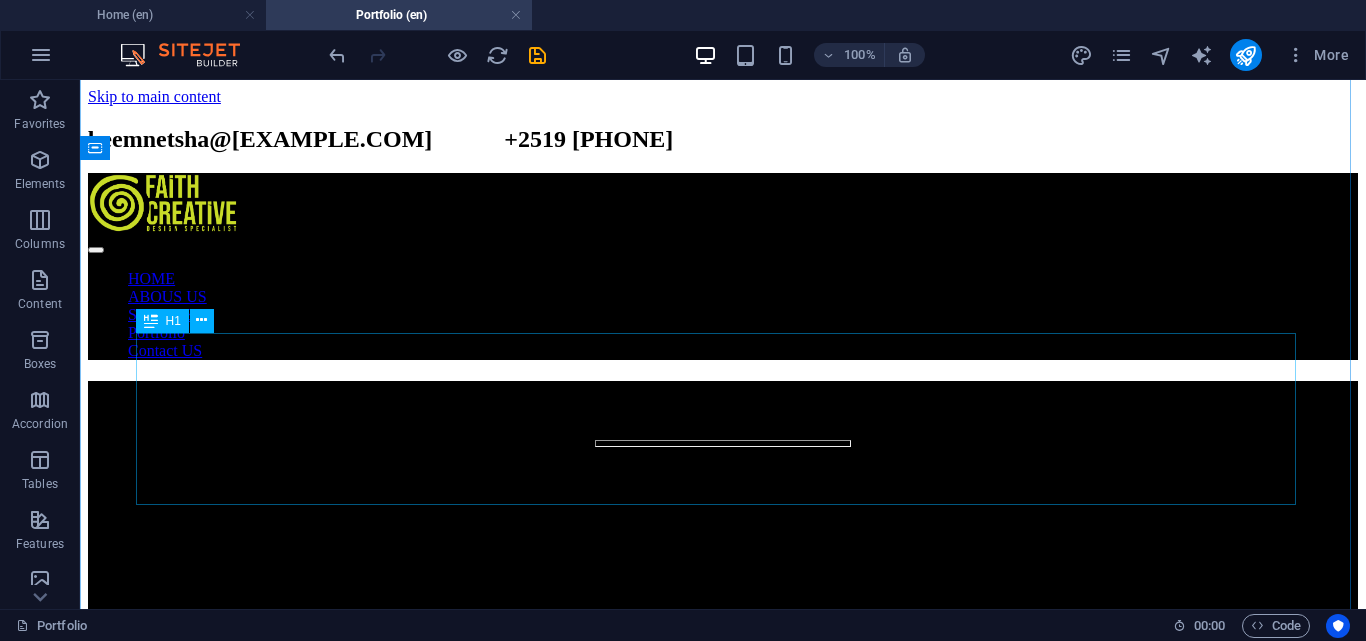 scroll, scrollTop: 0, scrollLeft: 0, axis: both 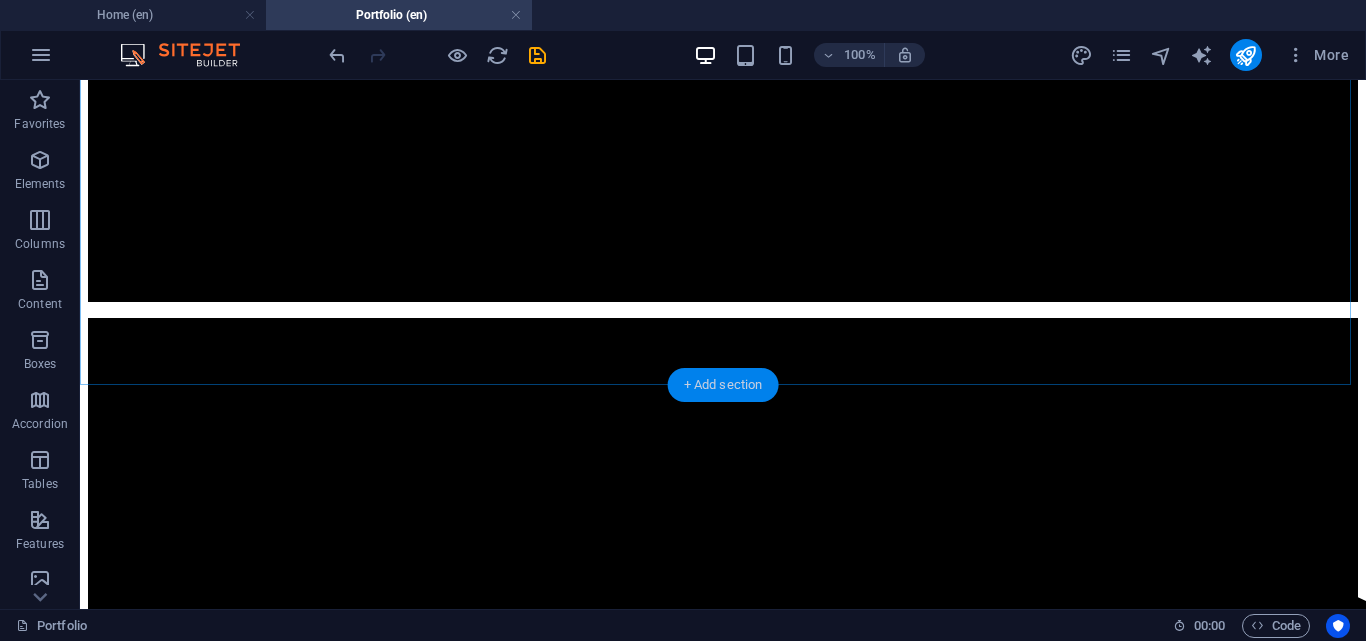 click on "+ Add section" at bounding box center [723, 385] 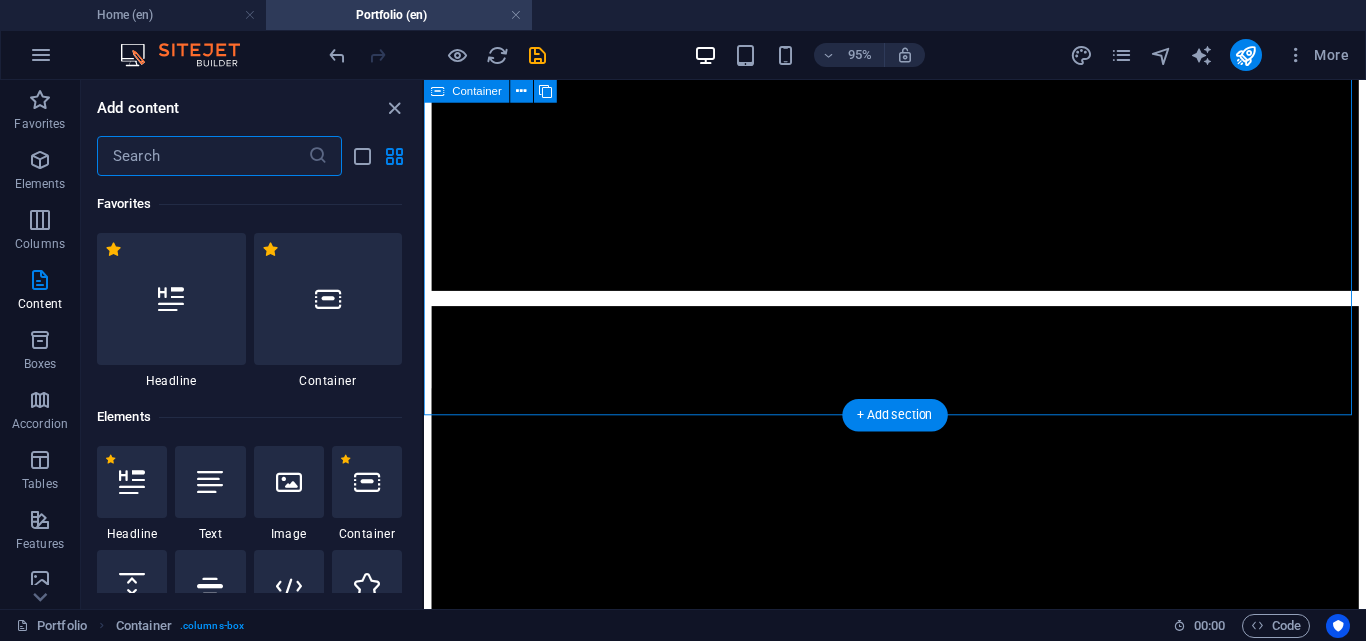 scroll, scrollTop: 397, scrollLeft: 0, axis: vertical 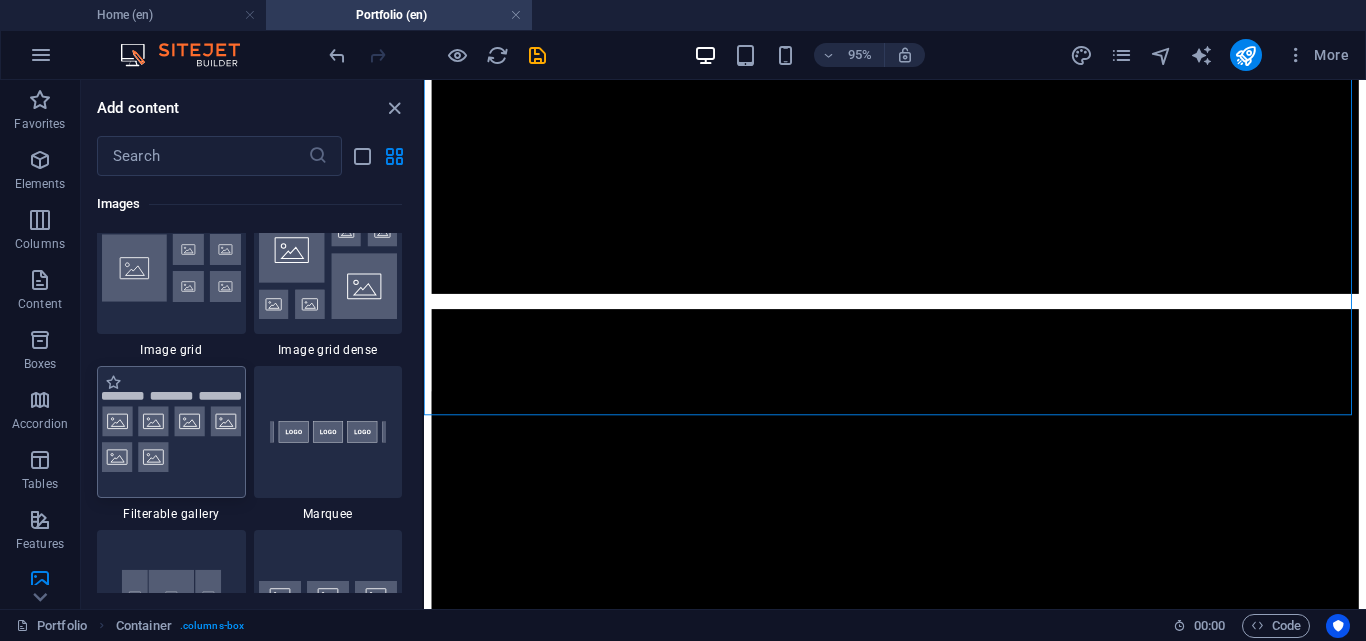 click at bounding box center [171, 432] 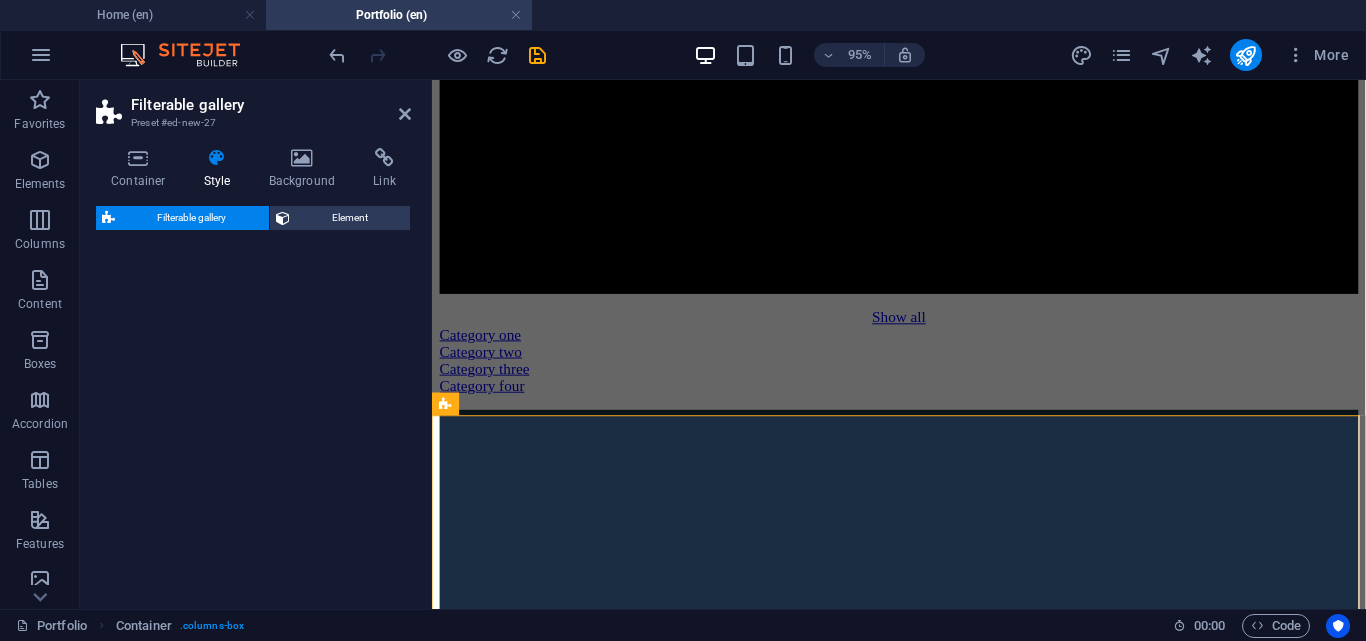 select on "rem" 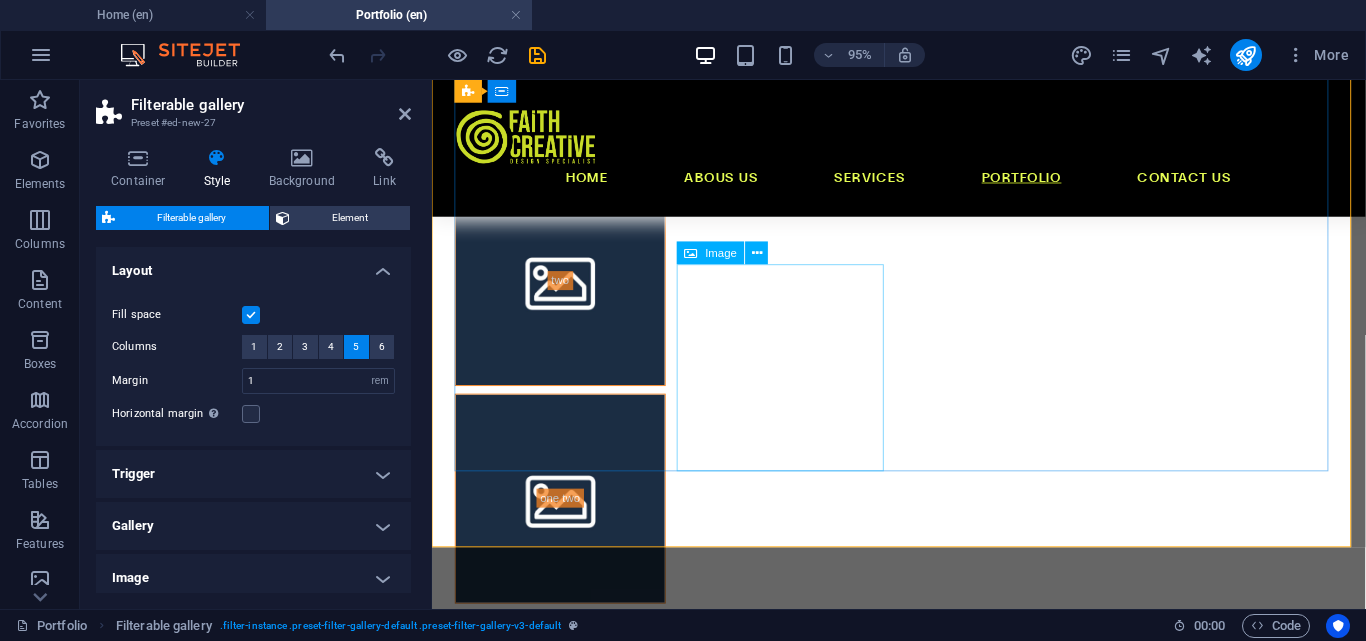 scroll, scrollTop: 597, scrollLeft: 0, axis: vertical 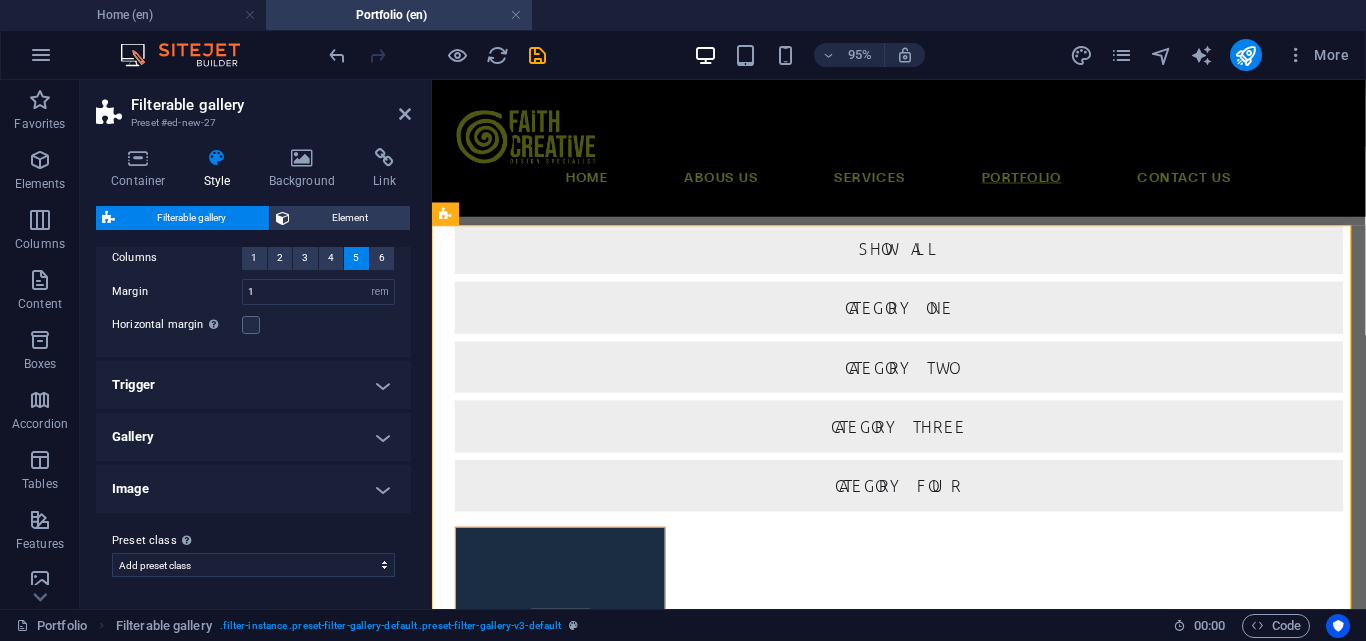 click on "Gallery" at bounding box center (253, 437) 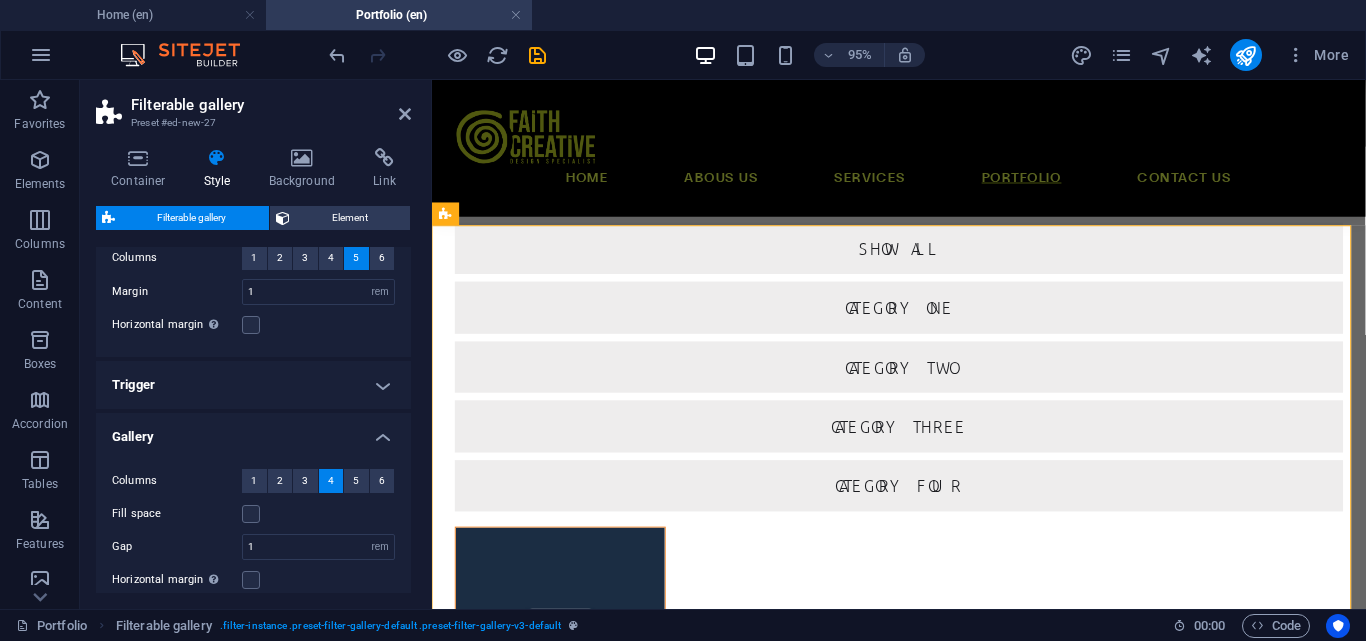 scroll, scrollTop: 289, scrollLeft: 0, axis: vertical 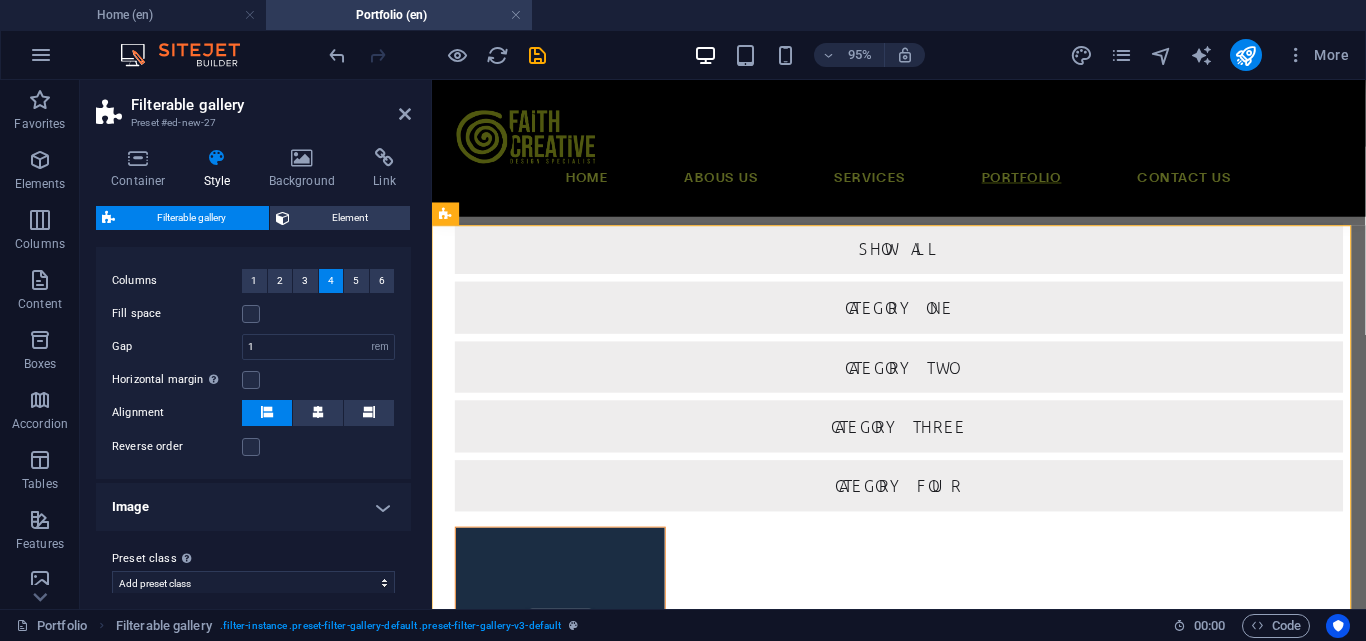click on "Image" at bounding box center [253, 507] 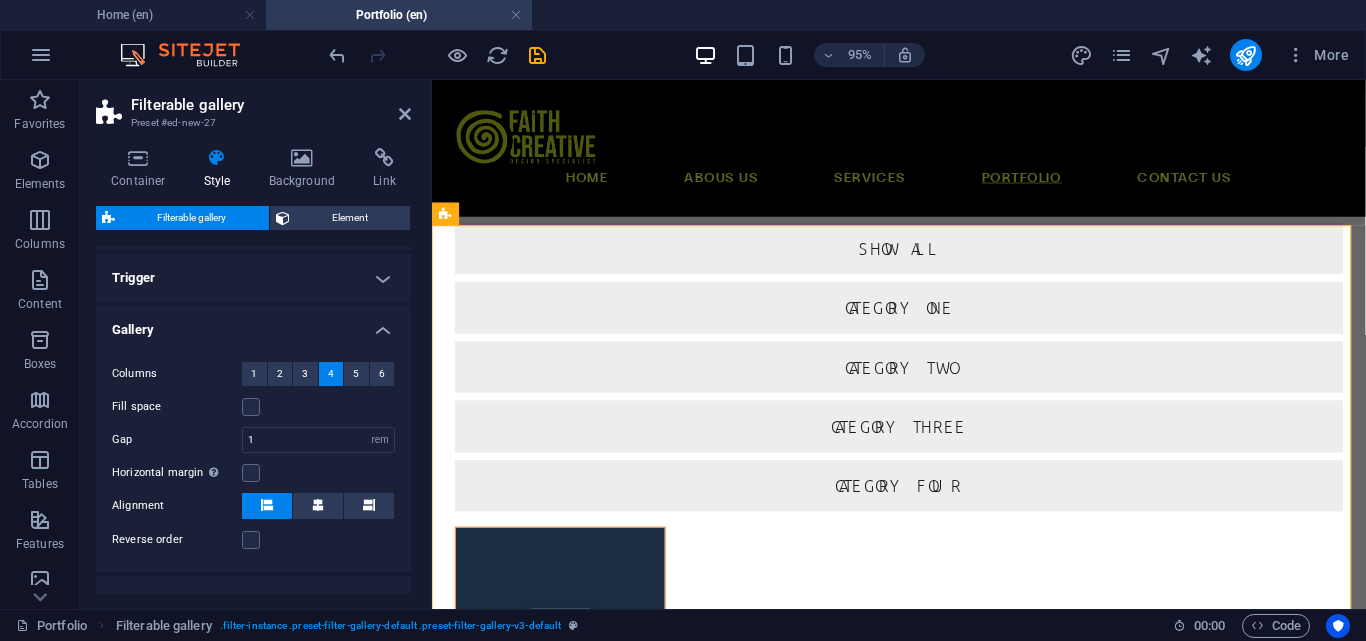 scroll, scrollTop: 0, scrollLeft: 0, axis: both 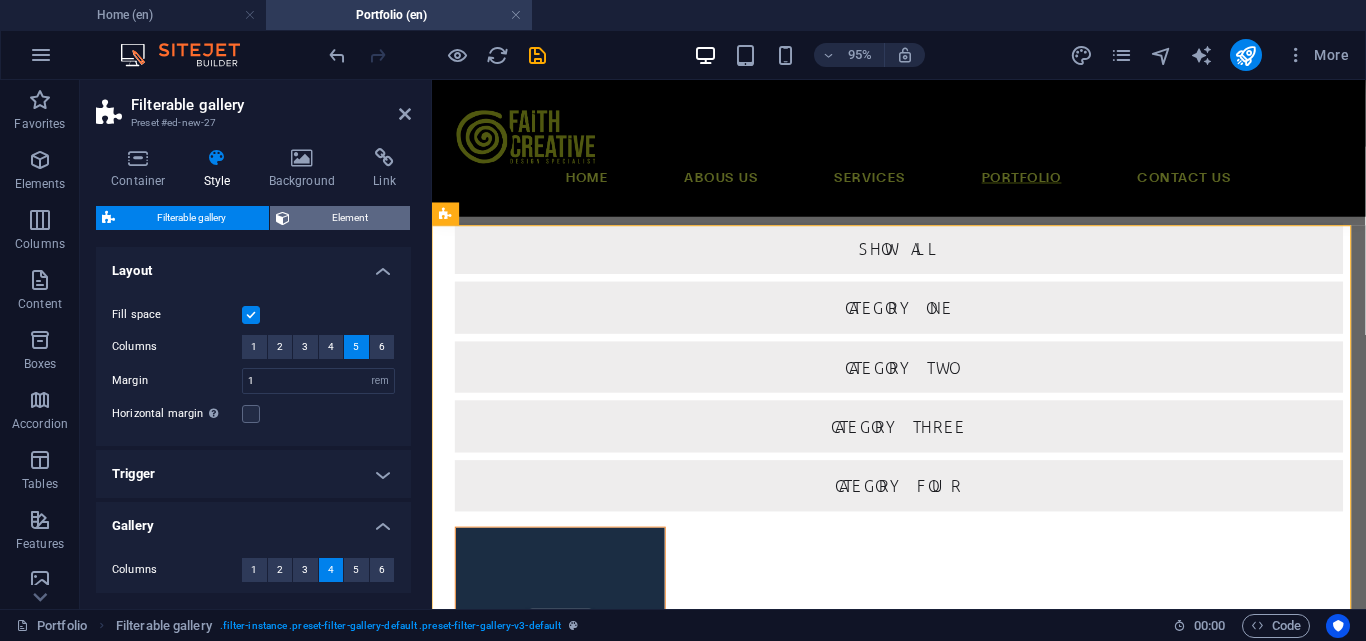 click on "Element" at bounding box center [350, 218] 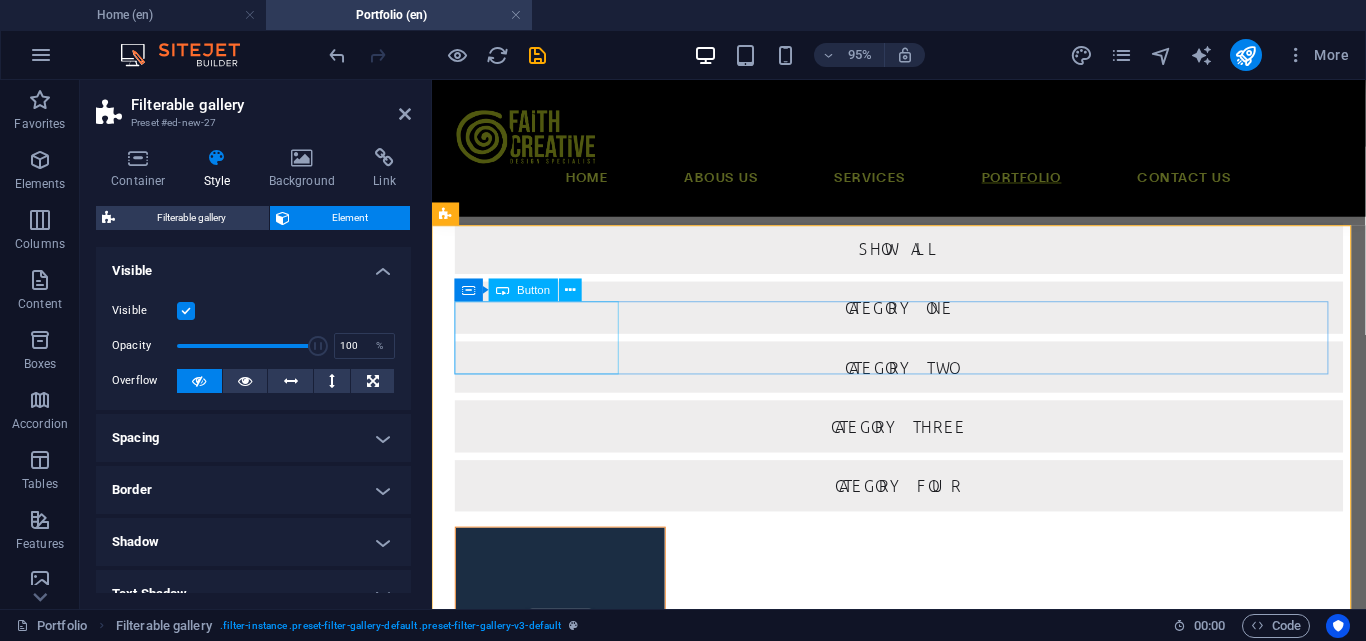 click on "Show all" at bounding box center [923, 257] 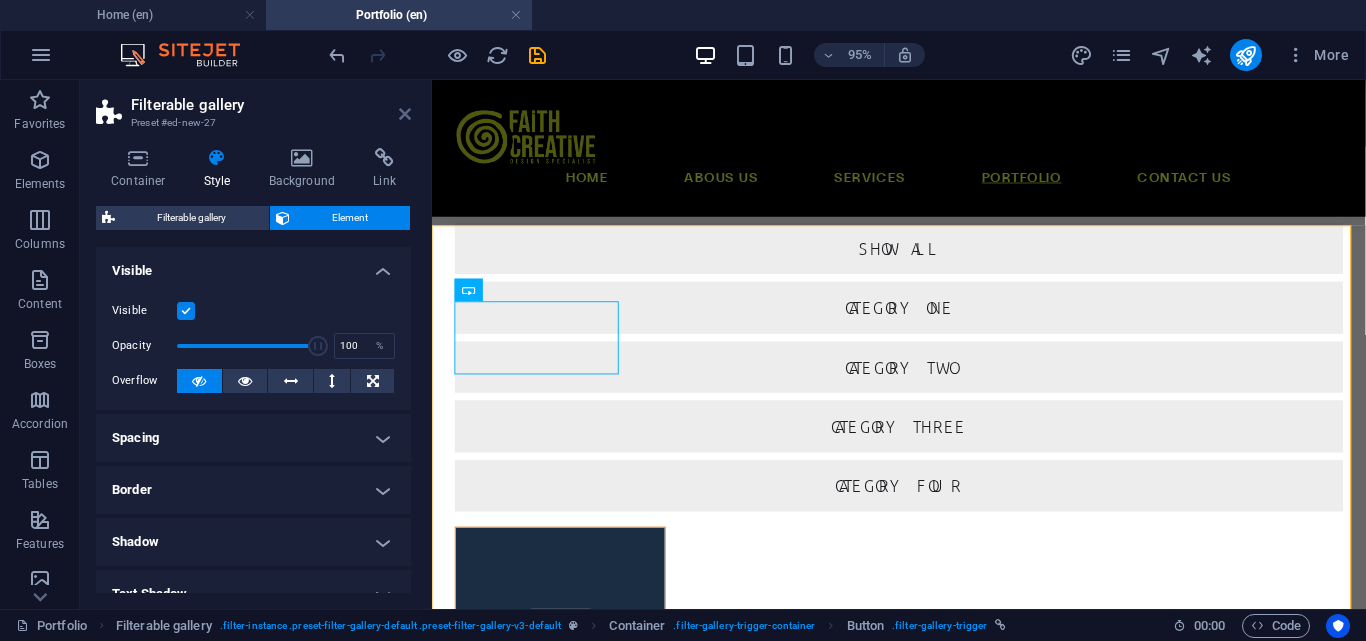 click at bounding box center [405, 114] 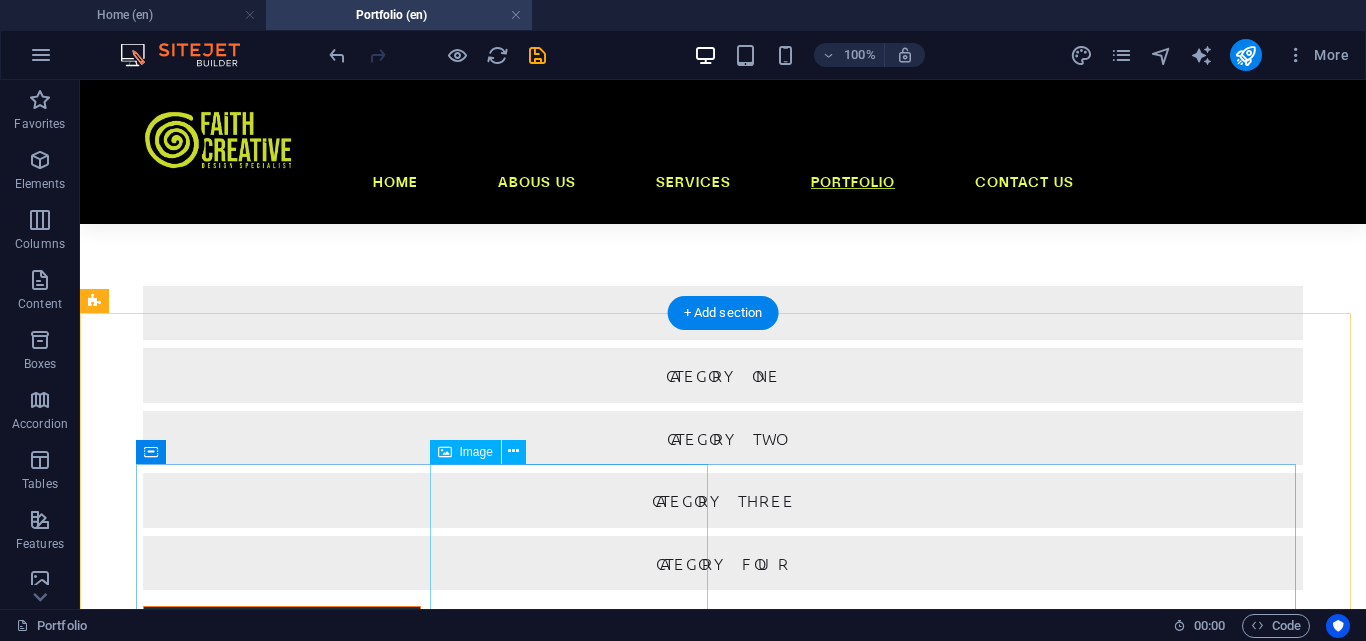scroll, scrollTop: 653, scrollLeft: 0, axis: vertical 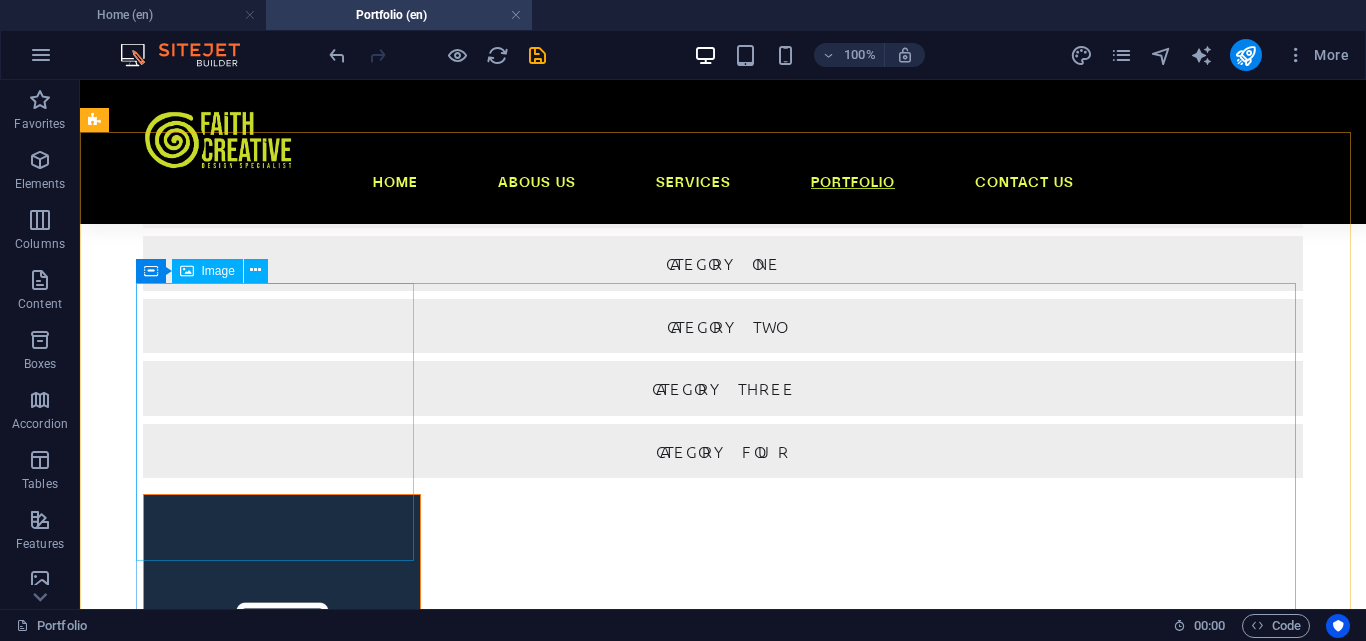 click on "Image" at bounding box center [218, 271] 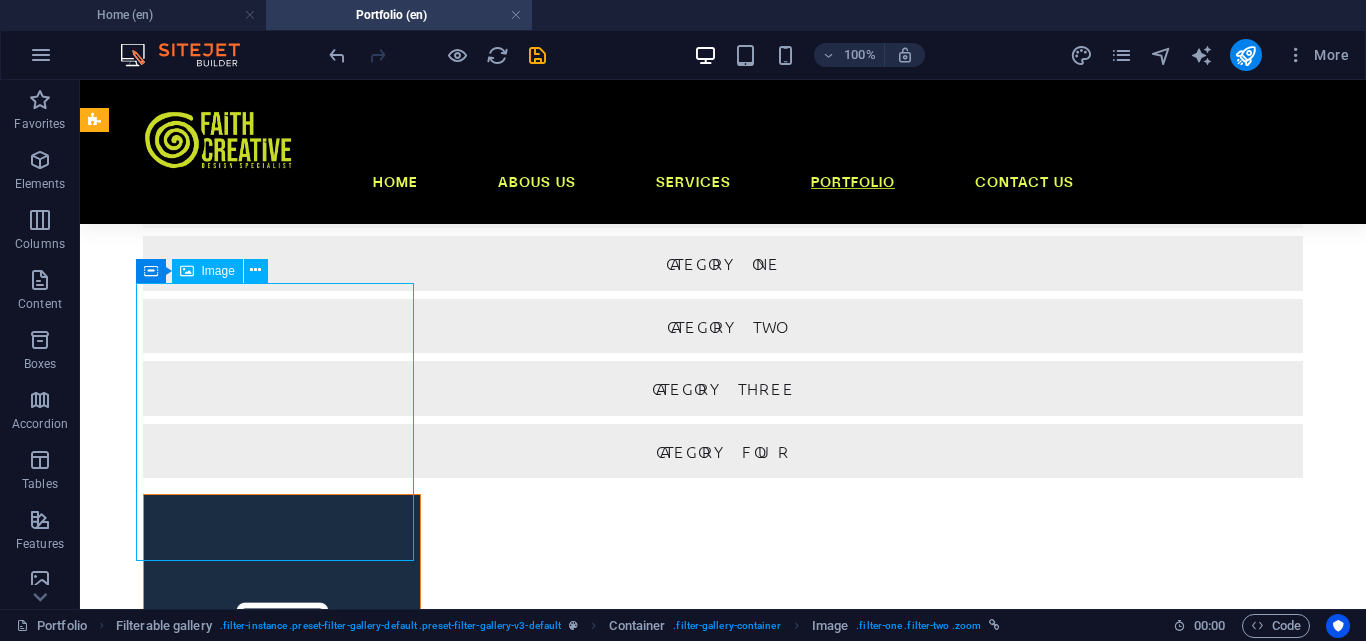 click on "Image" at bounding box center (218, 271) 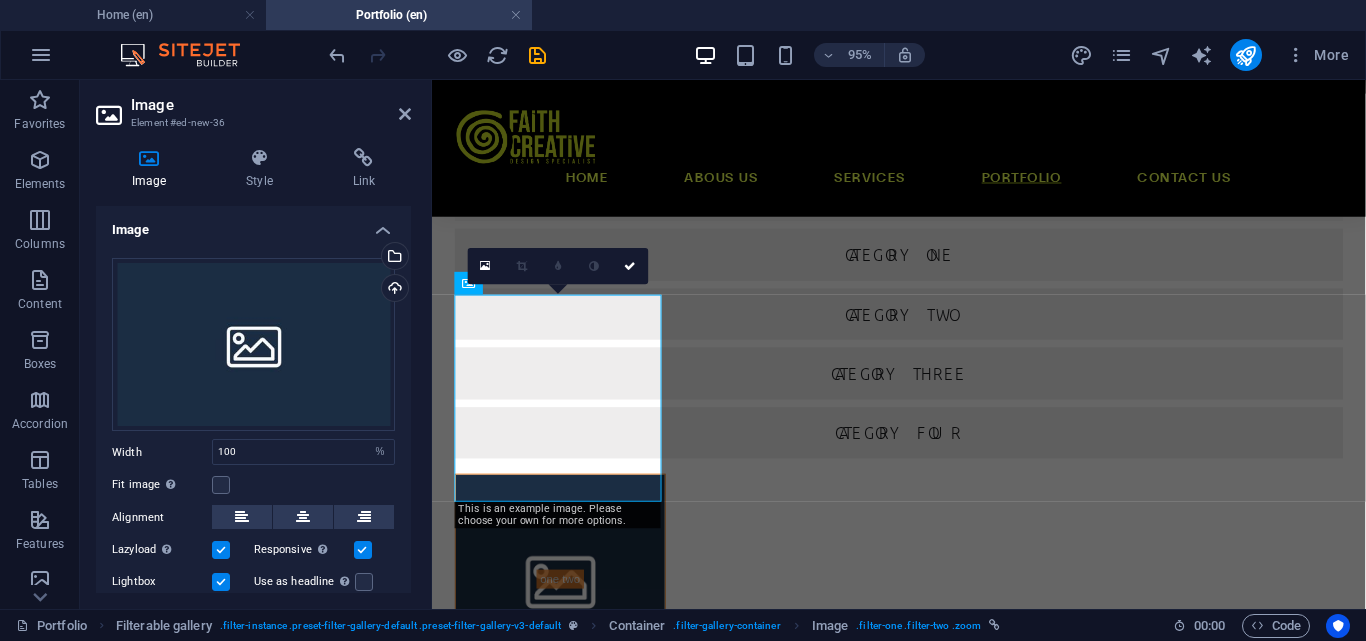scroll, scrollTop: 697, scrollLeft: 0, axis: vertical 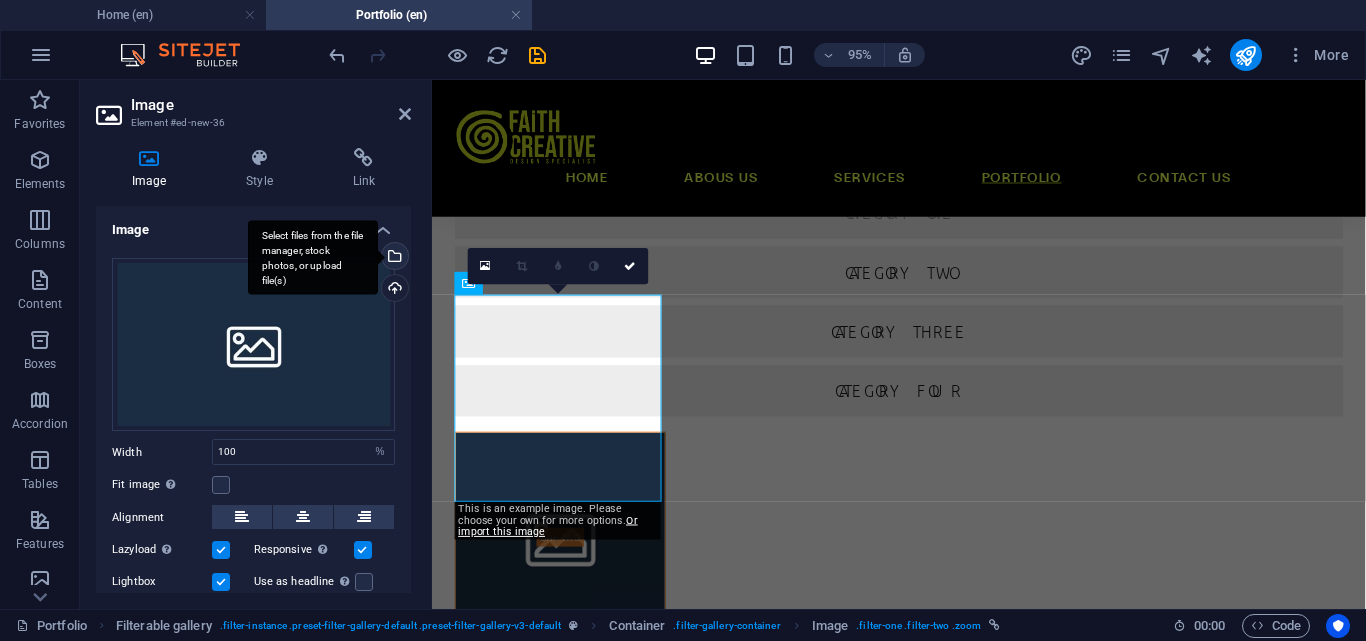 click on "Select files from the file manager, stock photos, or upload file(s)" at bounding box center [393, 258] 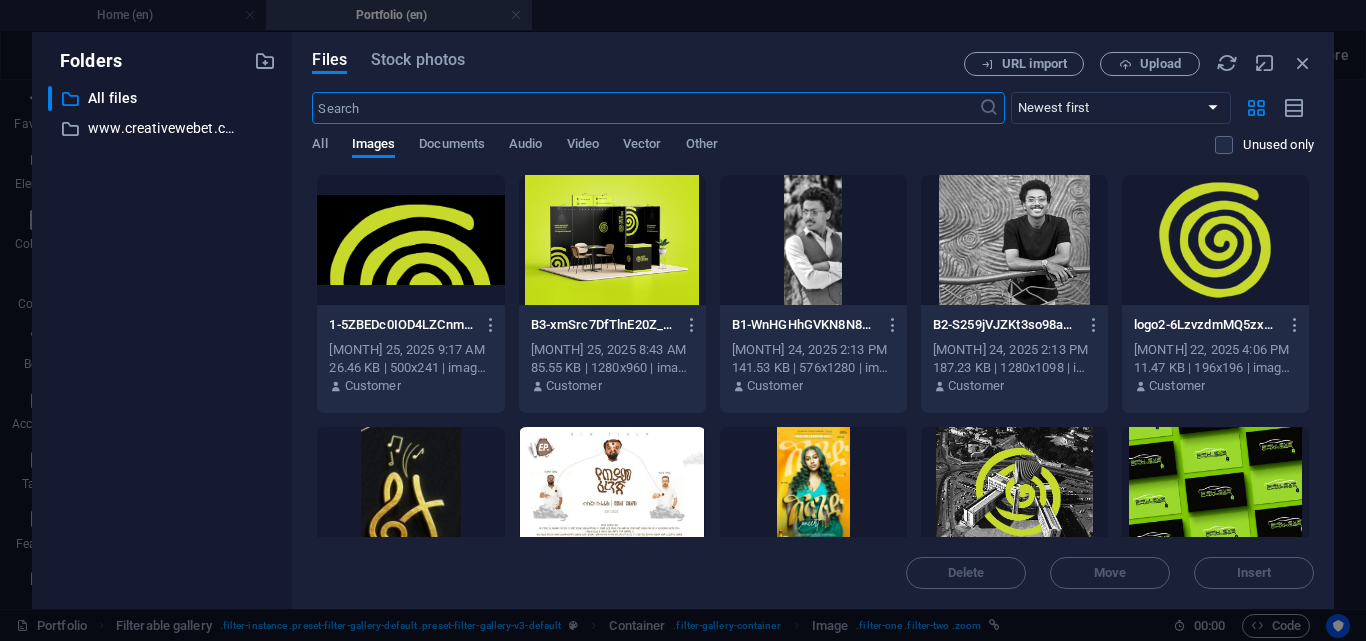 click at bounding box center (813, 492) 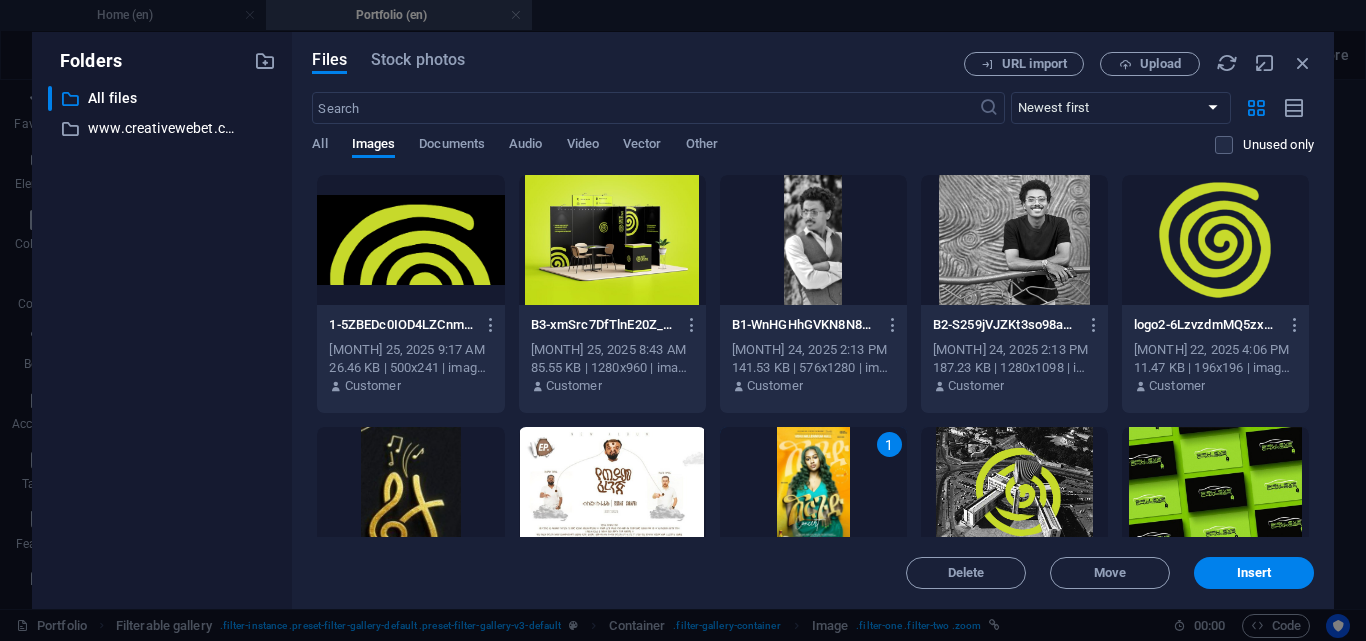 click on "1" at bounding box center (813, 492) 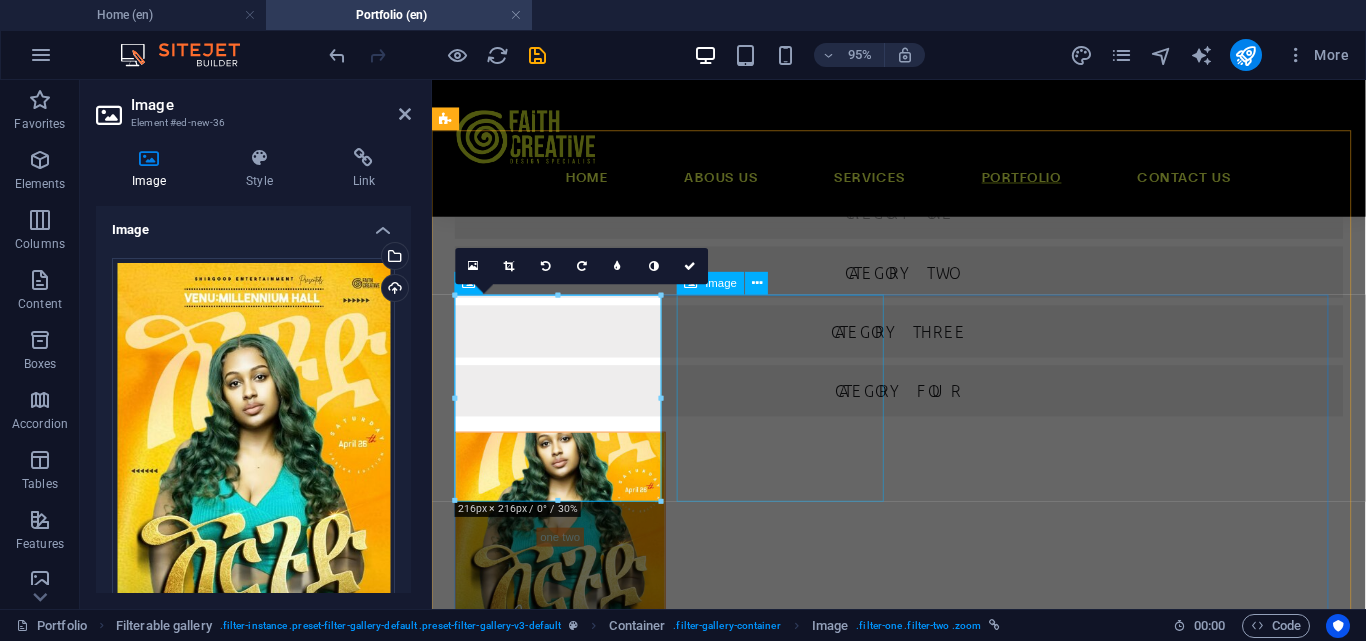 click at bounding box center (567, 791) 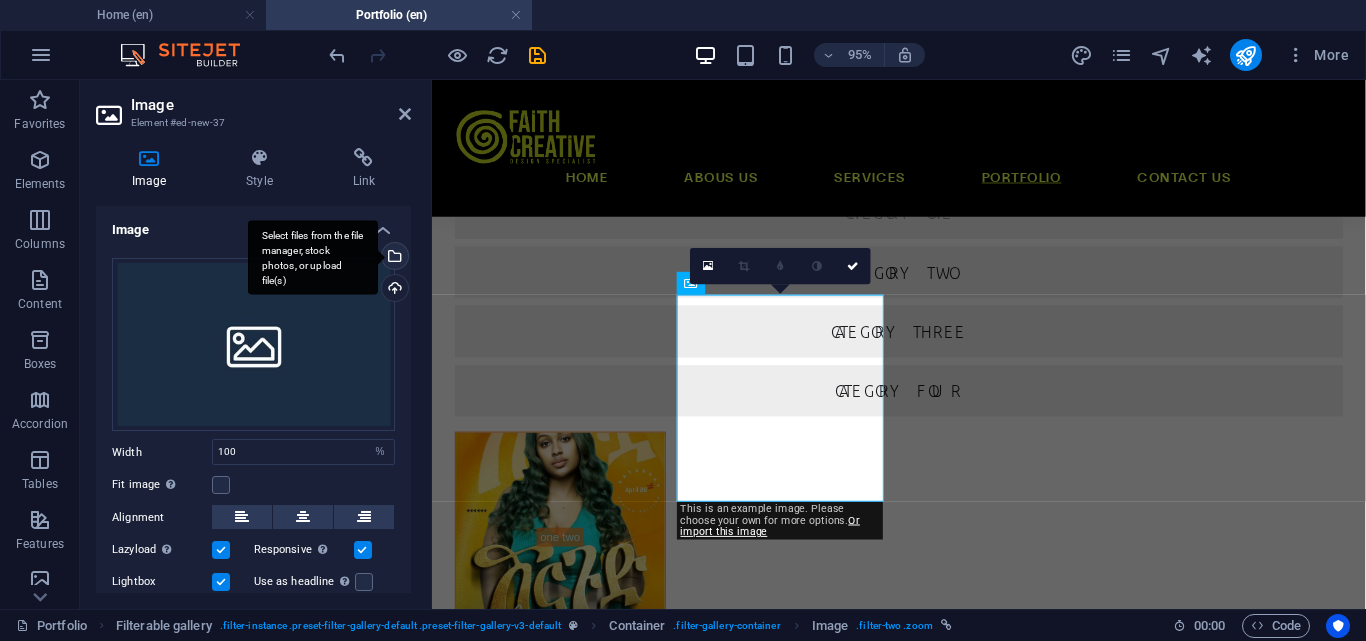 click on "Select files from the file manager, stock photos, or upload file(s)" at bounding box center (393, 258) 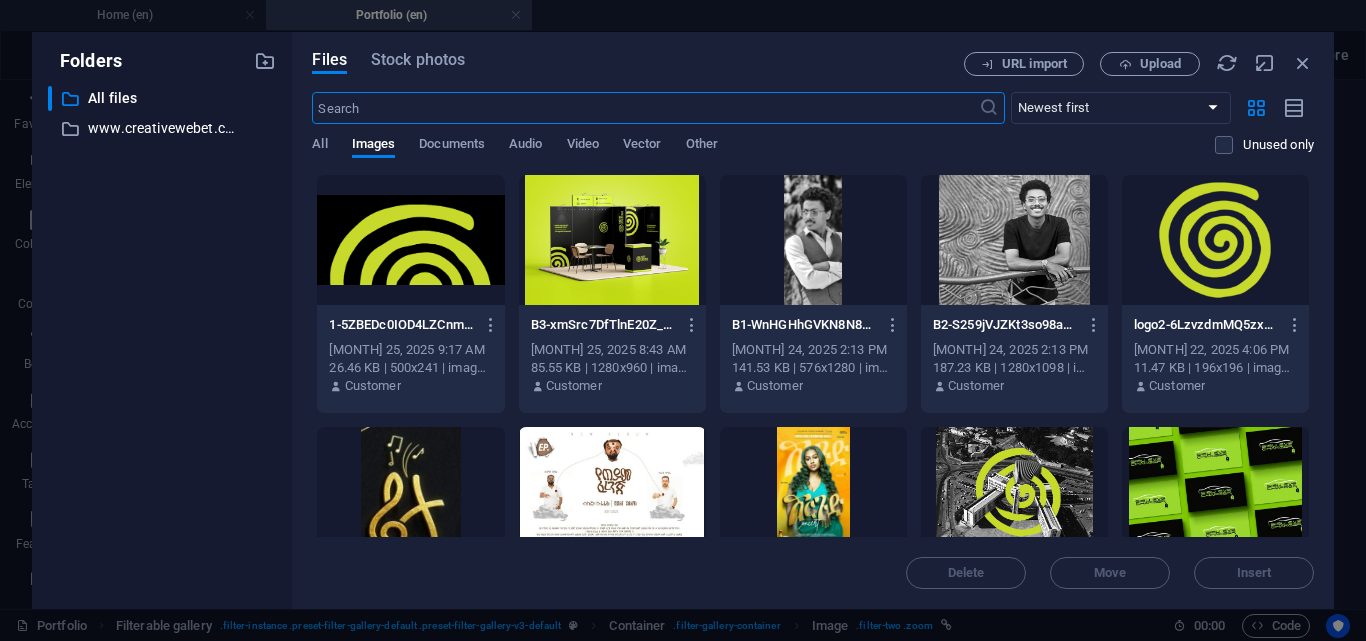 click at bounding box center (612, 492) 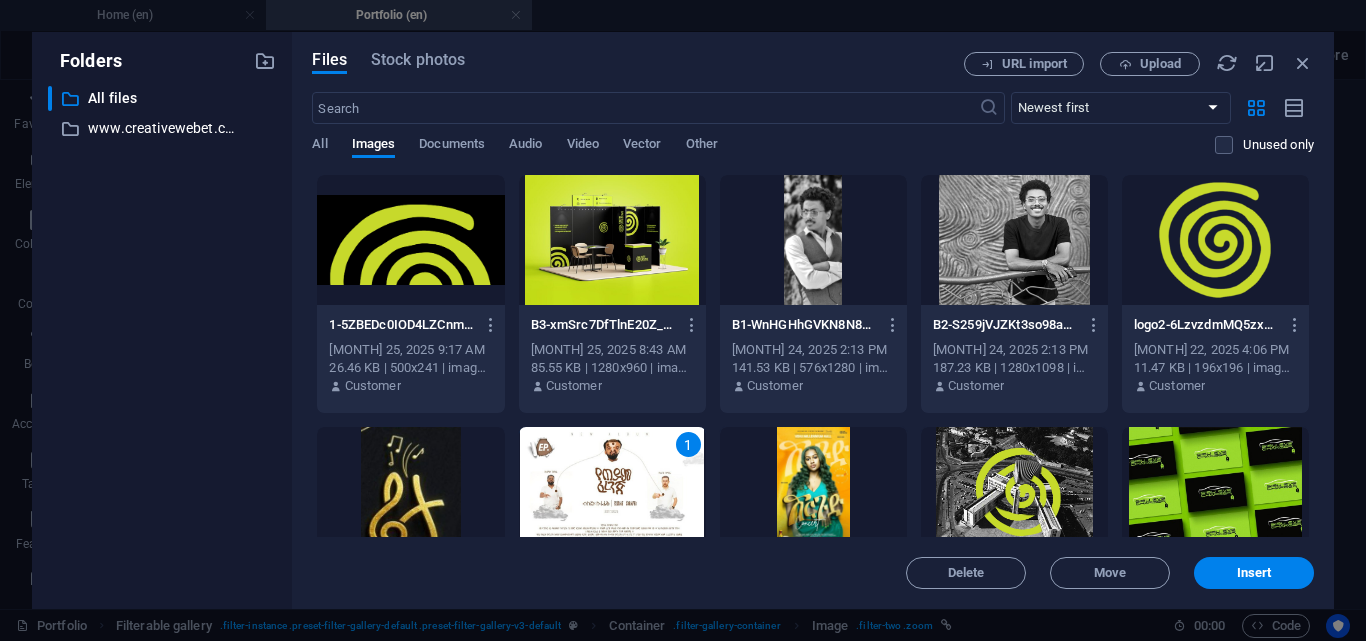 click on "1" at bounding box center (612, 492) 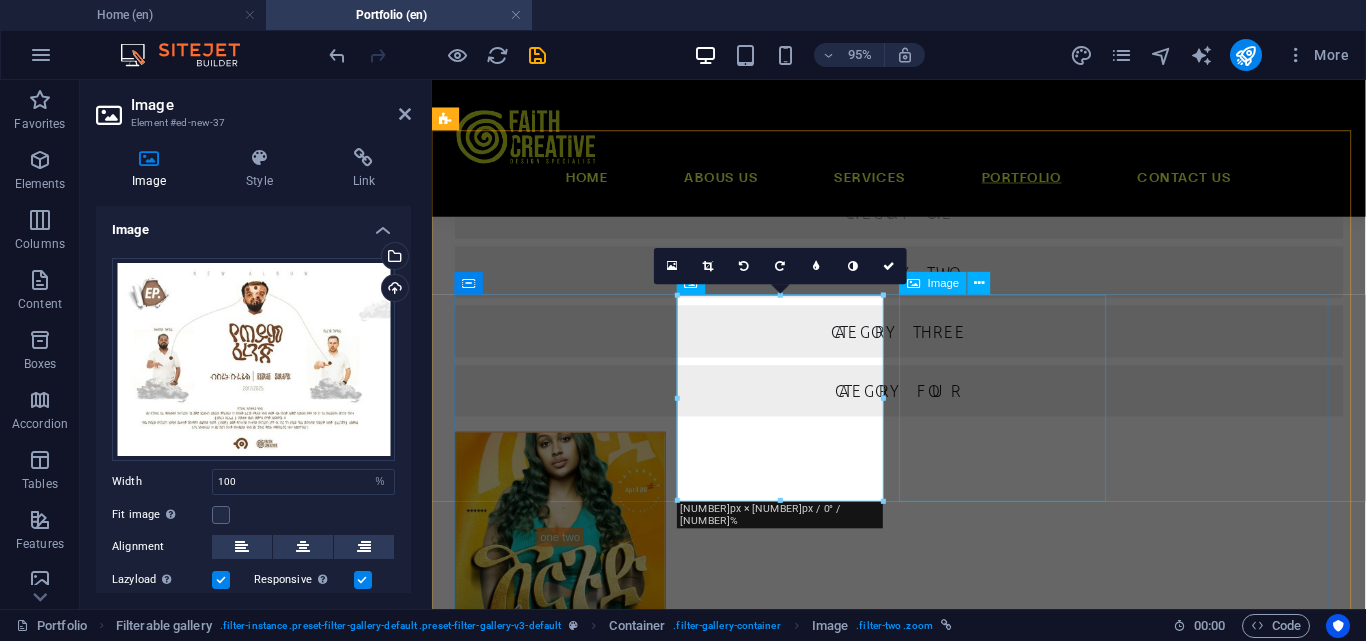 click at bounding box center (567, 1021) 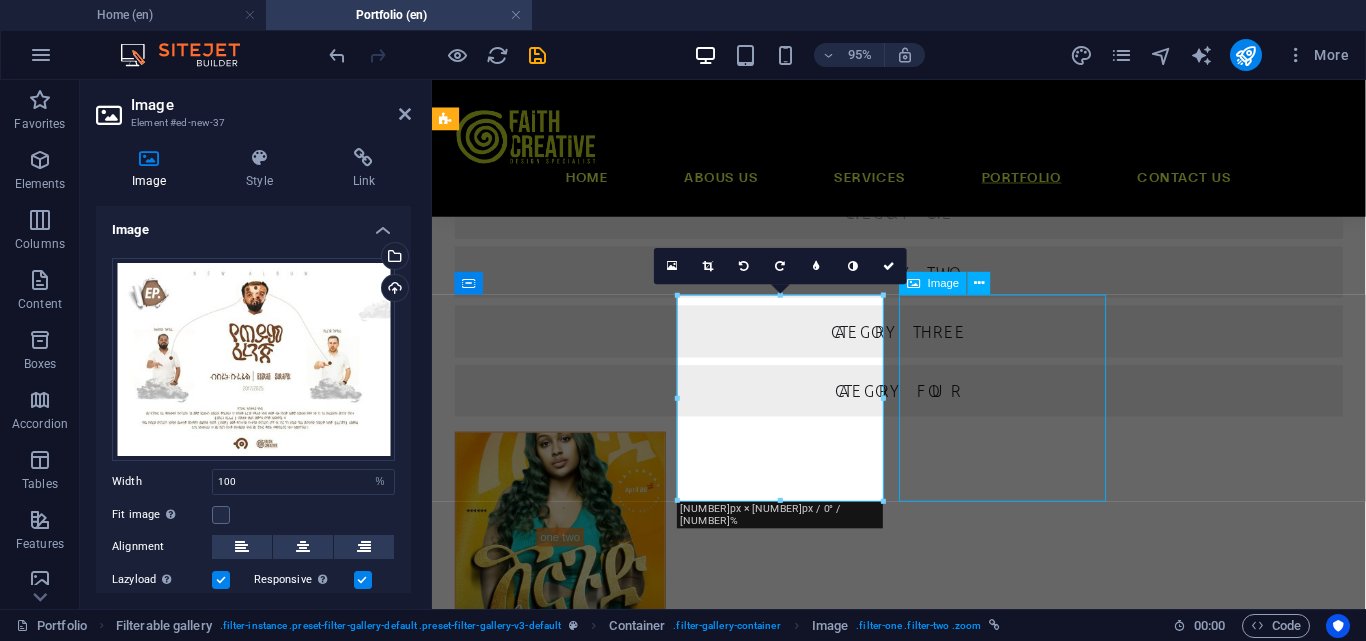 scroll, scrollTop: 653, scrollLeft: 0, axis: vertical 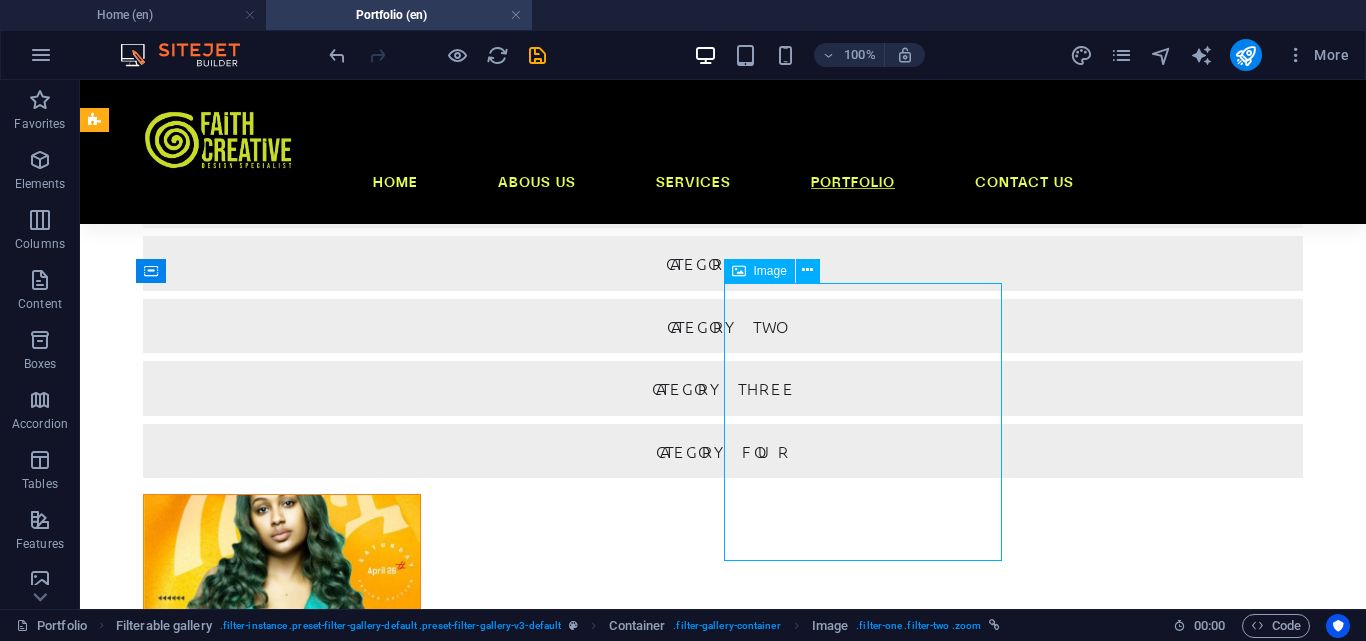 click at bounding box center (282, 1205) 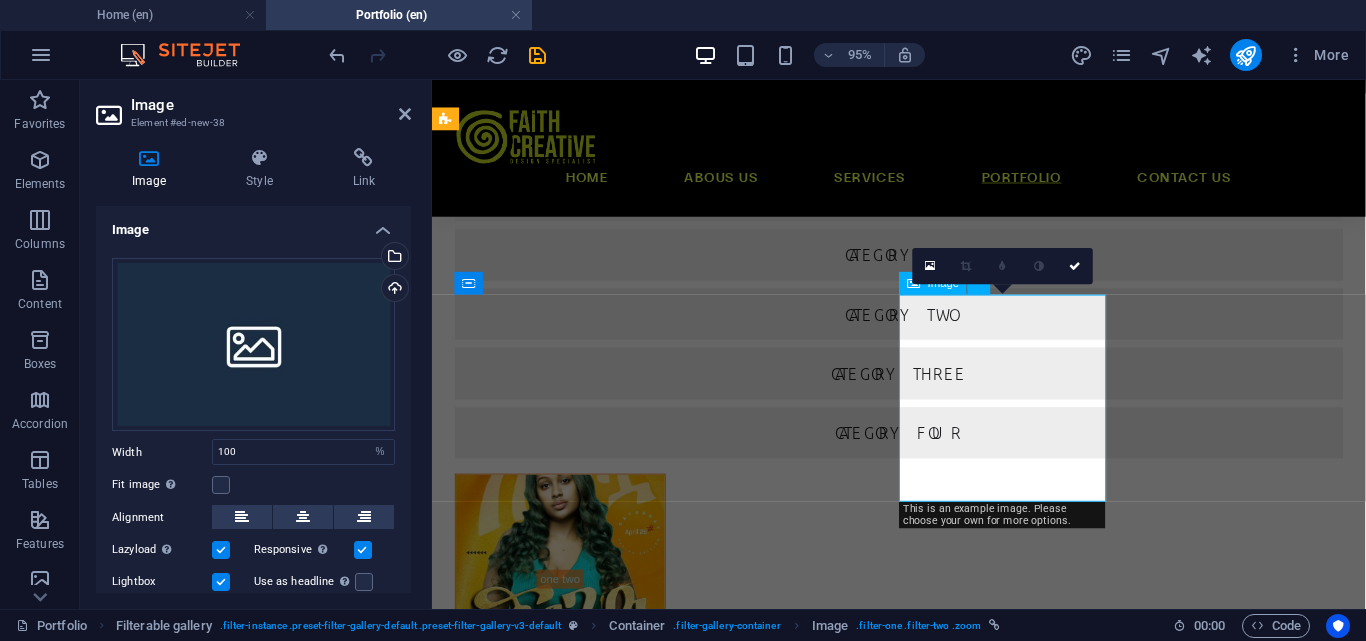 scroll, scrollTop: 697, scrollLeft: 0, axis: vertical 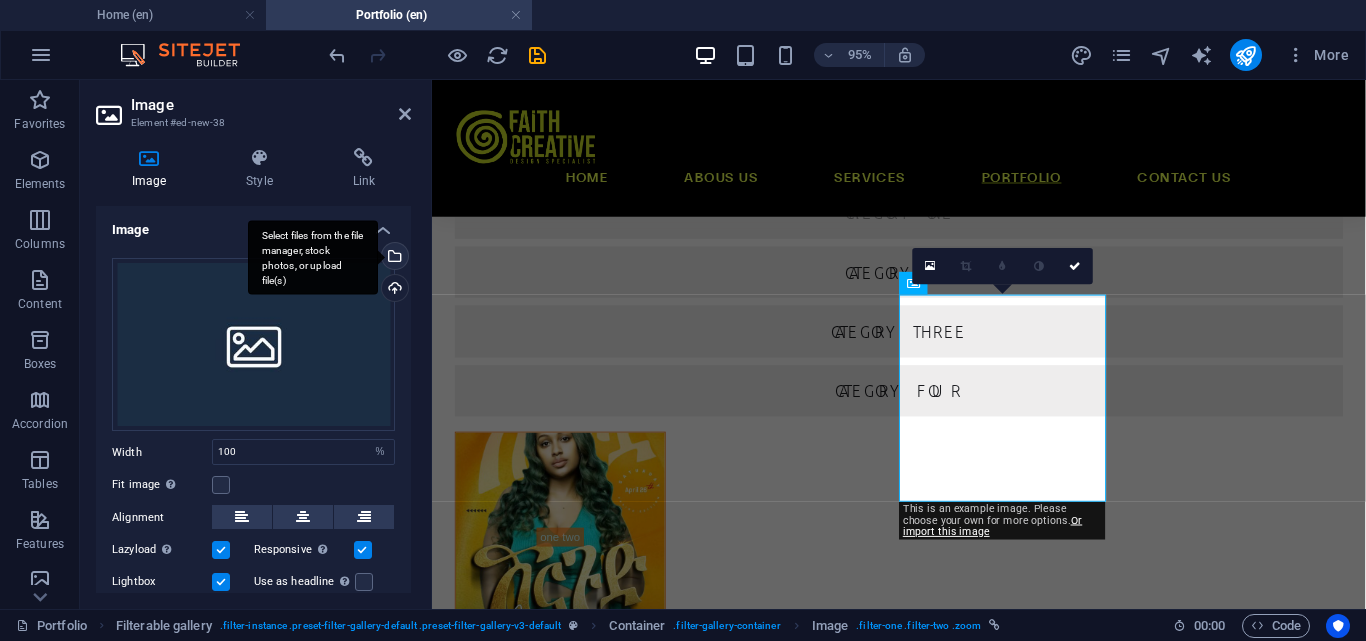 click on "Select files from the file manager, stock photos, or upload file(s)" at bounding box center [313, 257] 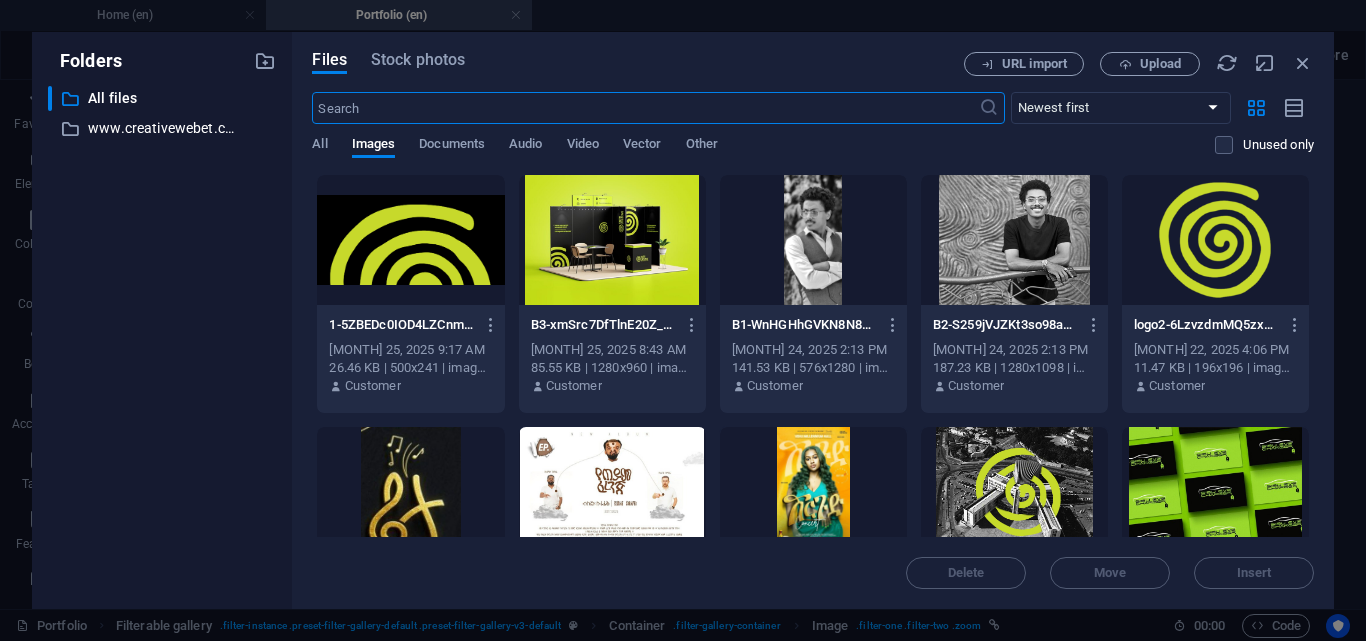 scroll, scrollTop: 300, scrollLeft: 0, axis: vertical 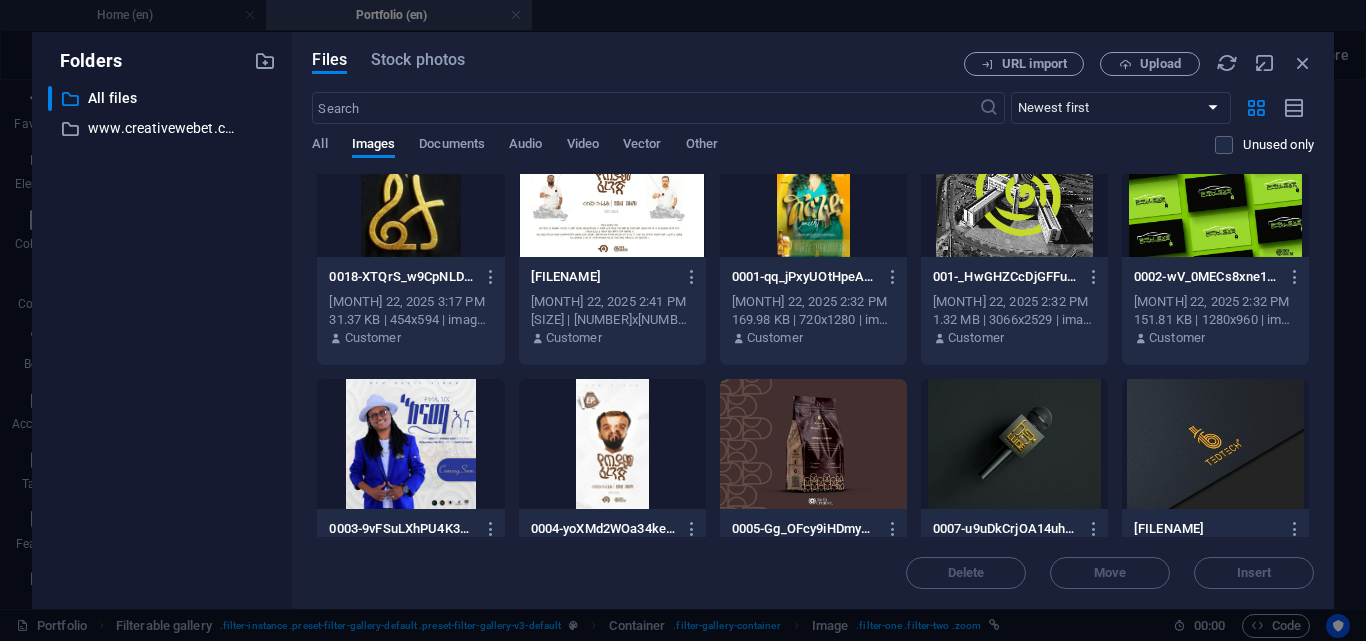 click at bounding box center (410, 444) 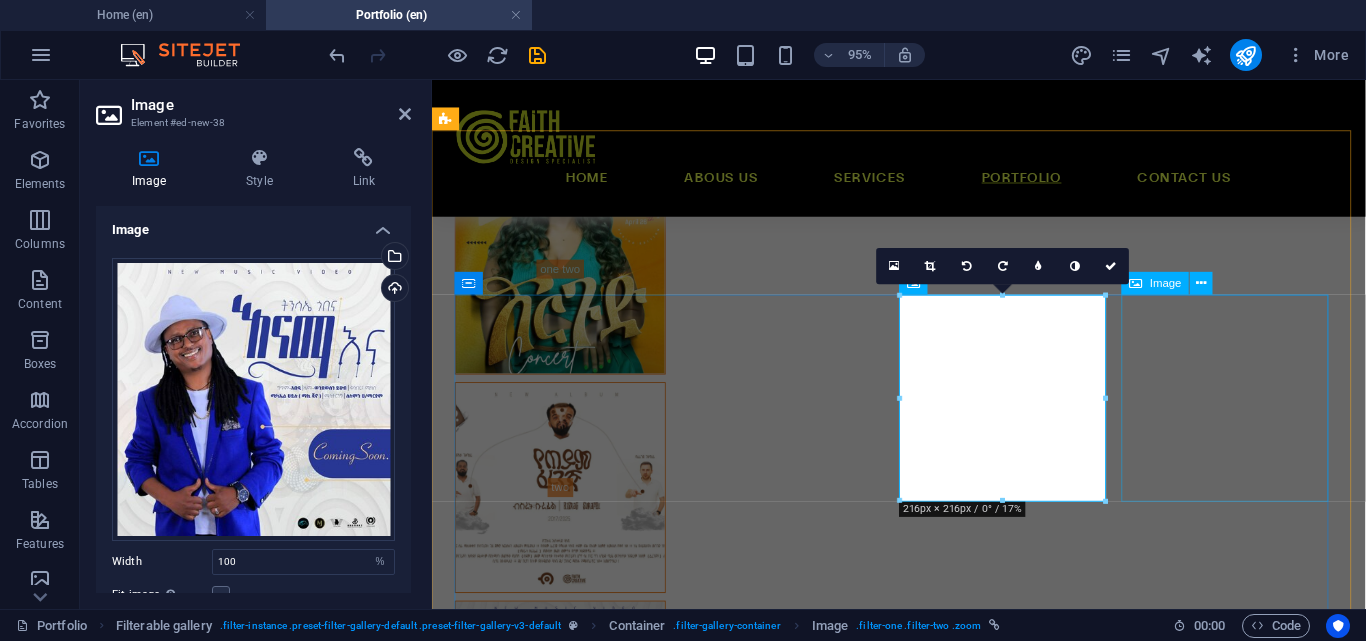 scroll, scrollTop: 997, scrollLeft: 0, axis: vertical 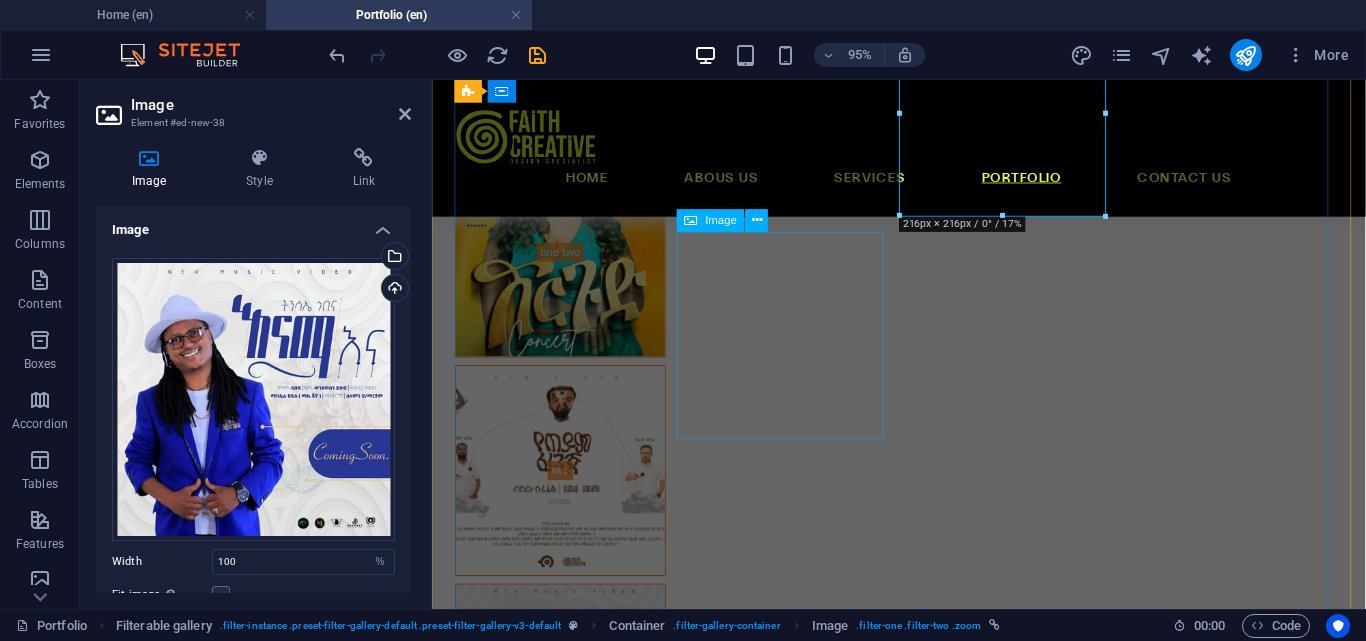 click at bounding box center (567, 1410) 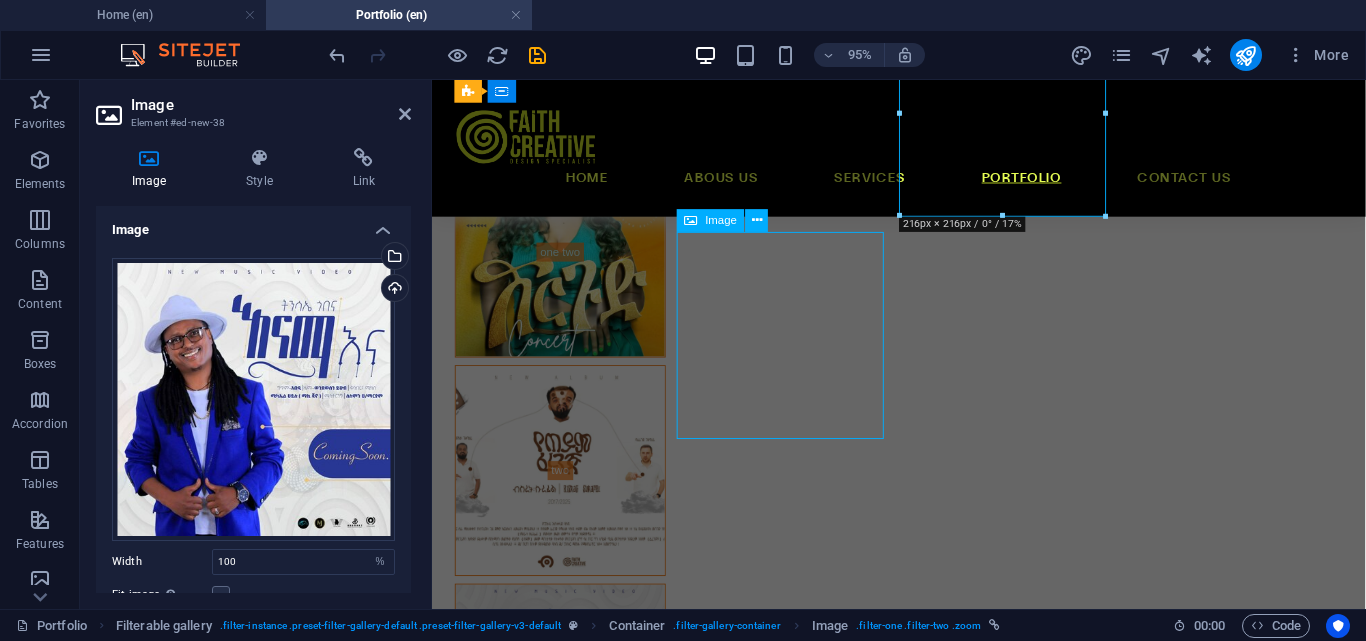 click at bounding box center [567, 1410] 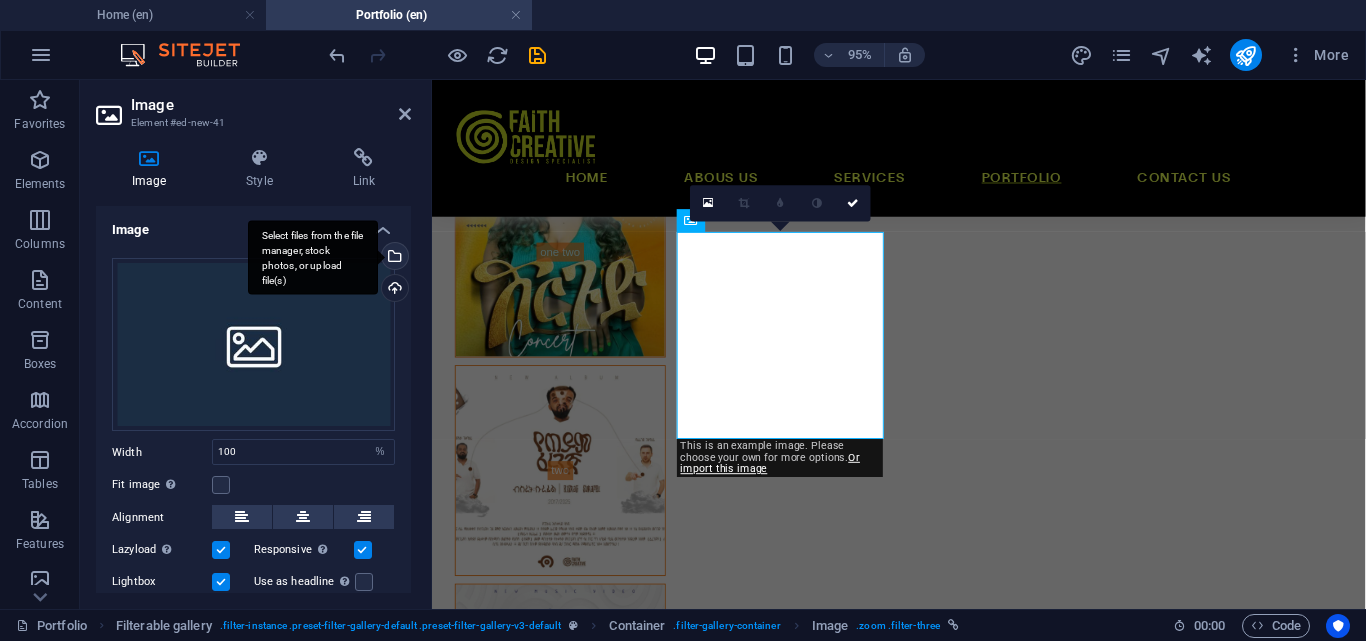 click on "Select files from the file manager, stock photos, or upload file(s)" at bounding box center [393, 258] 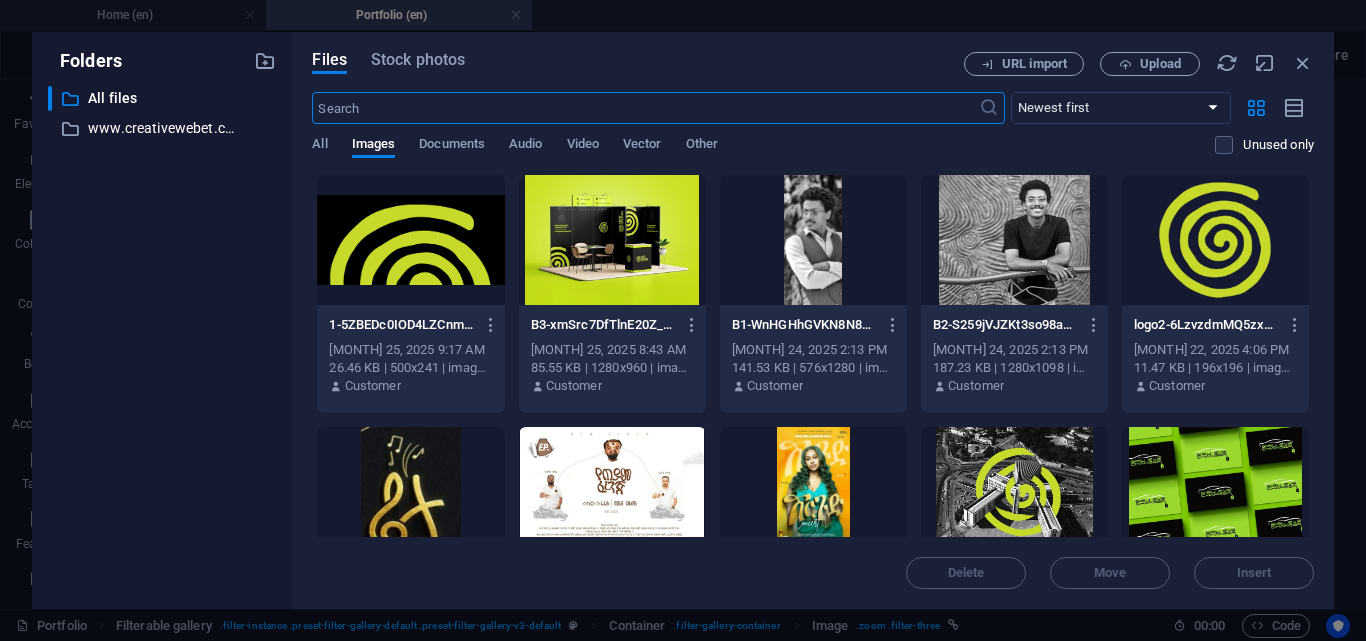 scroll, scrollTop: 998, scrollLeft: 0, axis: vertical 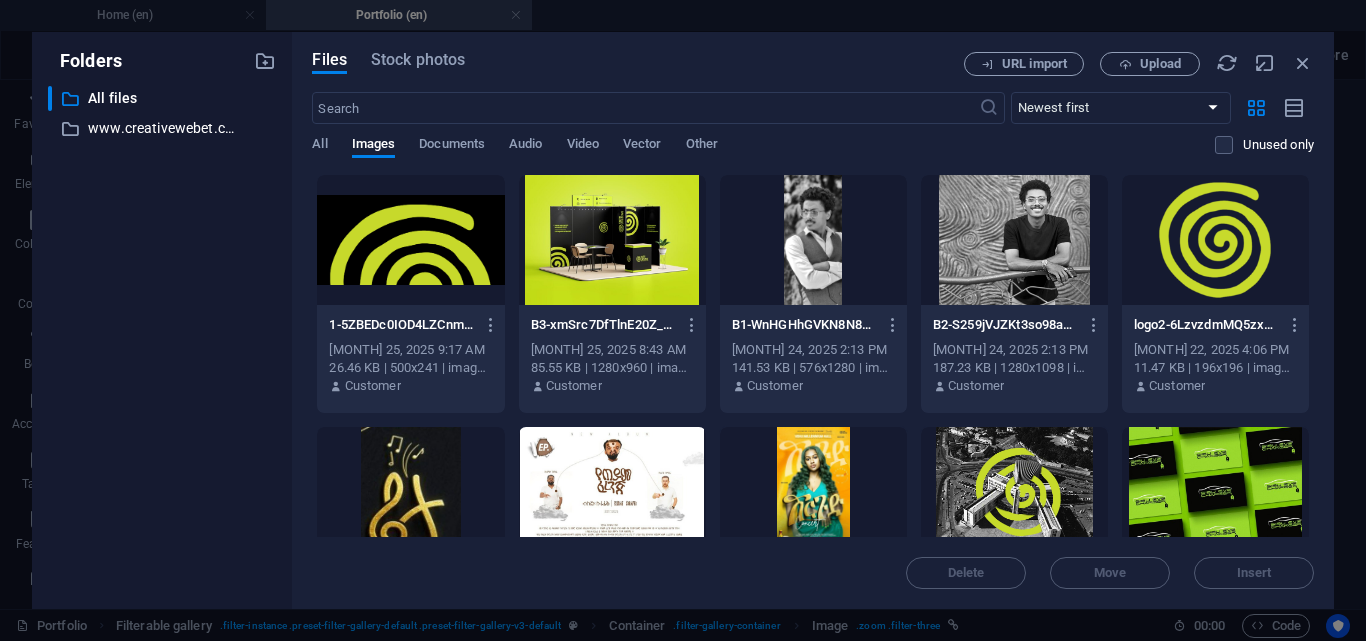 click at bounding box center [1014, 492] 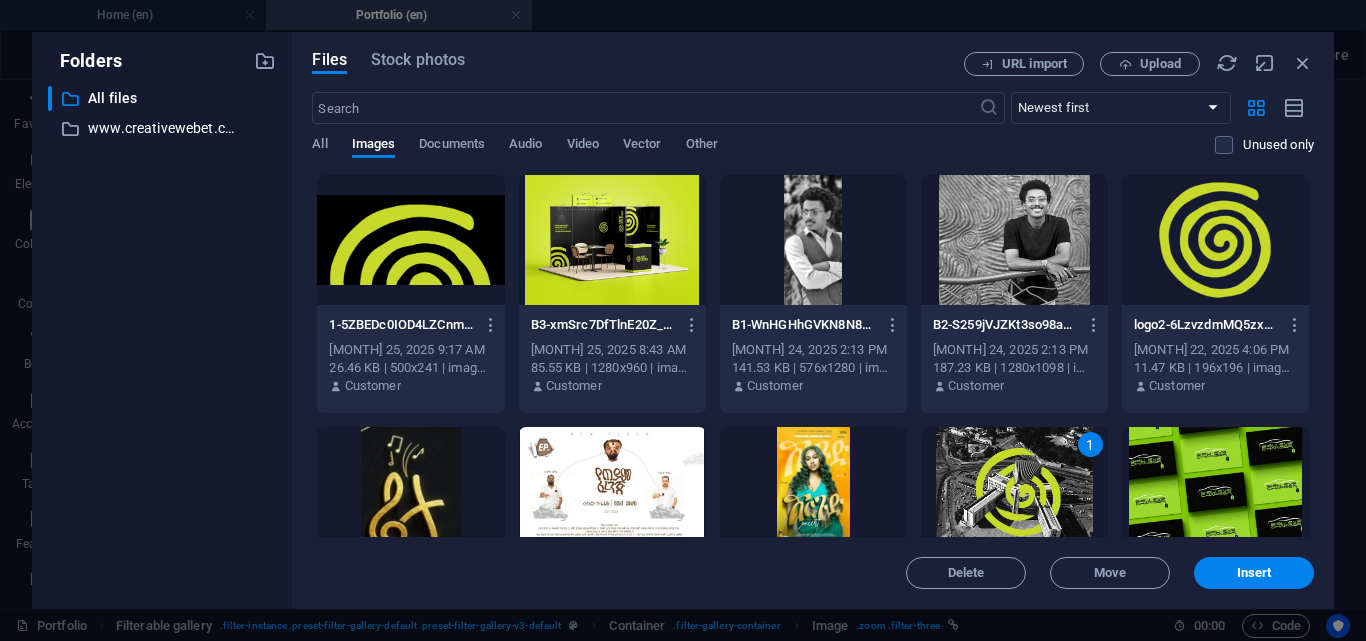 click on "1" at bounding box center (1014, 492) 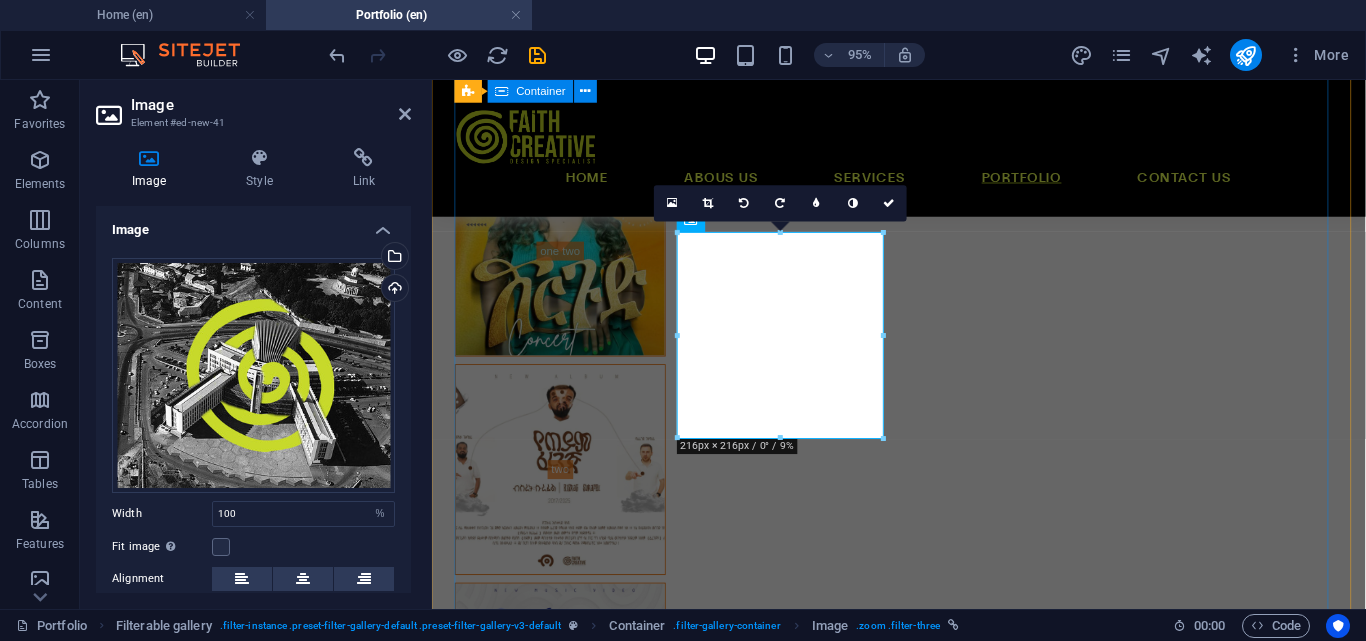 scroll, scrollTop: 997, scrollLeft: 0, axis: vertical 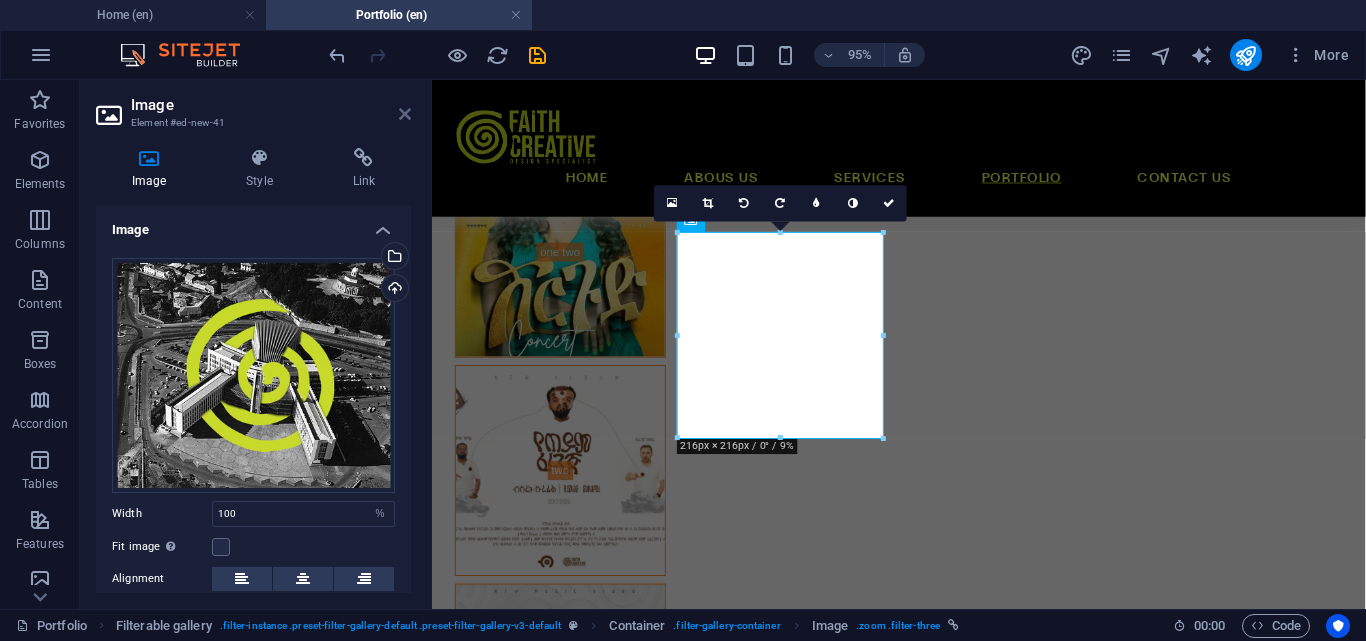 click at bounding box center (405, 114) 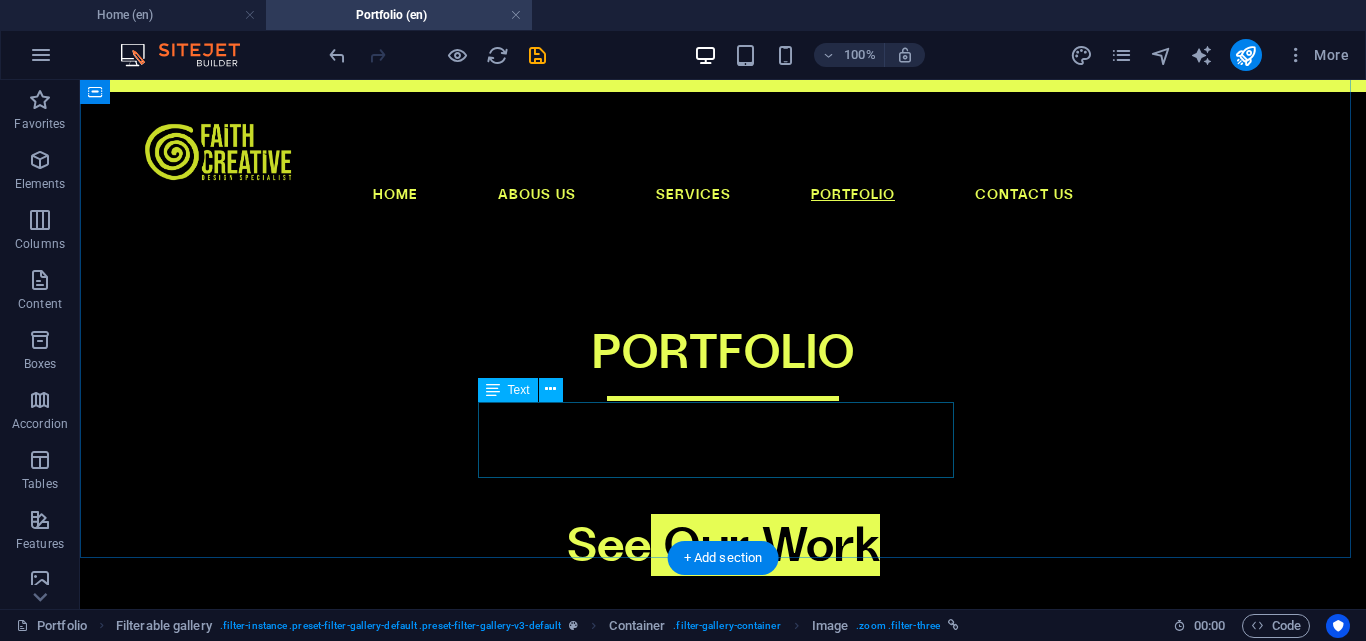 scroll, scrollTop: 0, scrollLeft: 0, axis: both 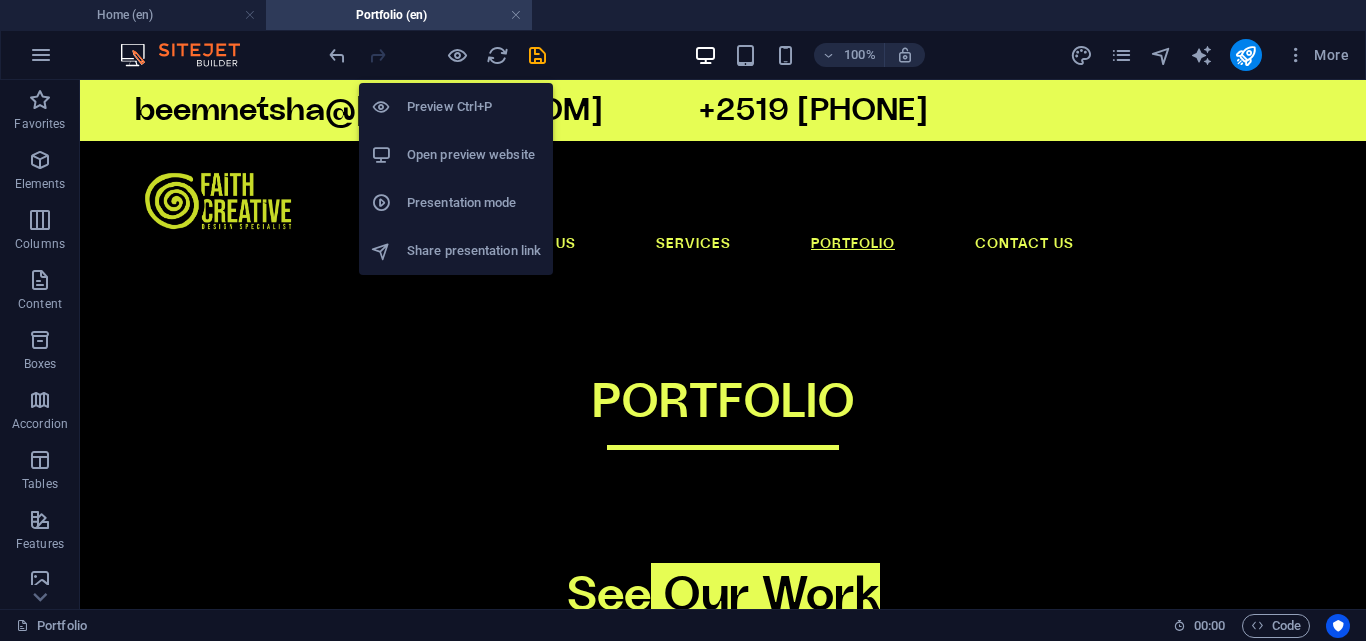 click on "Open preview website" at bounding box center [474, 155] 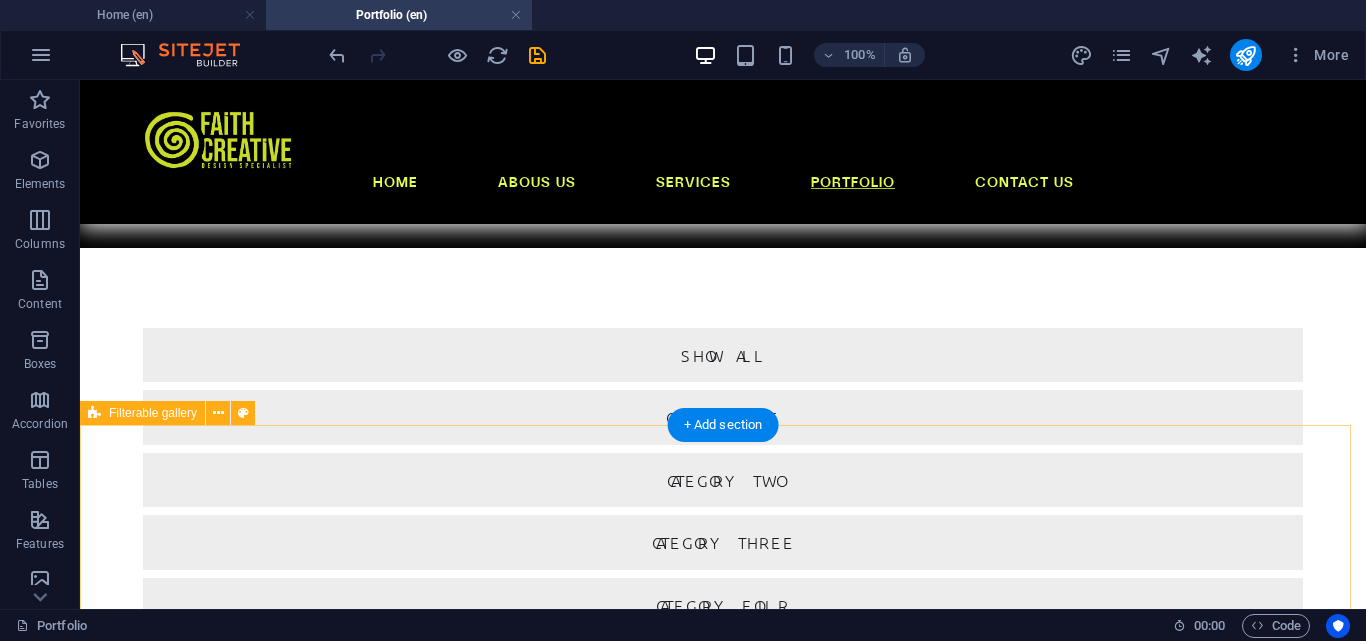 scroll, scrollTop: 0, scrollLeft: 0, axis: both 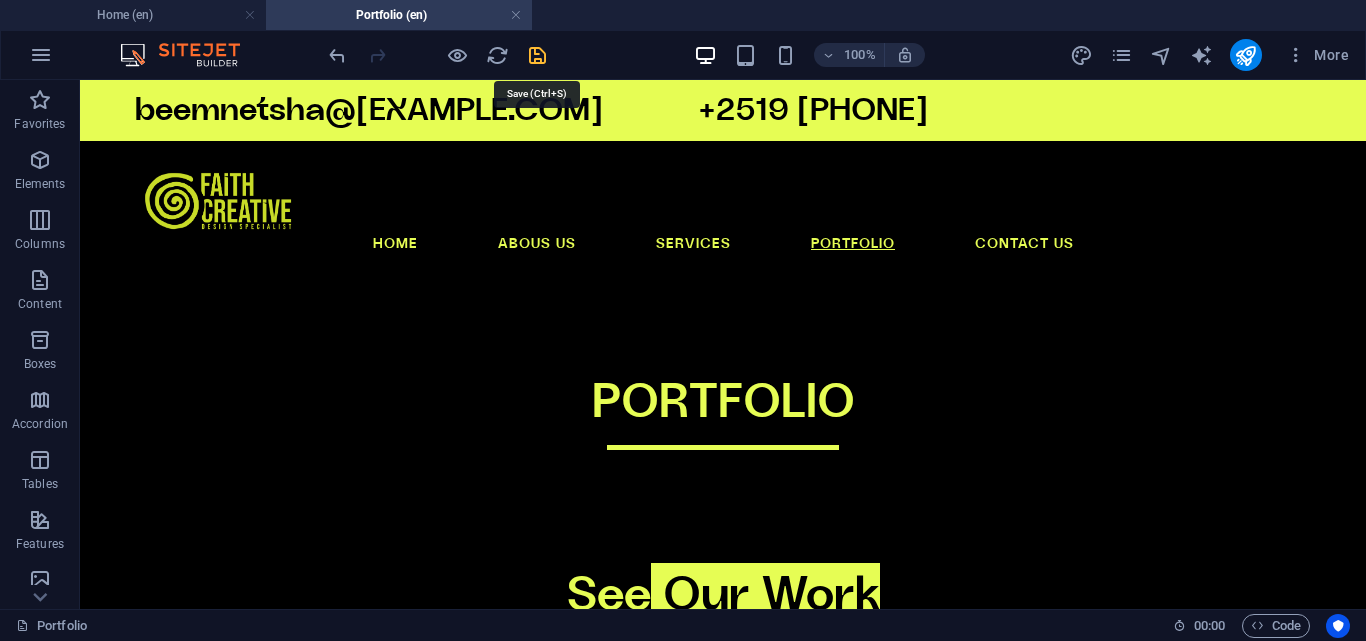 click at bounding box center [537, 55] 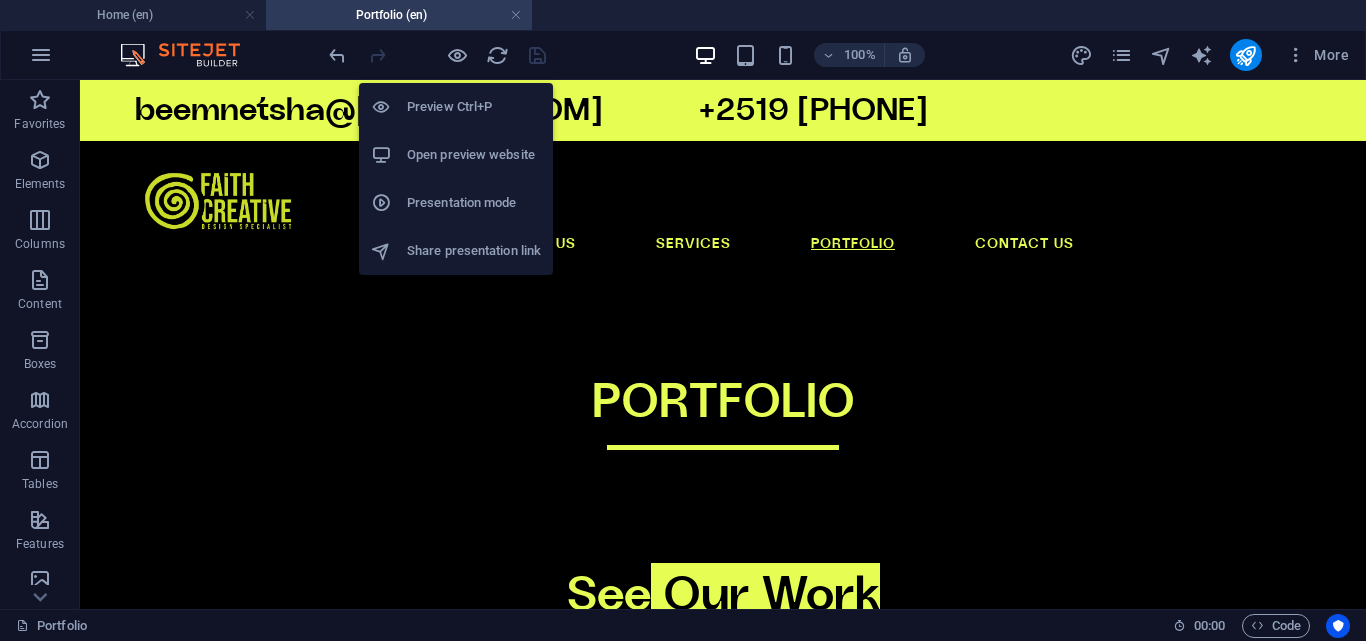 click on "Open preview website" at bounding box center [474, 155] 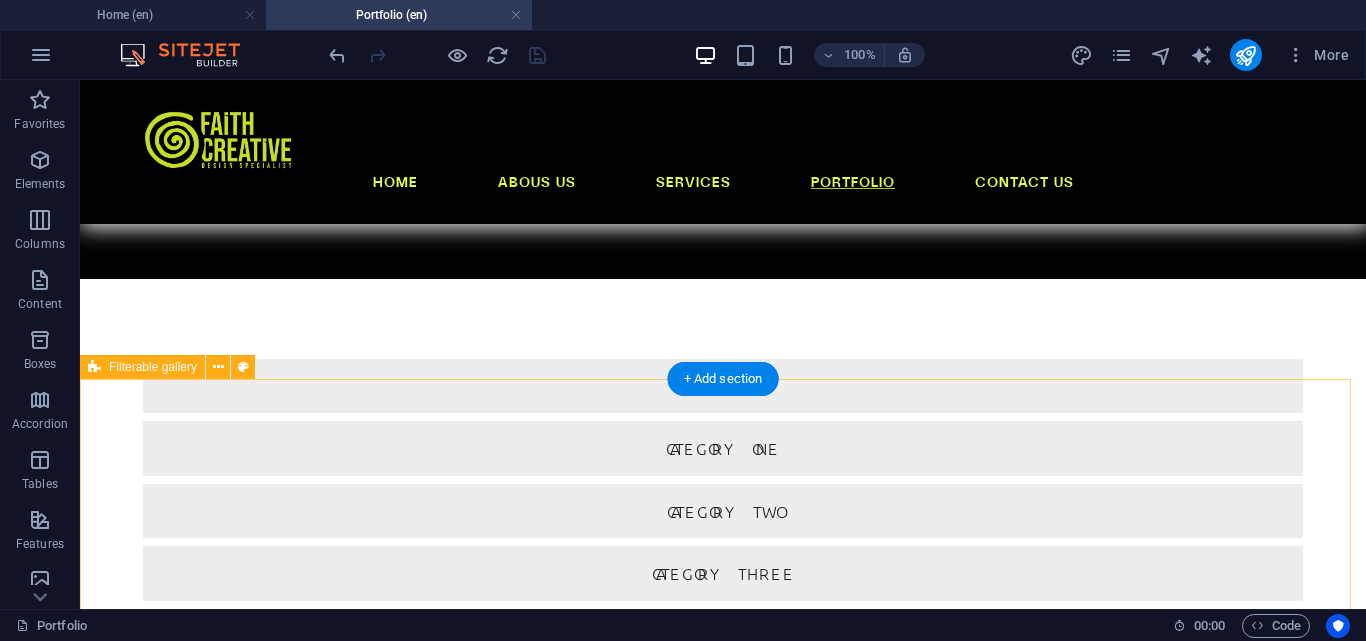 scroll, scrollTop: 500, scrollLeft: 0, axis: vertical 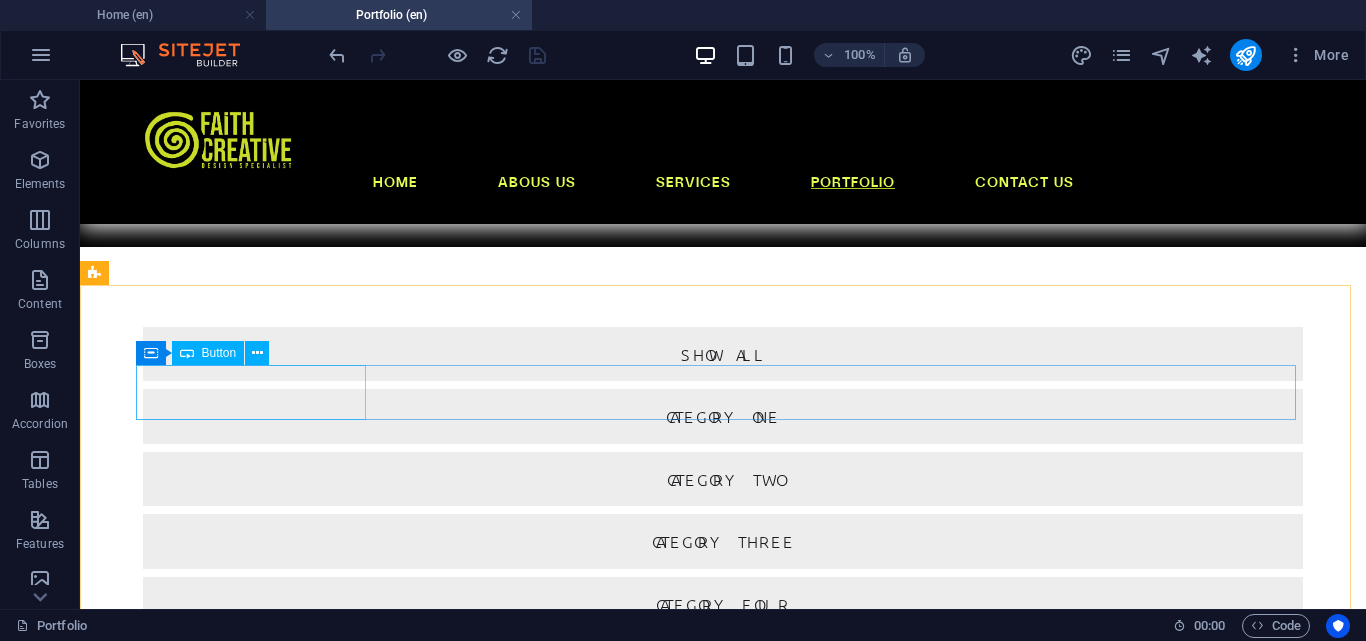click on "Button" at bounding box center (219, 353) 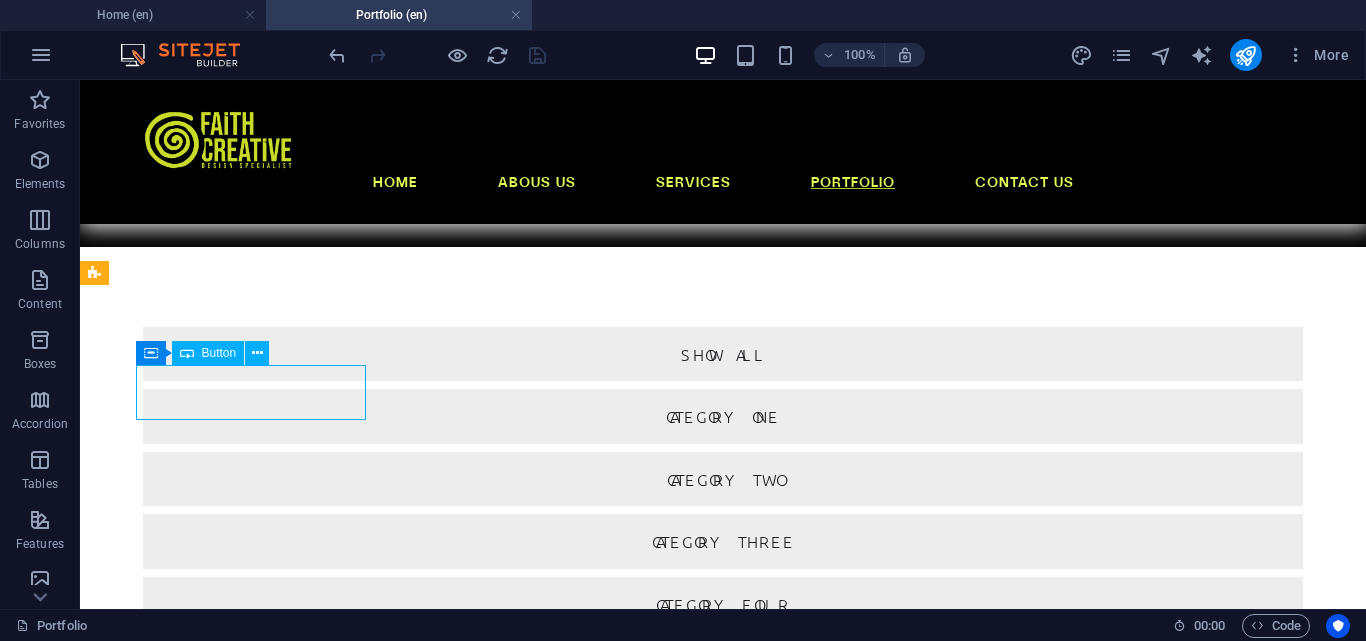 click on "Button" at bounding box center (219, 353) 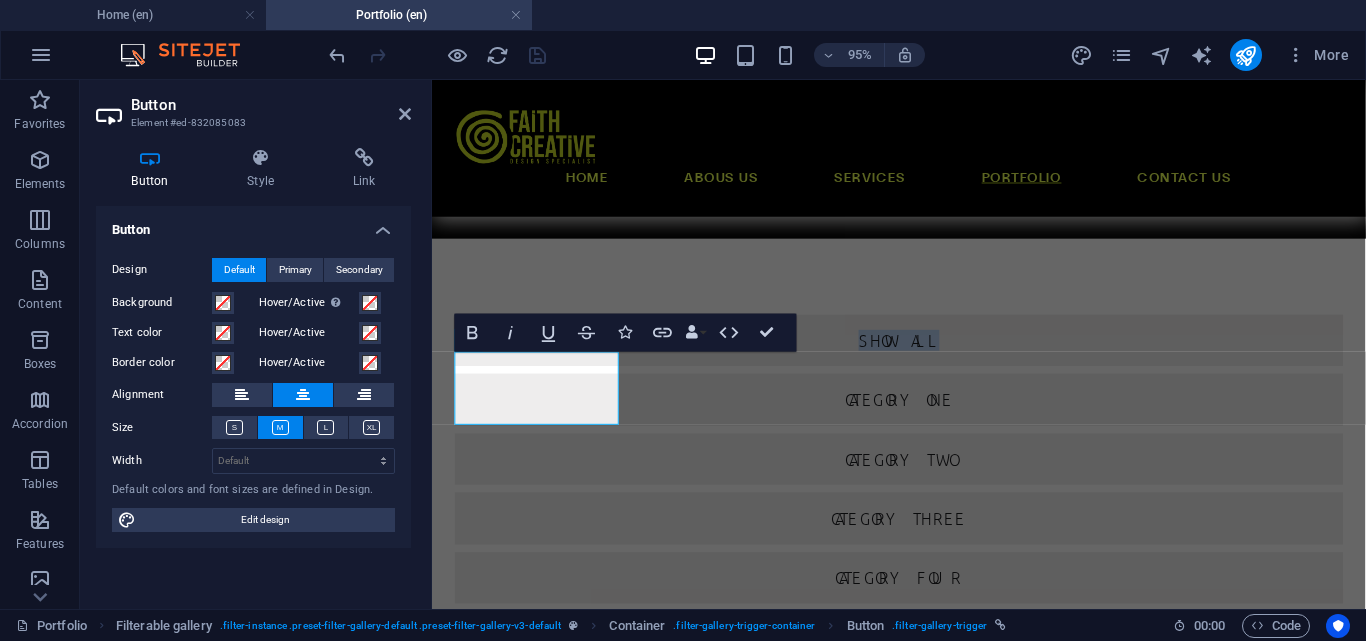scroll, scrollTop: 544, scrollLeft: 0, axis: vertical 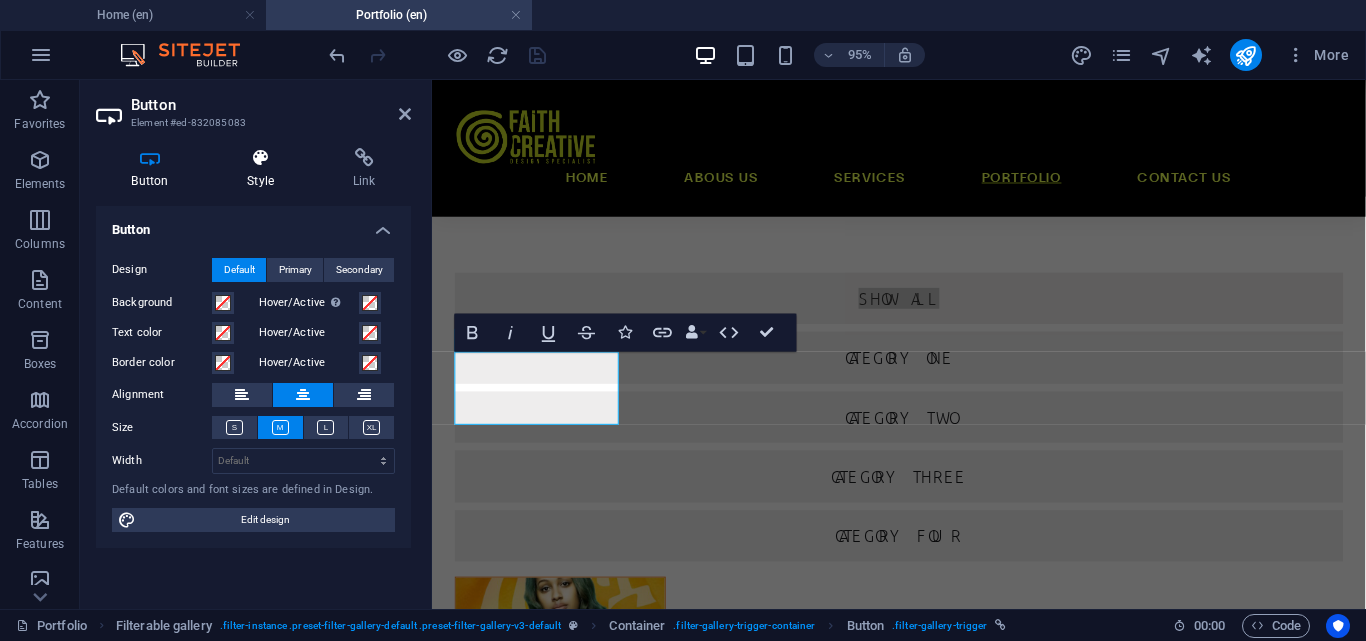 click on "Style" at bounding box center (265, 169) 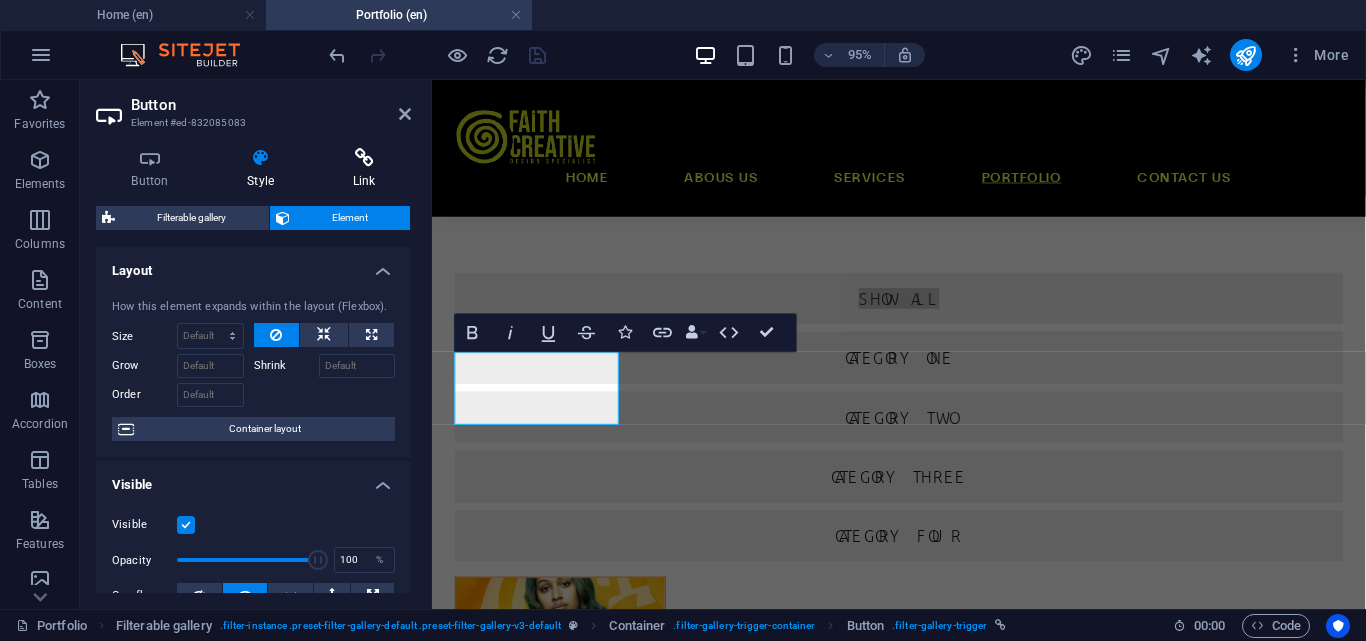click on "Link" at bounding box center (364, 169) 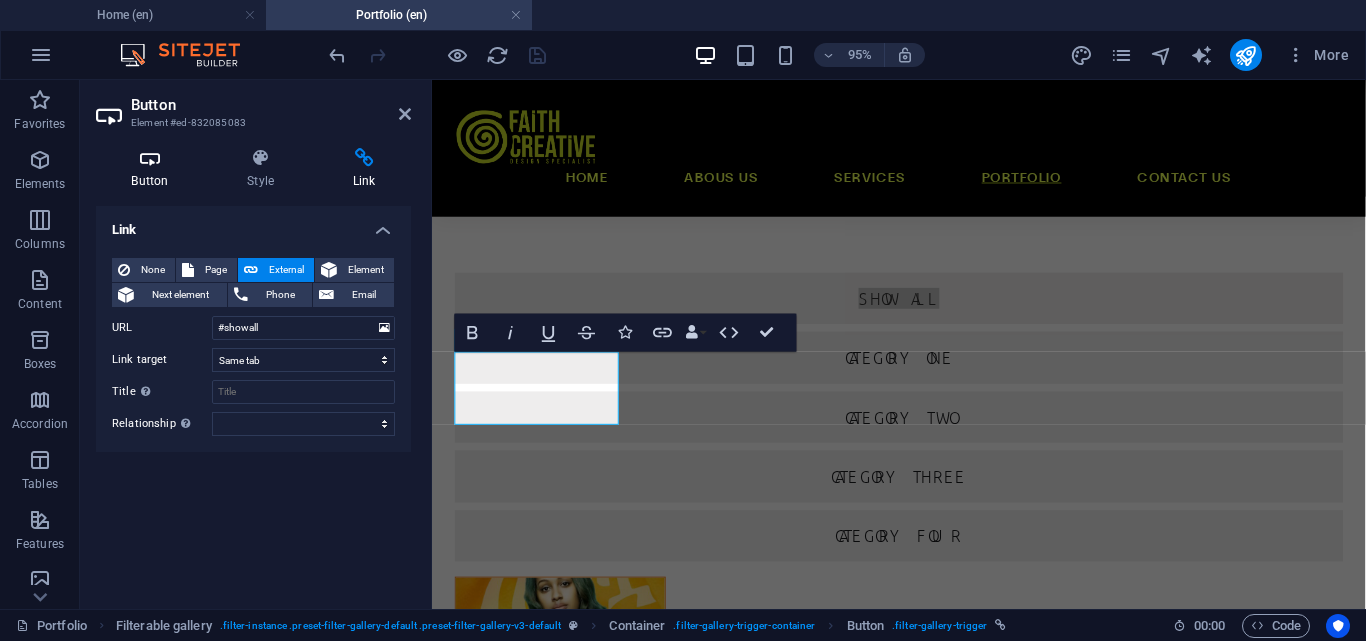 click on "Button" at bounding box center (154, 169) 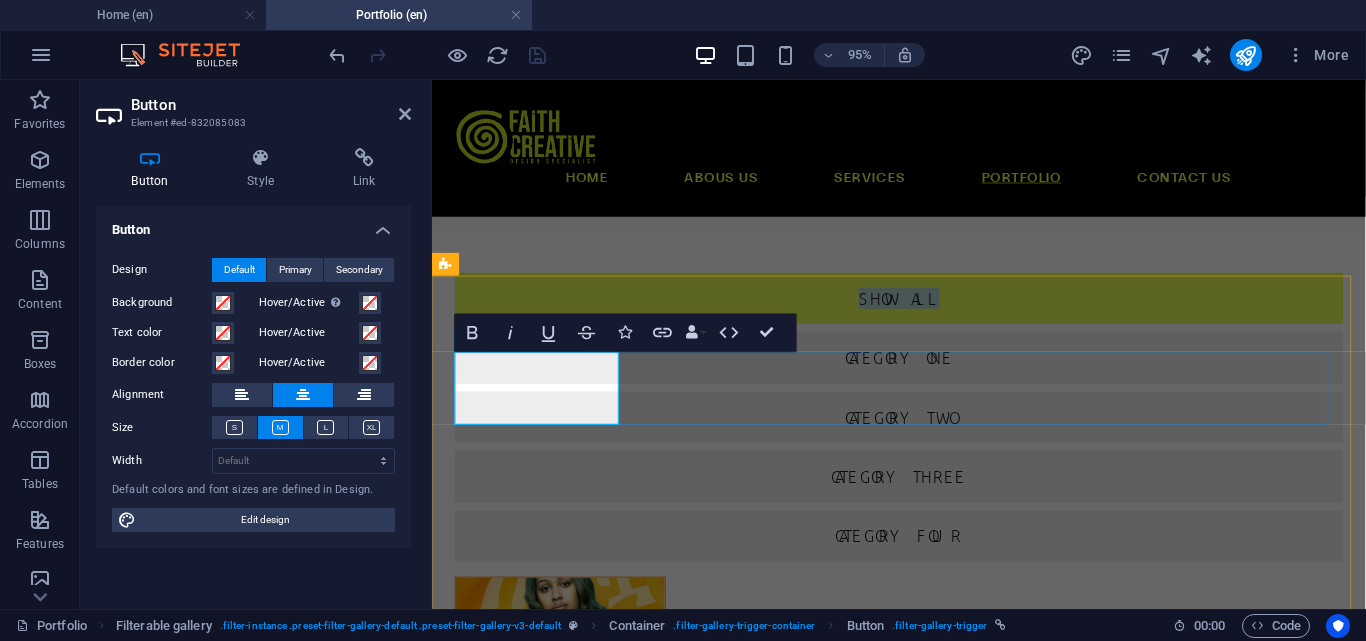 click on "Show all" at bounding box center [923, 310] 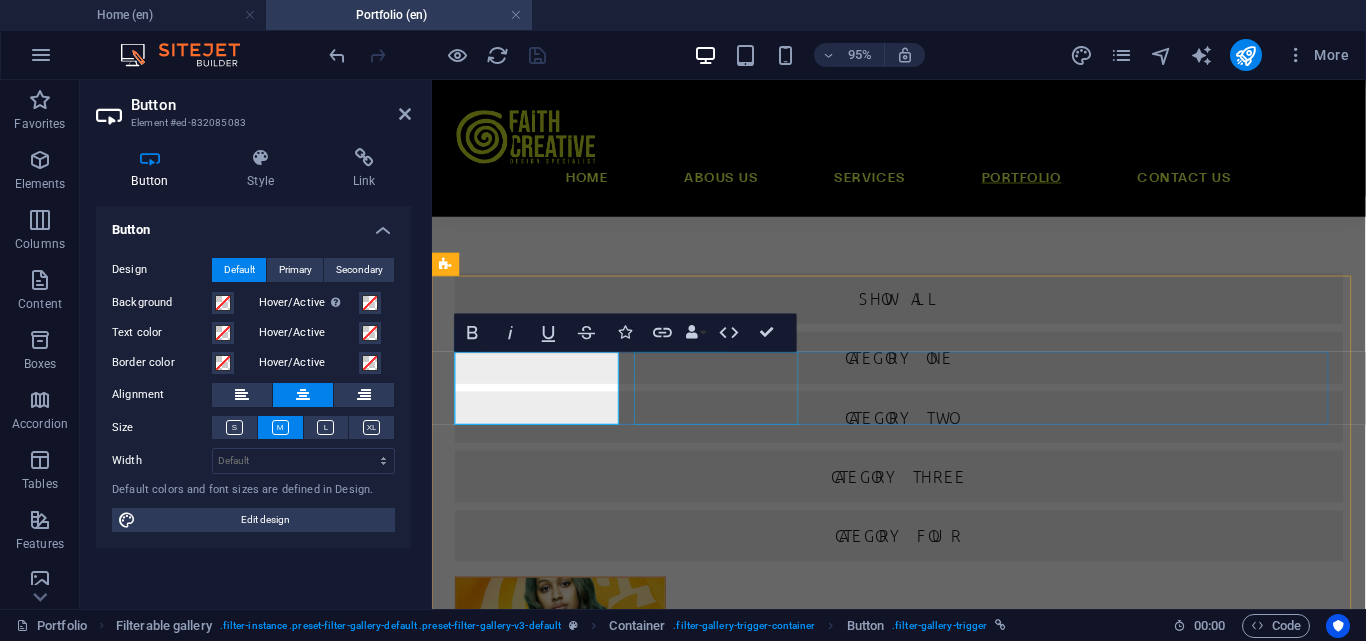 click on "Category one" at bounding box center (923, 372) 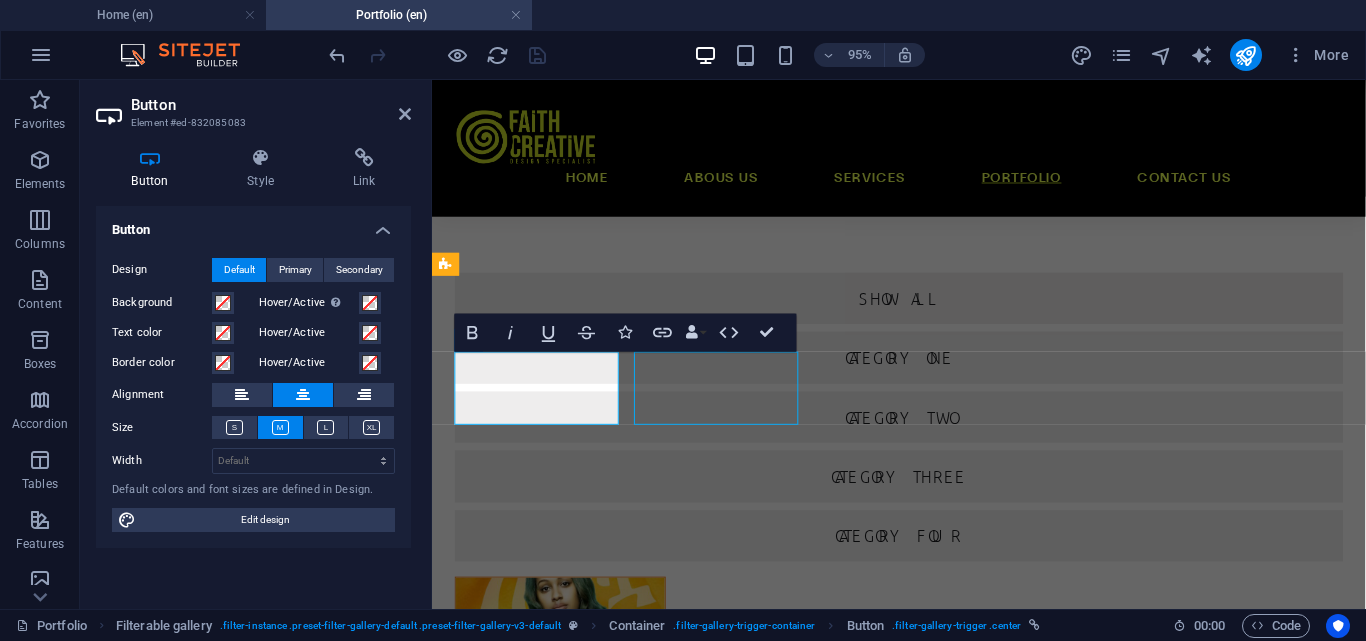 scroll, scrollTop: 500, scrollLeft: 0, axis: vertical 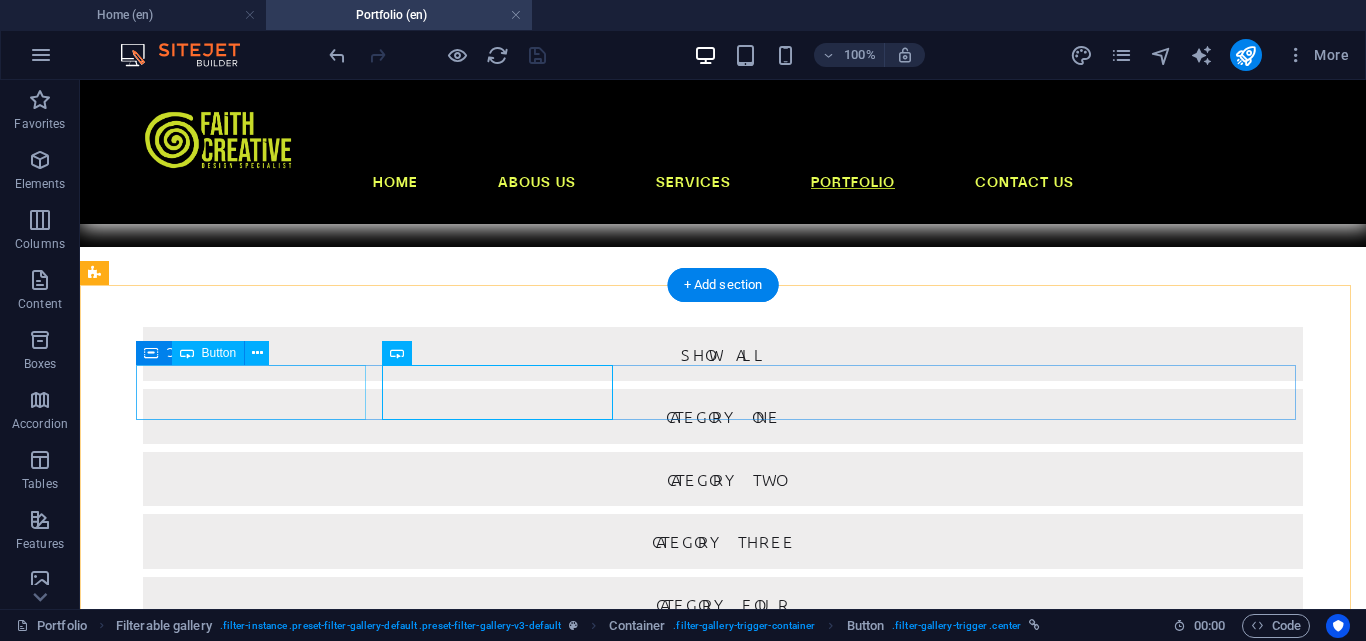 click on "Show all" at bounding box center [723, 354] 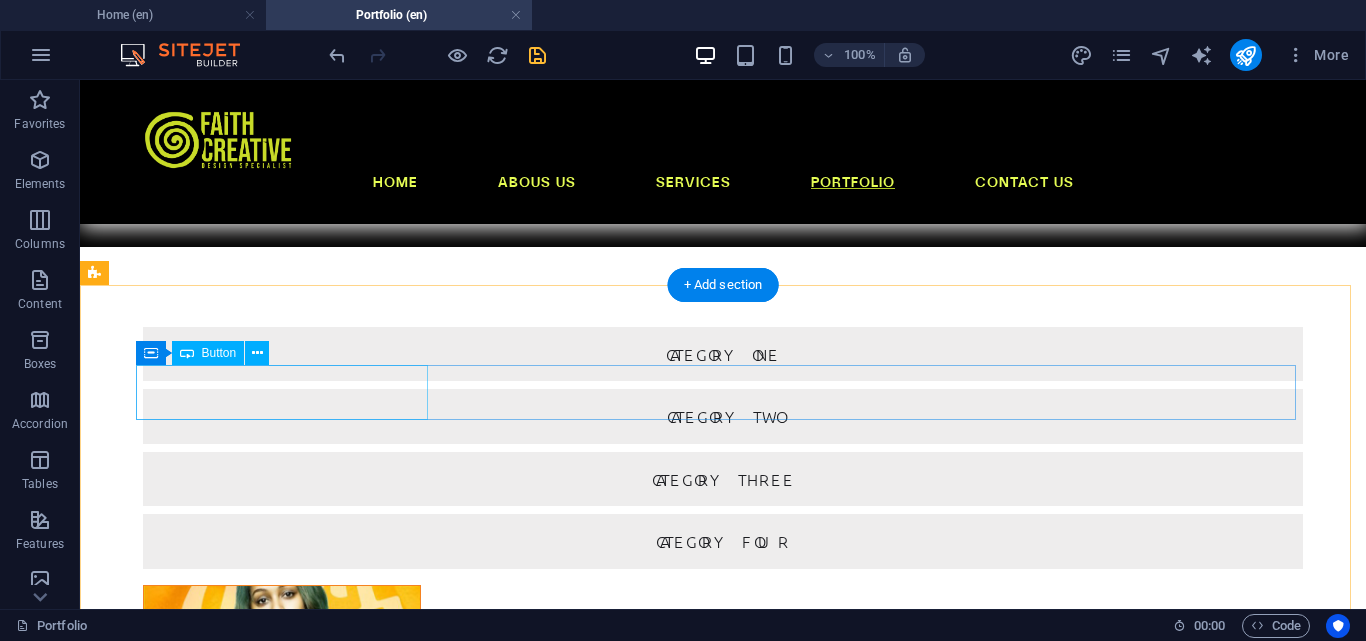 click on "Category one" at bounding box center [723, 354] 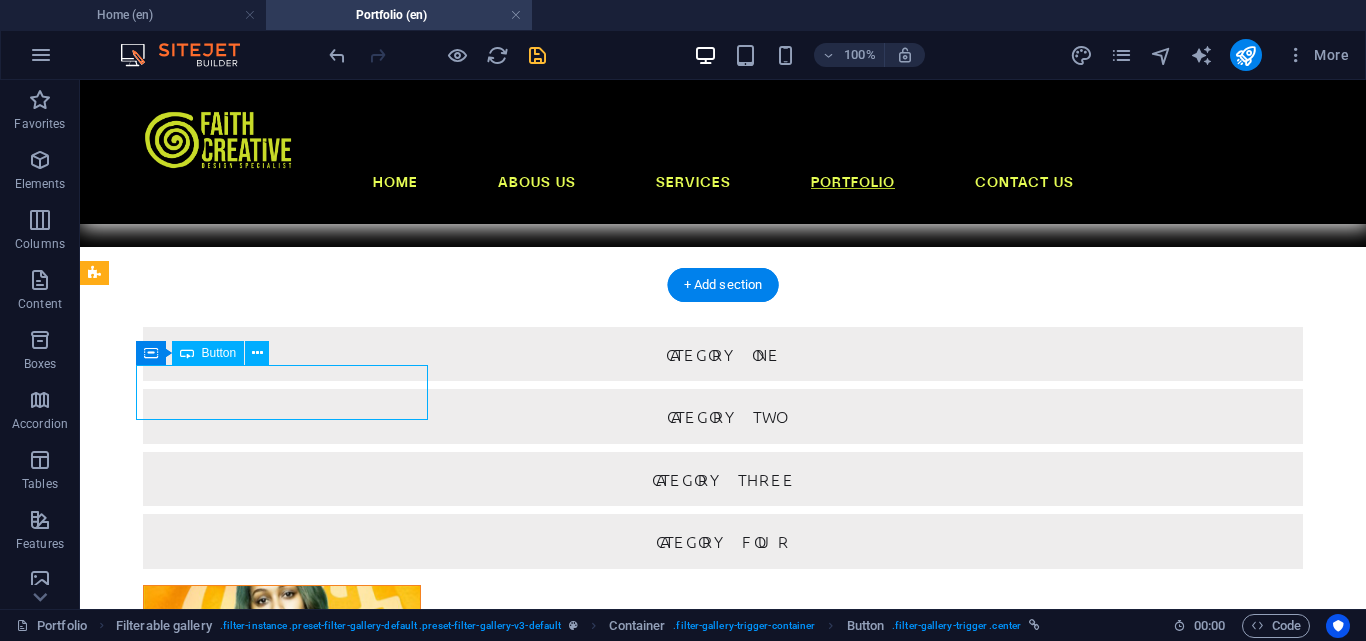 click on "Category one" at bounding box center [723, 354] 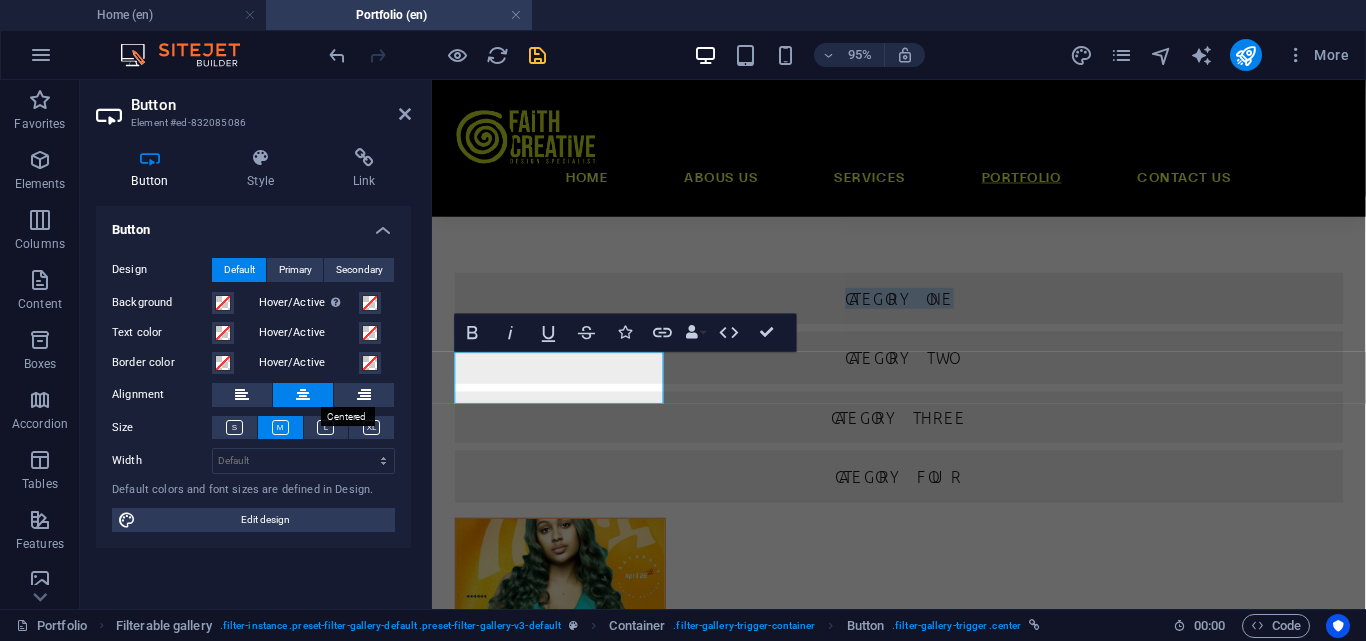type 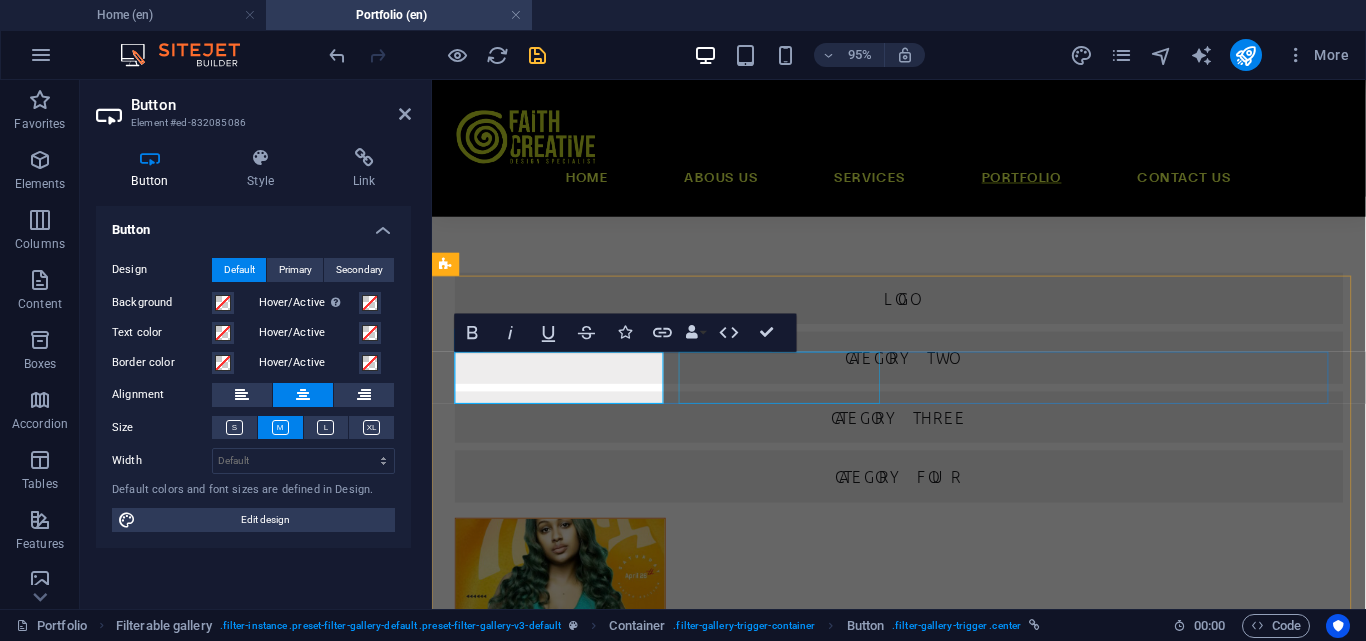 click on "Category two" at bounding box center (923, 372) 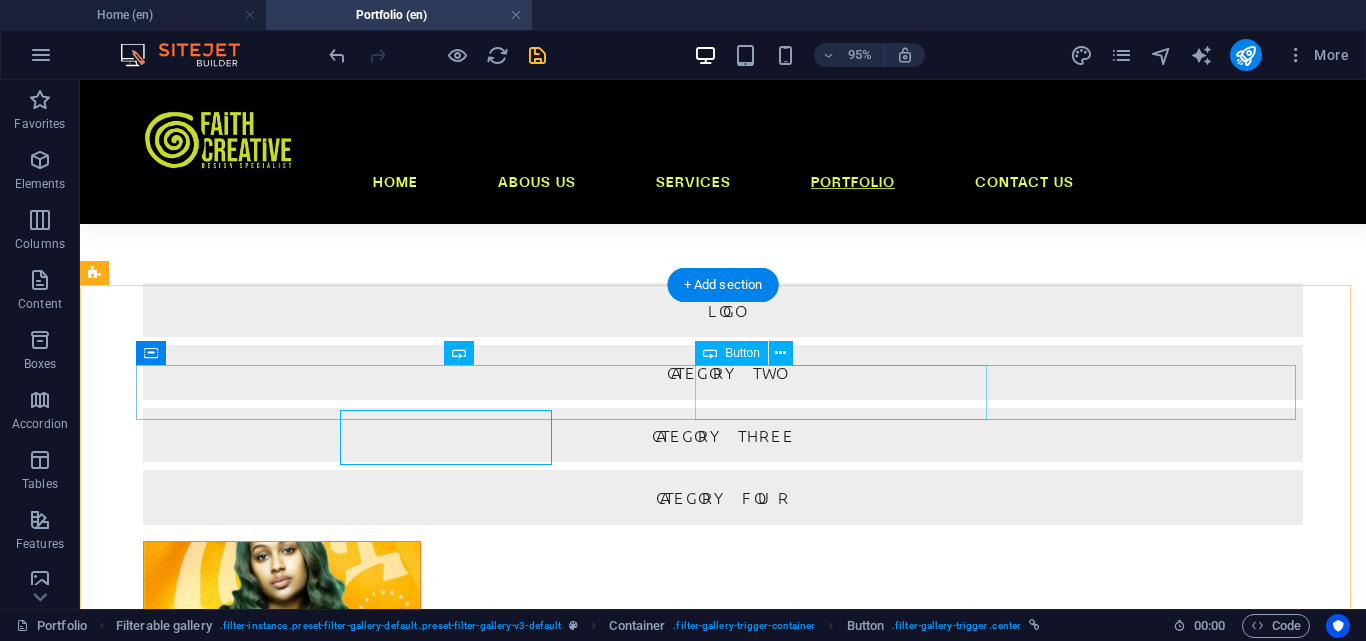 scroll, scrollTop: 500, scrollLeft: 0, axis: vertical 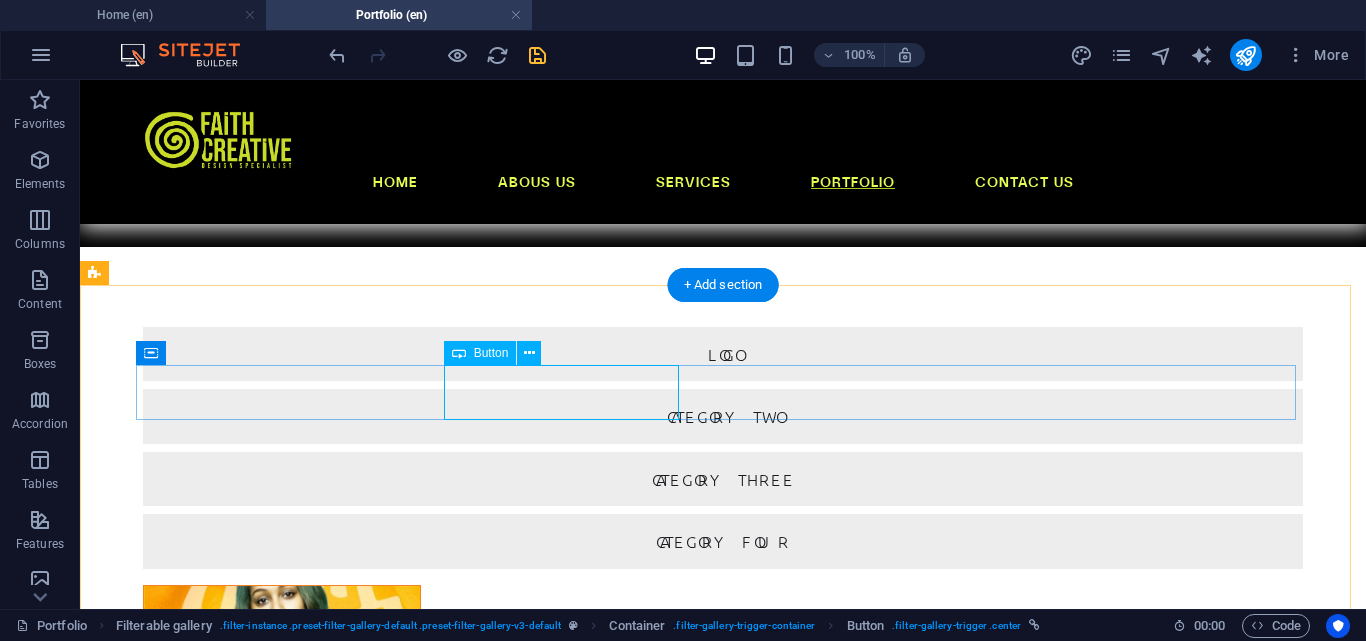 click on "Category two" at bounding box center (723, 416) 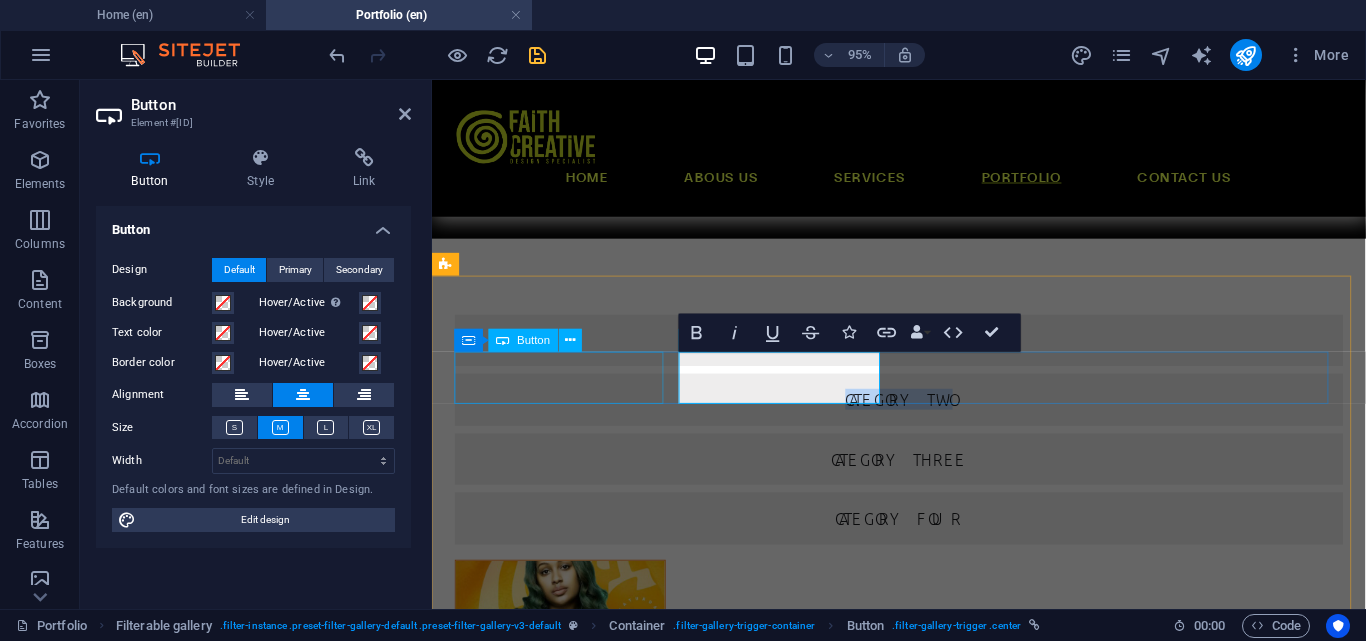 scroll, scrollTop: 544, scrollLeft: 0, axis: vertical 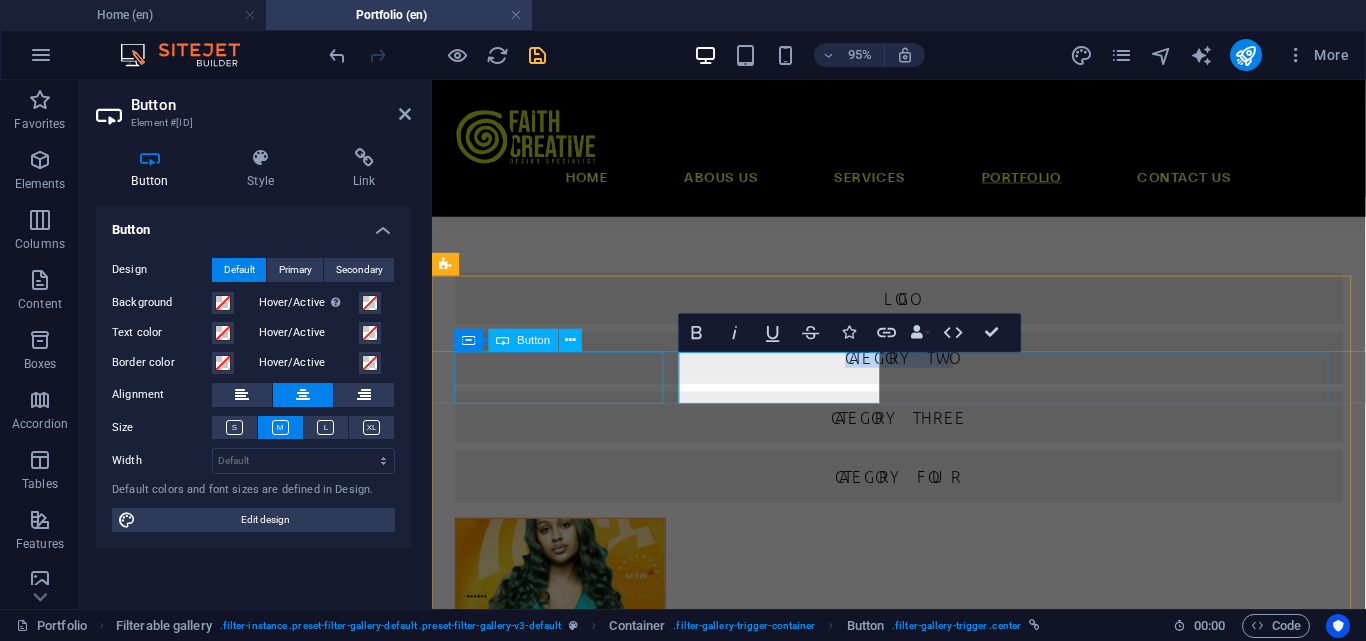 type 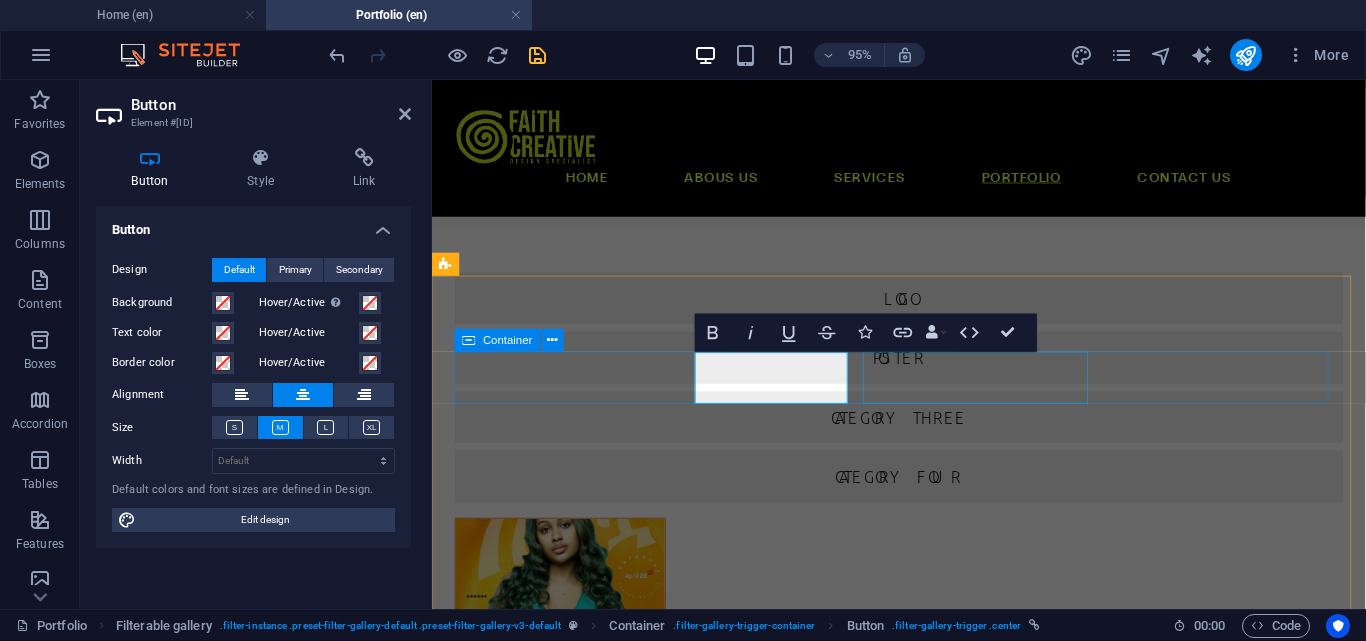 click on "Category three" at bounding box center (923, 435) 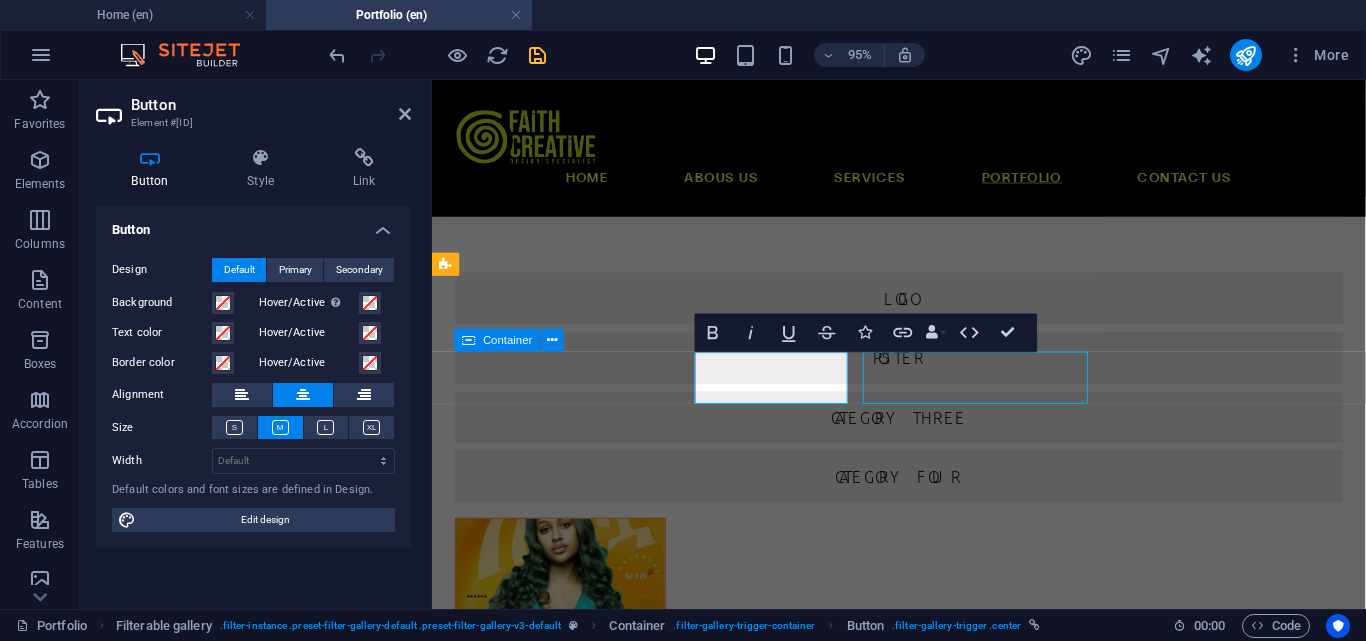 click on "Category three" at bounding box center (923, 435) 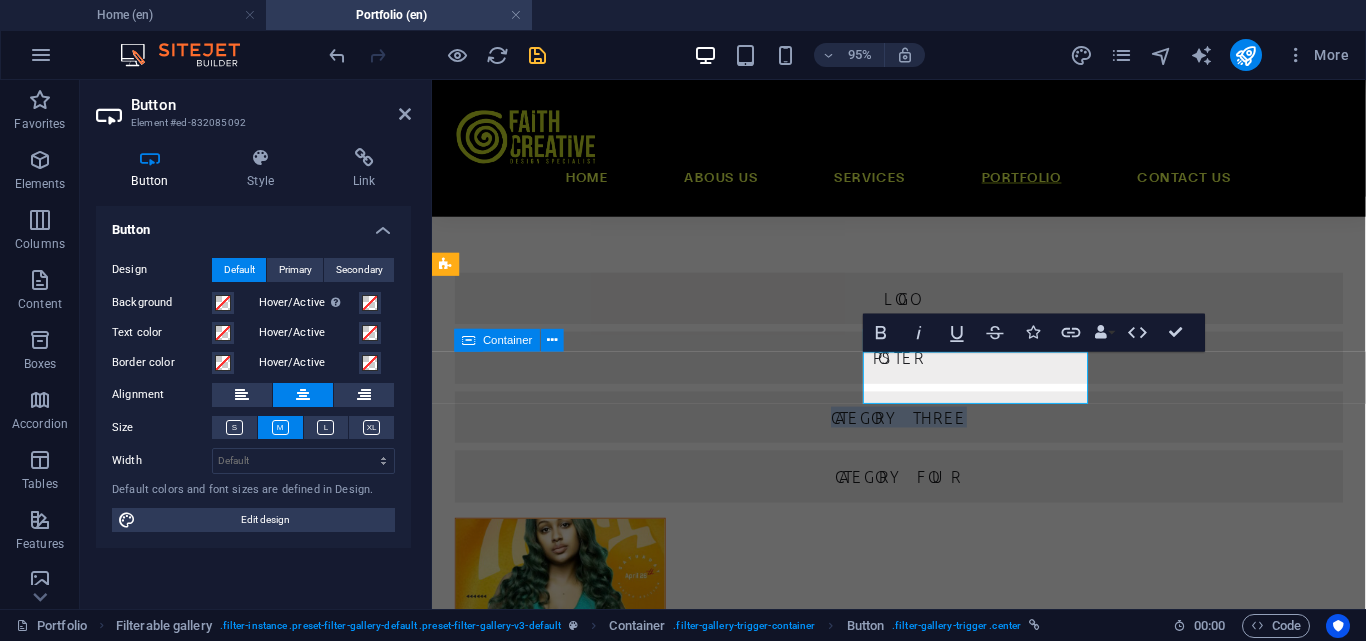 type 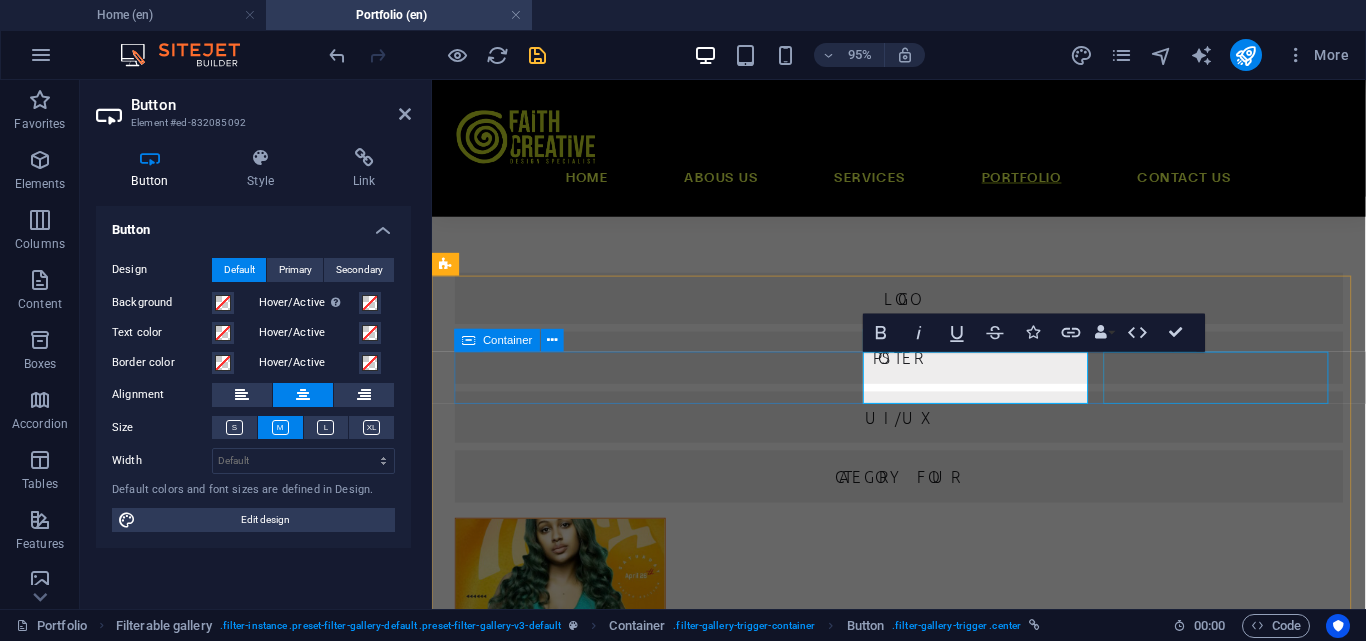 click on "Category four" at bounding box center [923, 497] 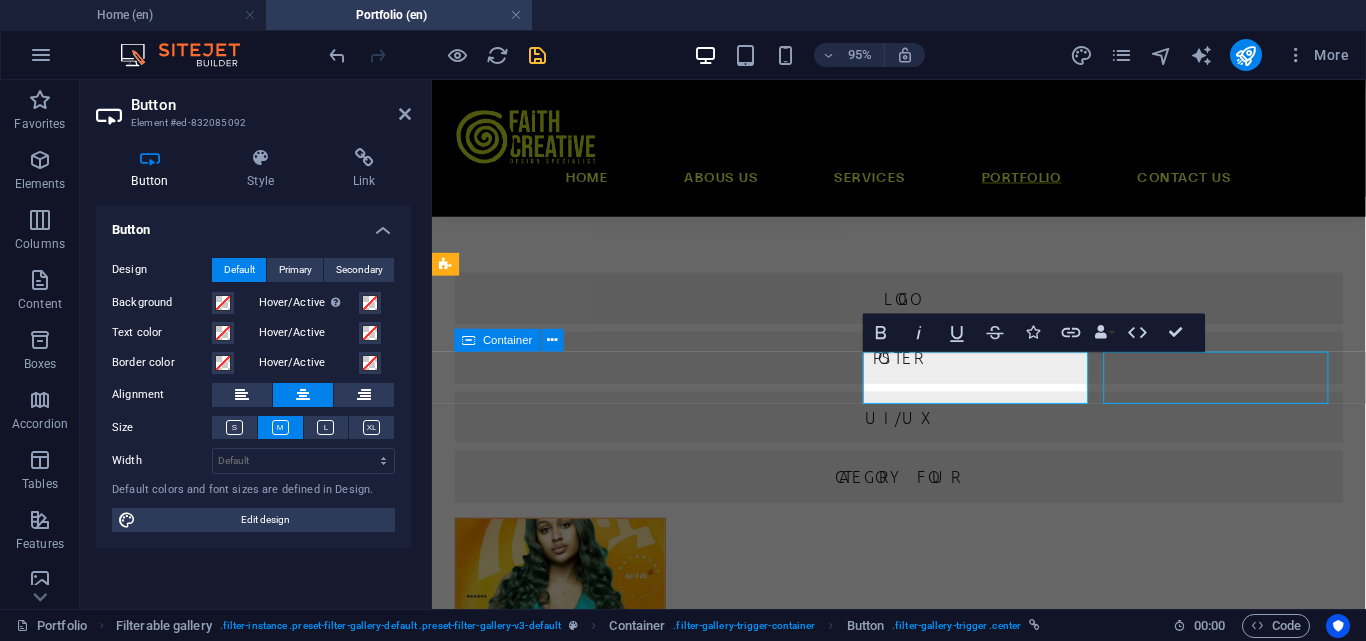 scroll, scrollTop: 500, scrollLeft: 0, axis: vertical 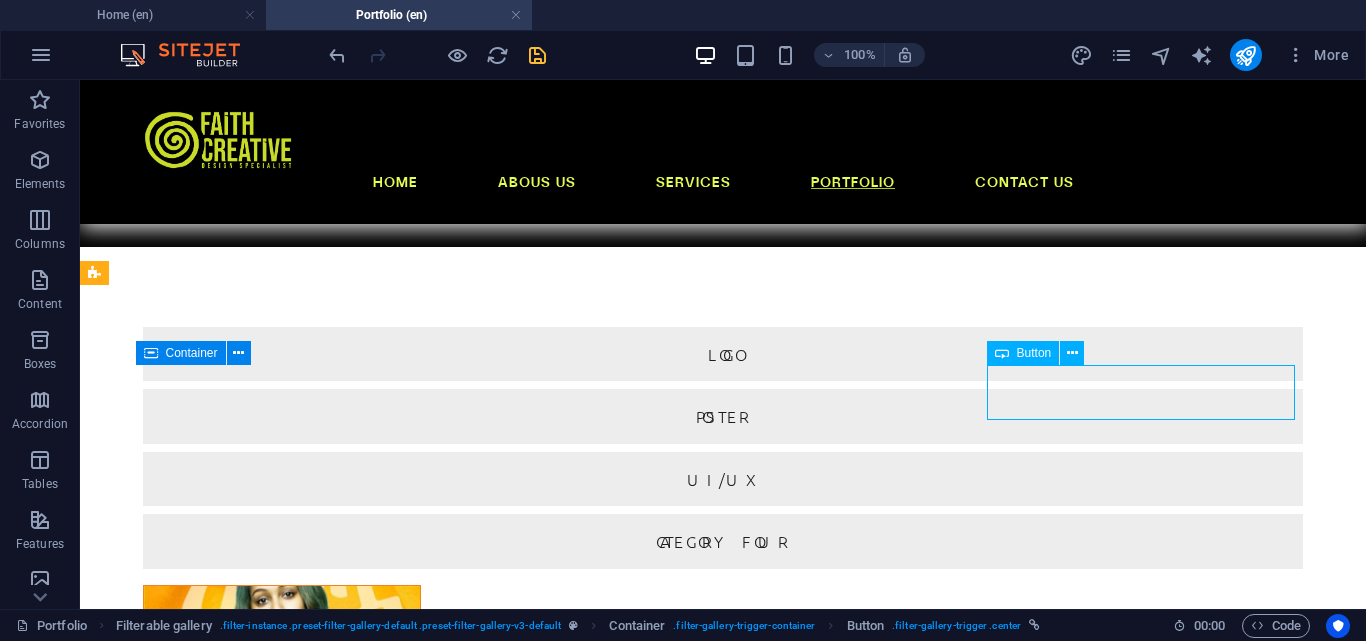 click on "Category four" at bounding box center (723, 541) 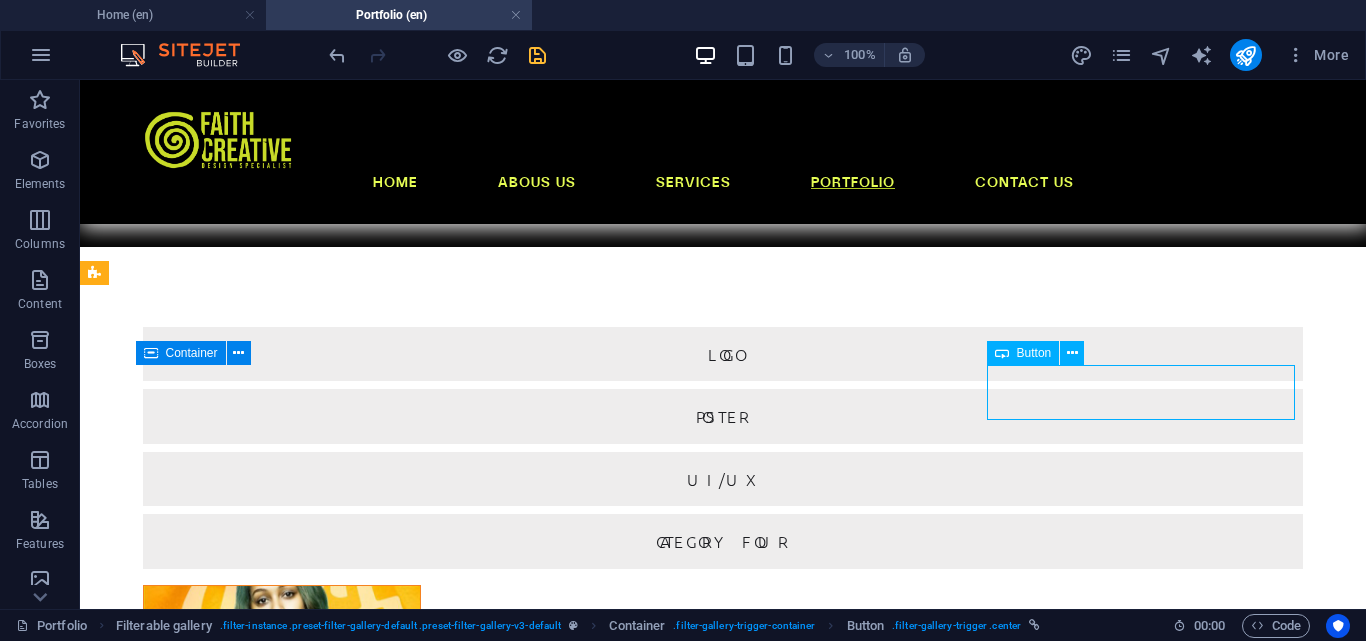 click on "Category four" at bounding box center (723, 541) 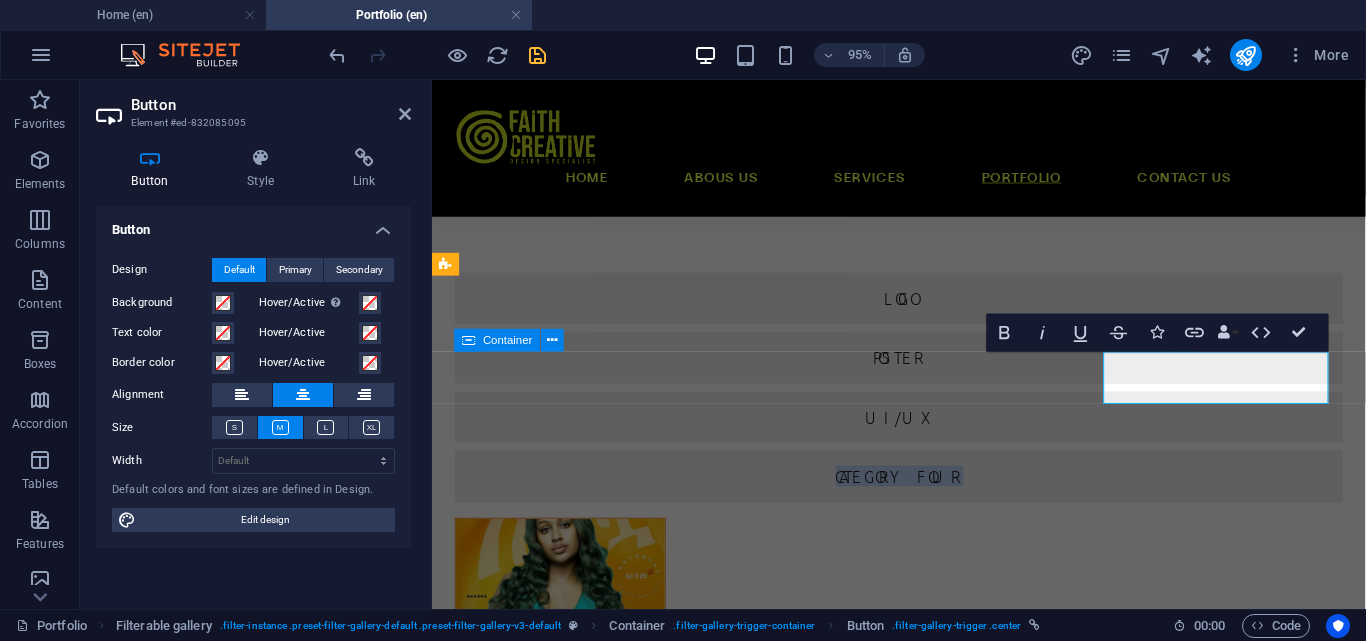 type 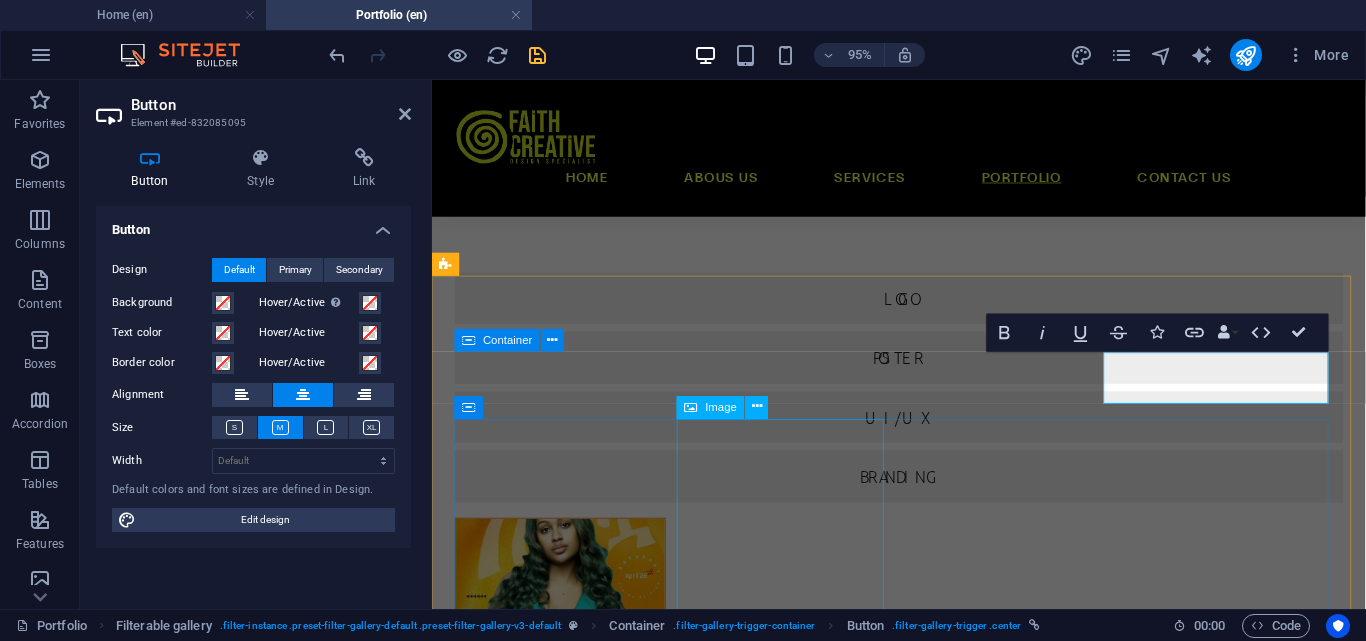 click at bounding box center (567, 881) 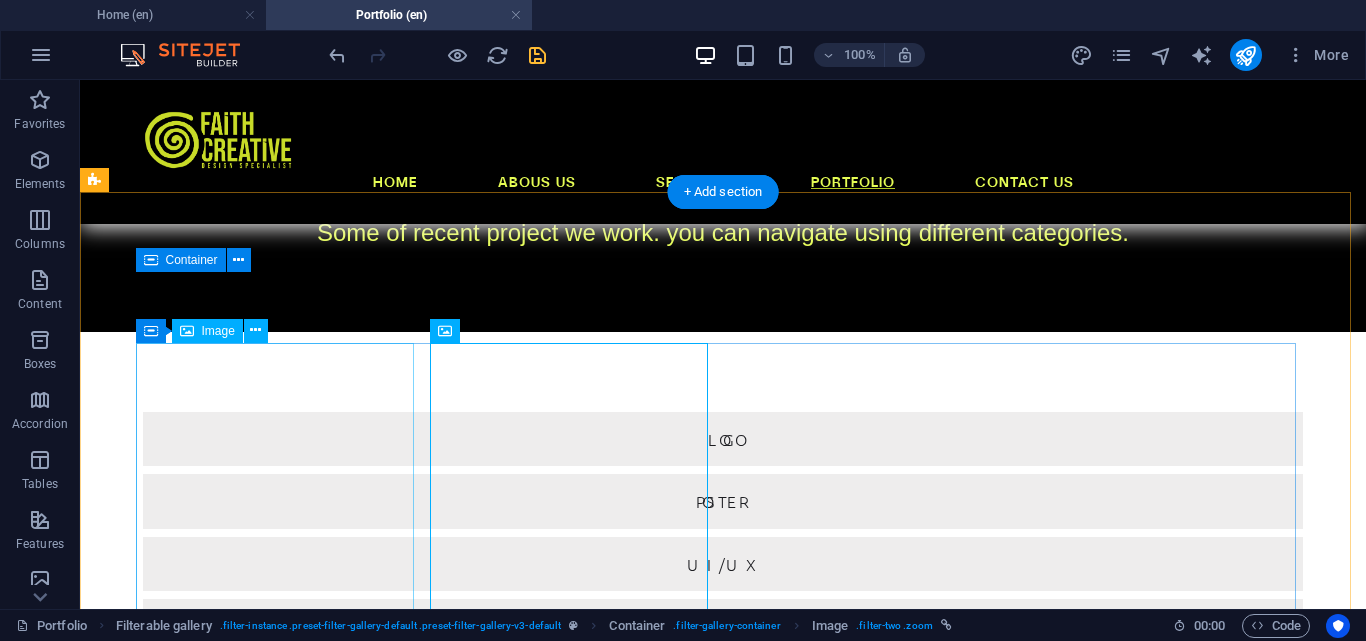 scroll, scrollTop: 400, scrollLeft: 0, axis: vertical 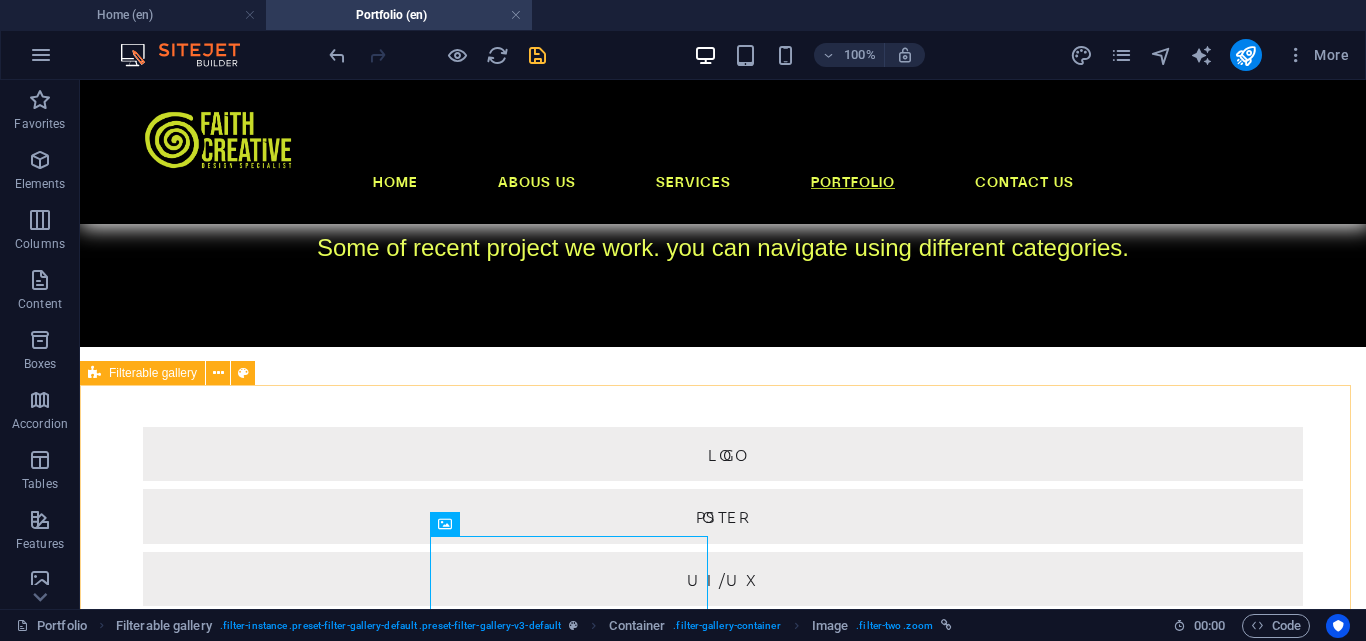 click on "Filterable gallery" at bounding box center [153, 373] 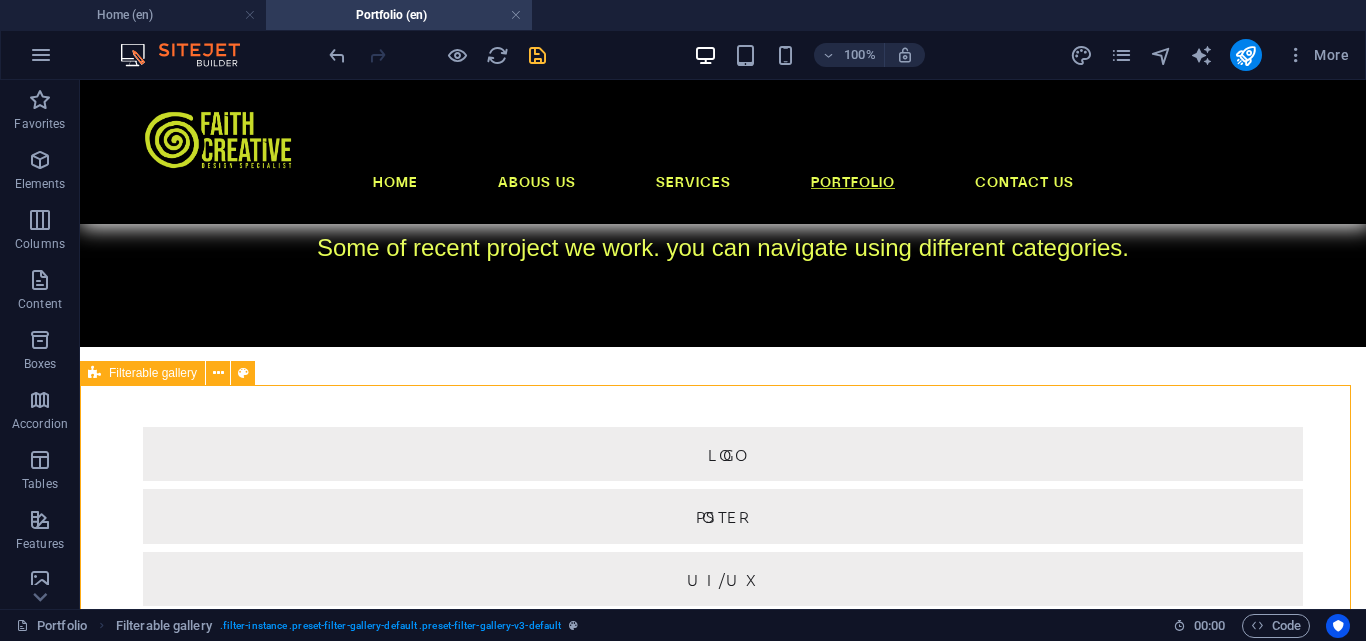 click on "Filterable gallery" at bounding box center [153, 373] 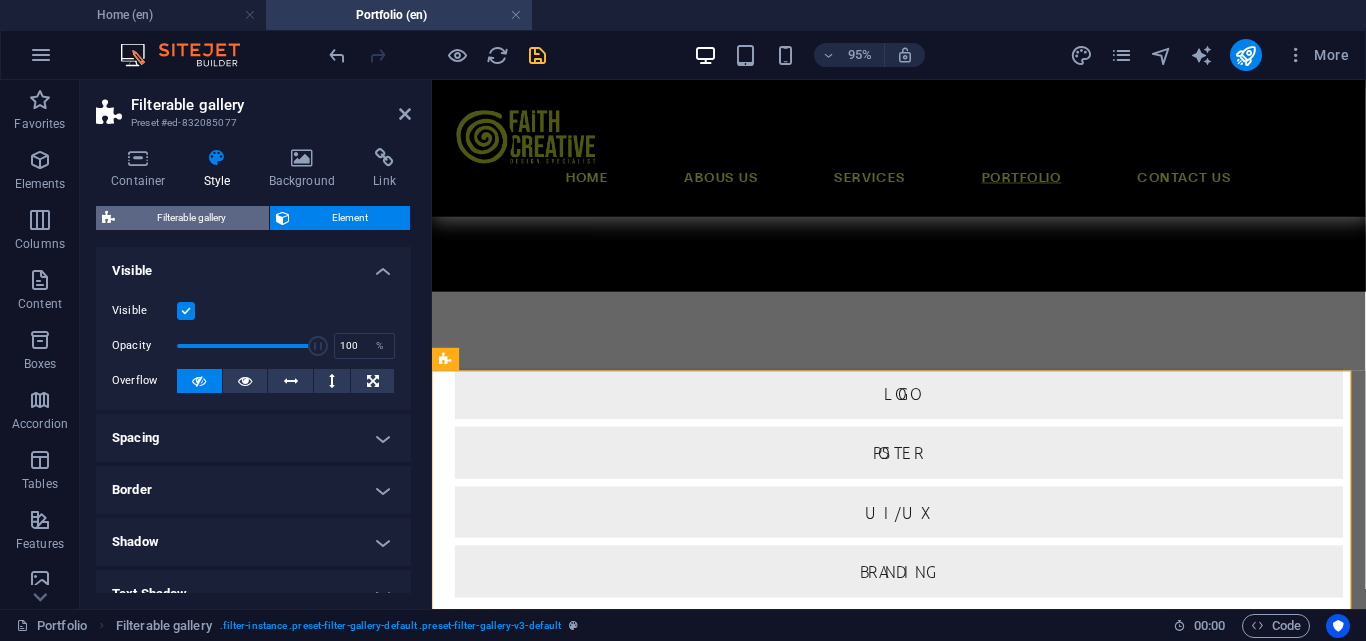 click on "Filterable gallery" at bounding box center [192, 218] 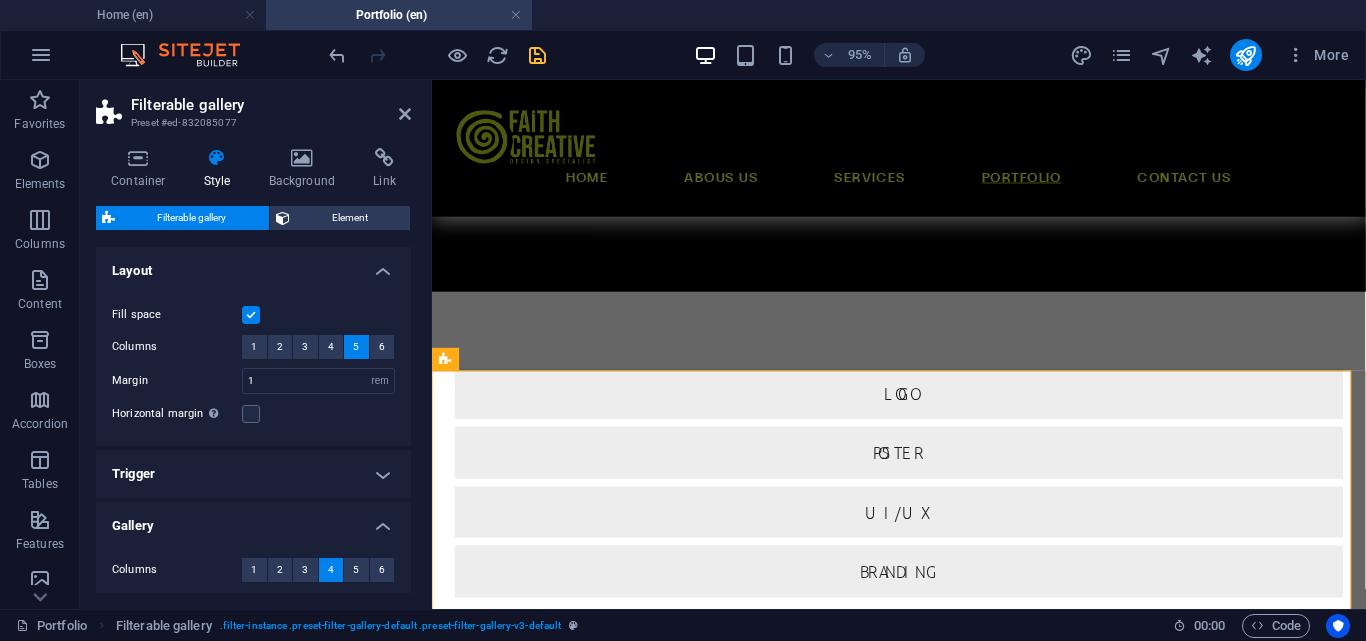 click on "Trigger" at bounding box center (253, 474) 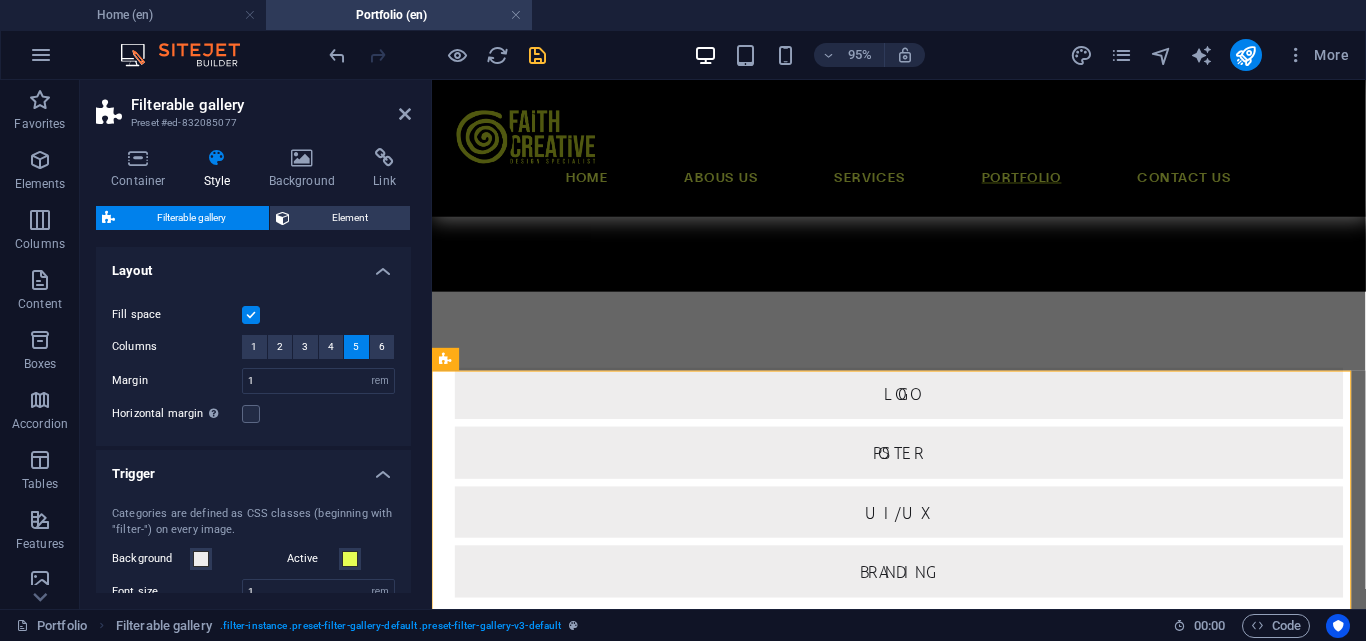 scroll, scrollTop: 200, scrollLeft: 0, axis: vertical 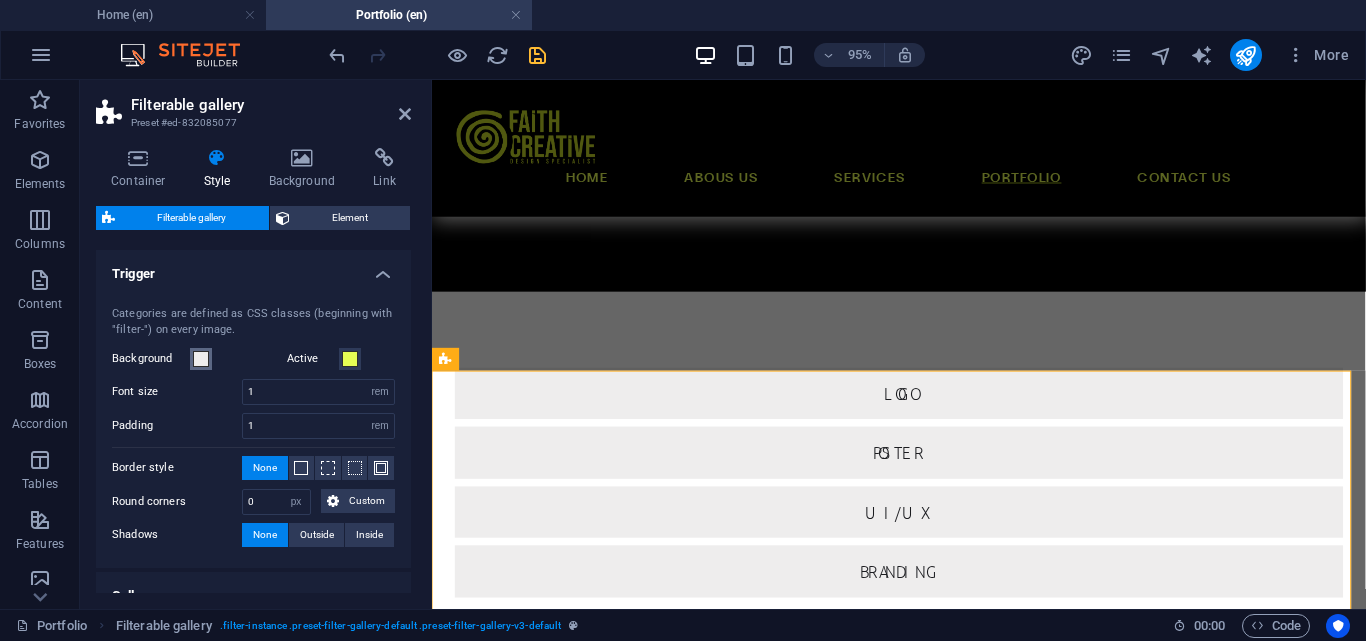 click at bounding box center [201, 359] 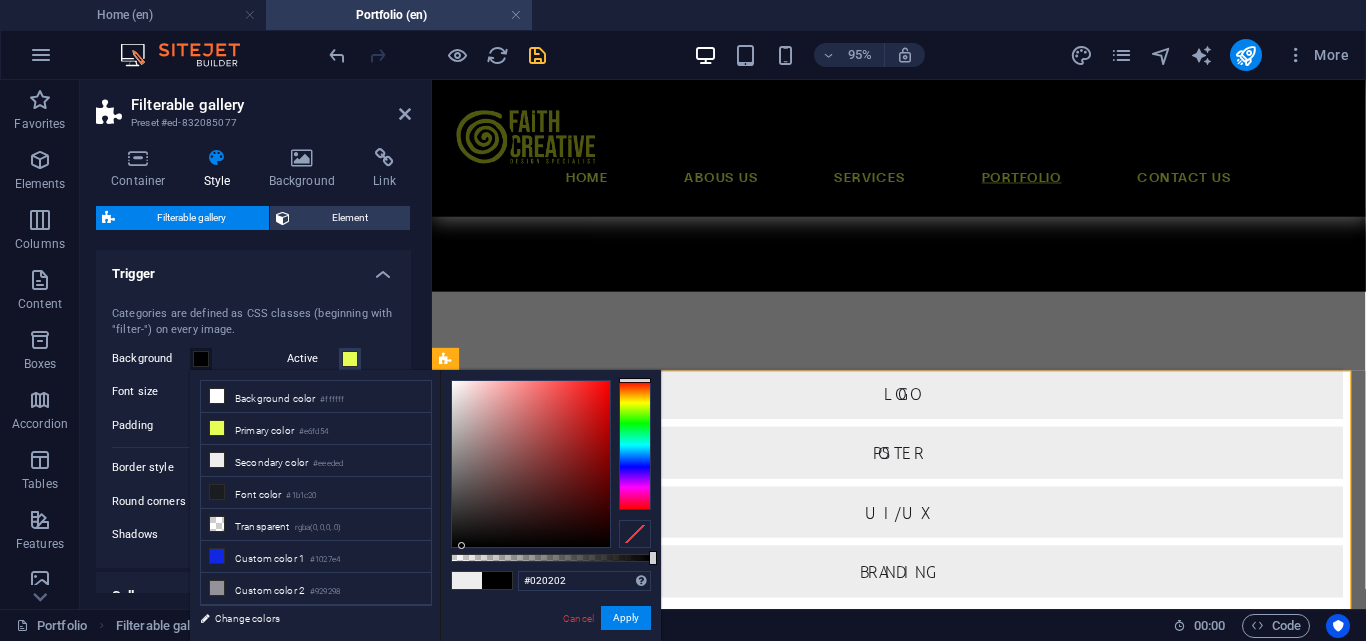 type on "#000000" 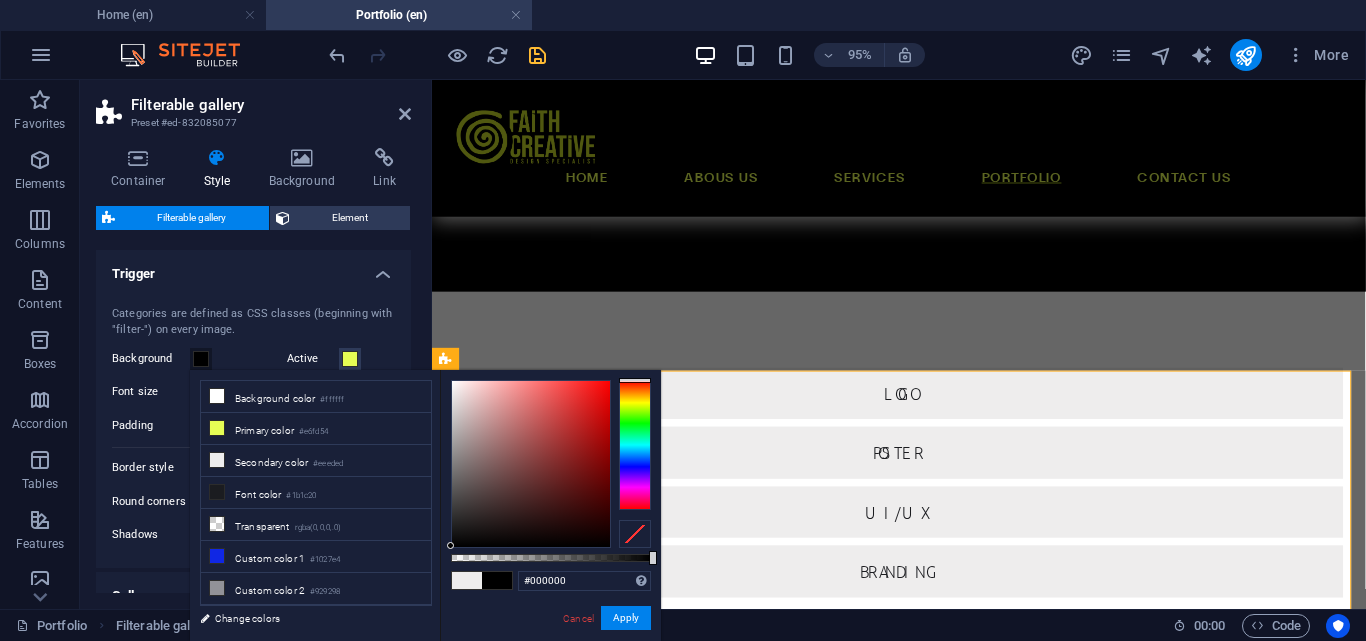 drag, startPoint x: 474, startPoint y: 540, endPoint x: 443, endPoint y: 555, distance: 34.43835 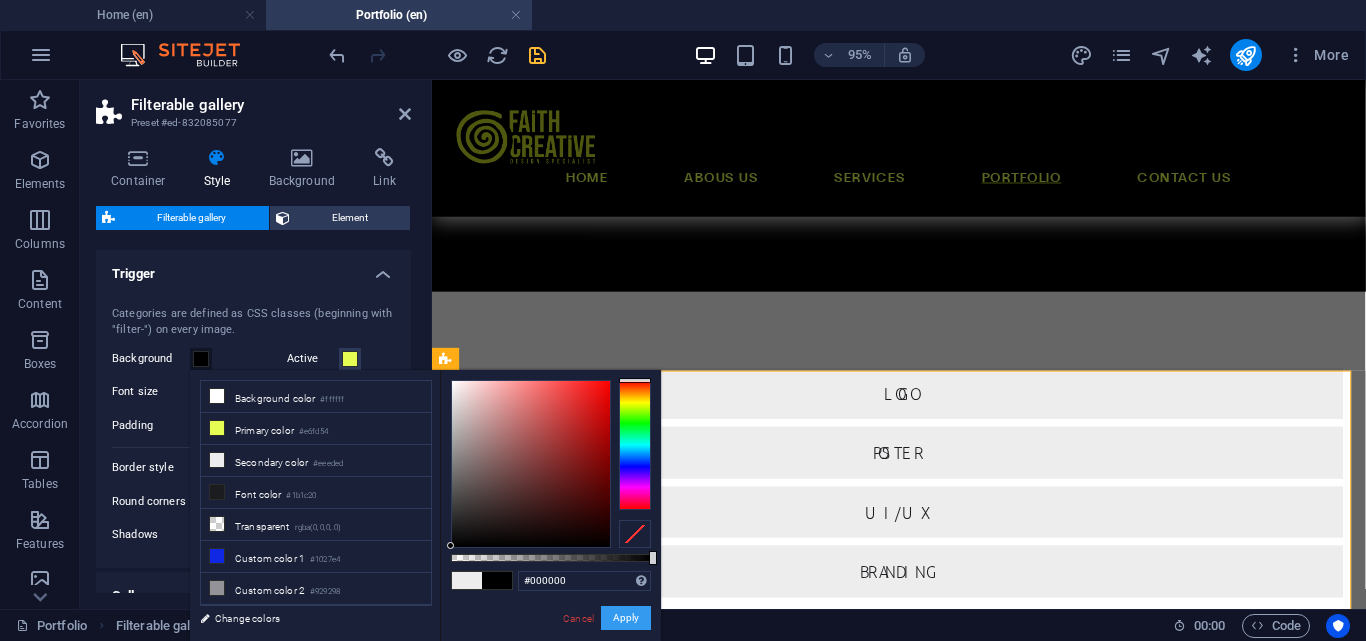 click on "Apply" at bounding box center [626, 618] 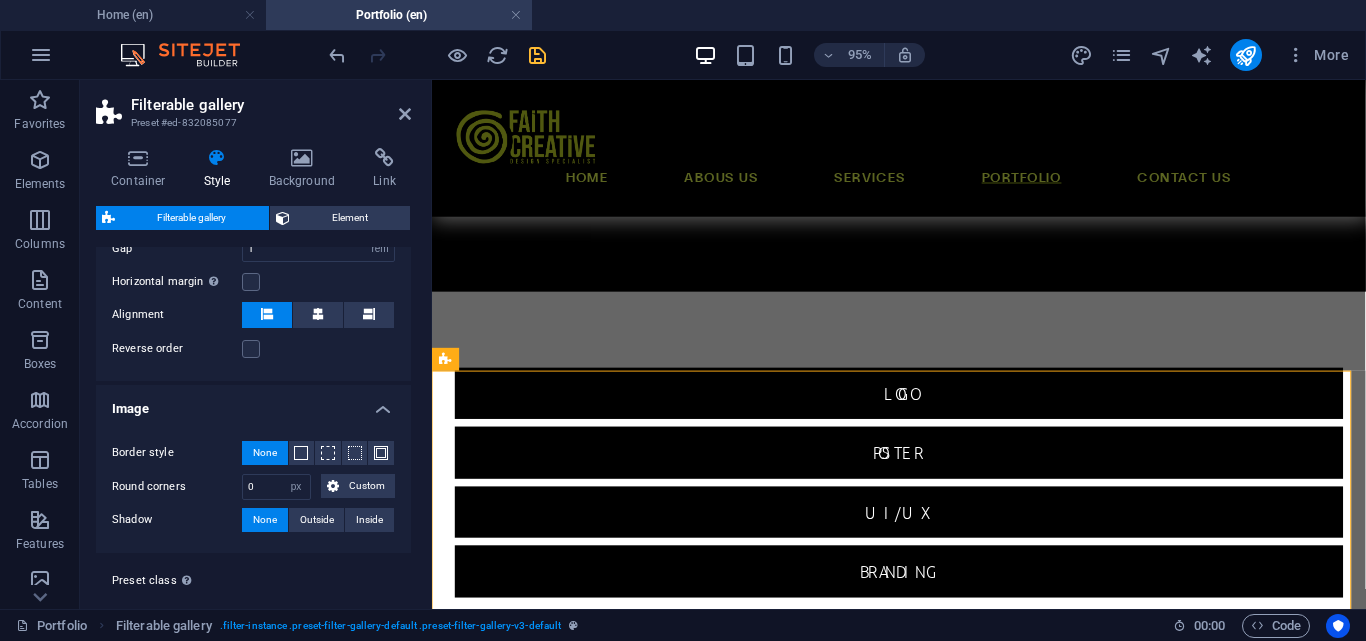 scroll, scrollTop: 697, scrollLeft: 0, axis: vertical 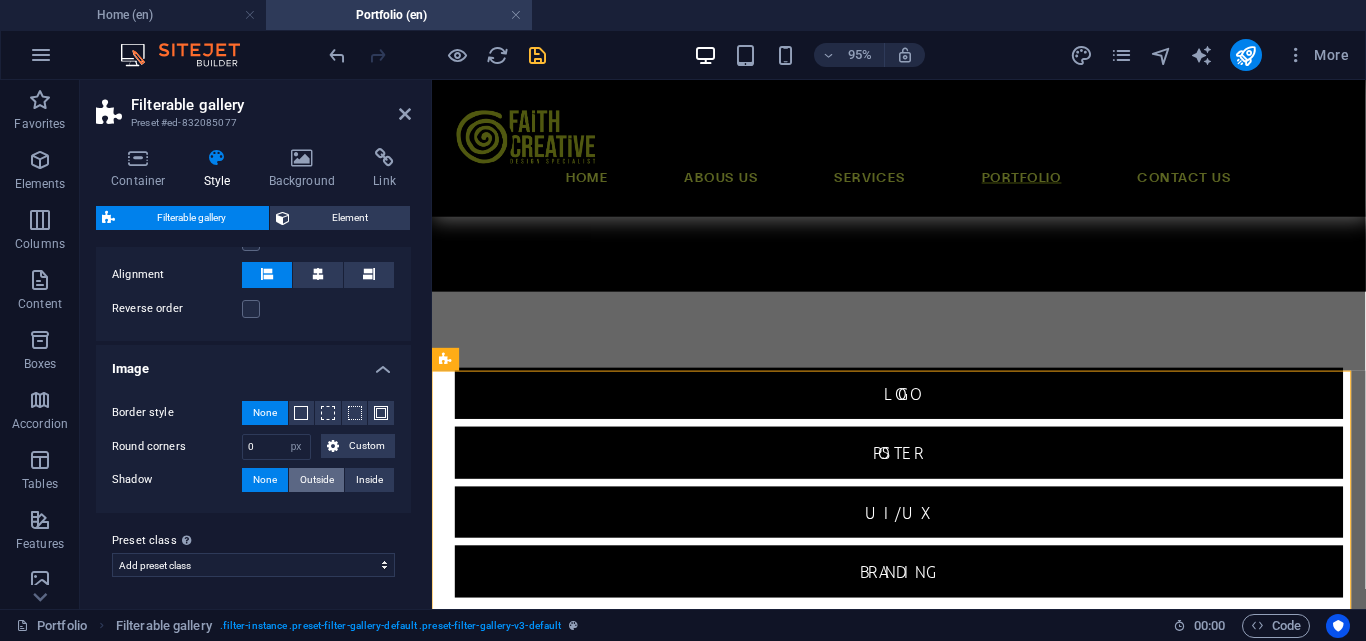 click on "Outside" at bounding box center (317, 480) 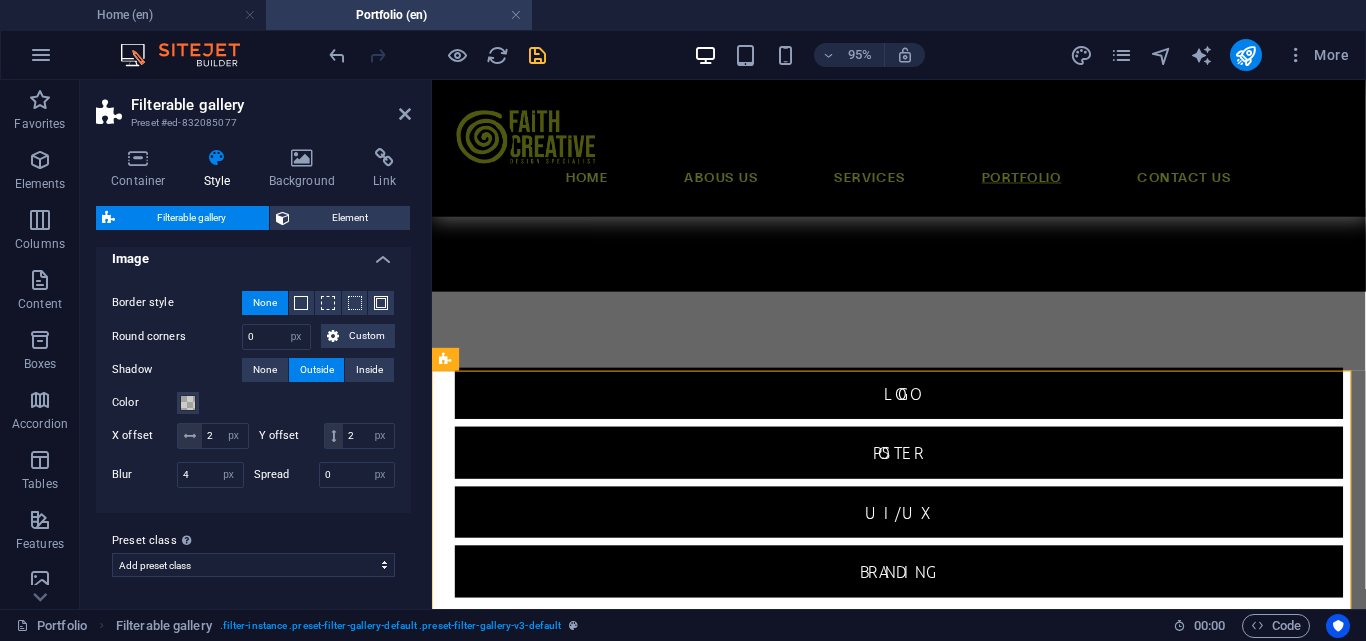 scroll, scrollTop: 433, scrollLeft: 0, axis: vertical 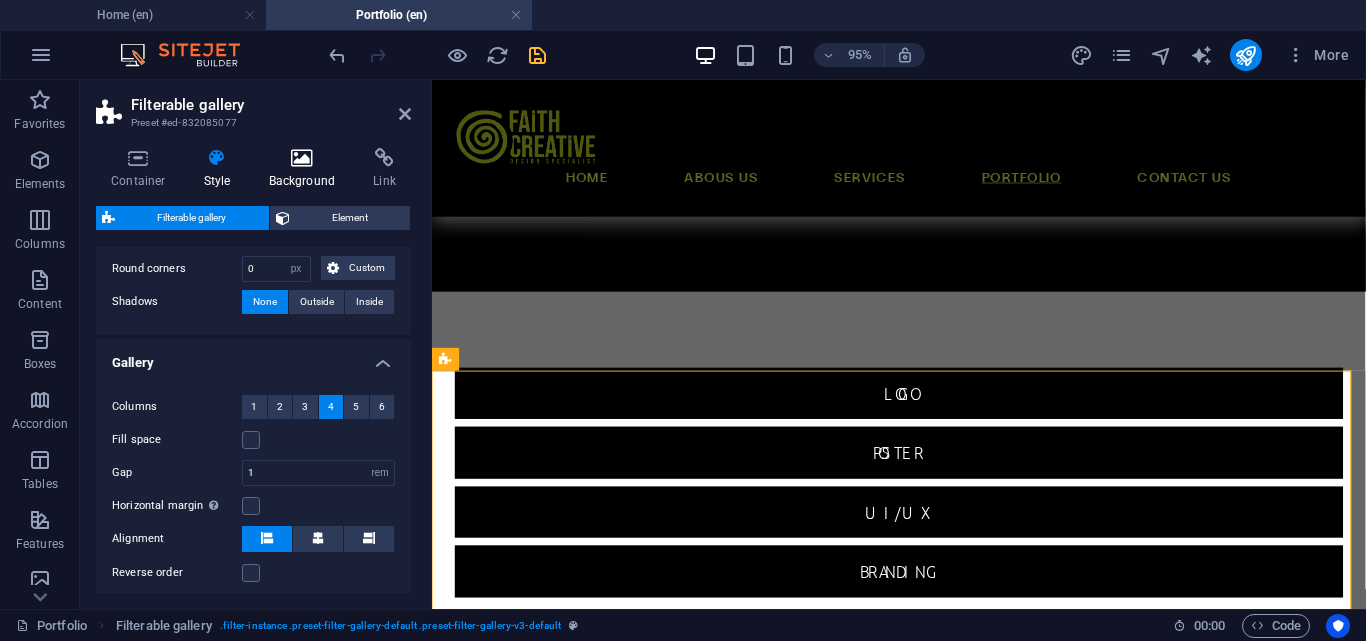 click at bounding box center [302, 158] 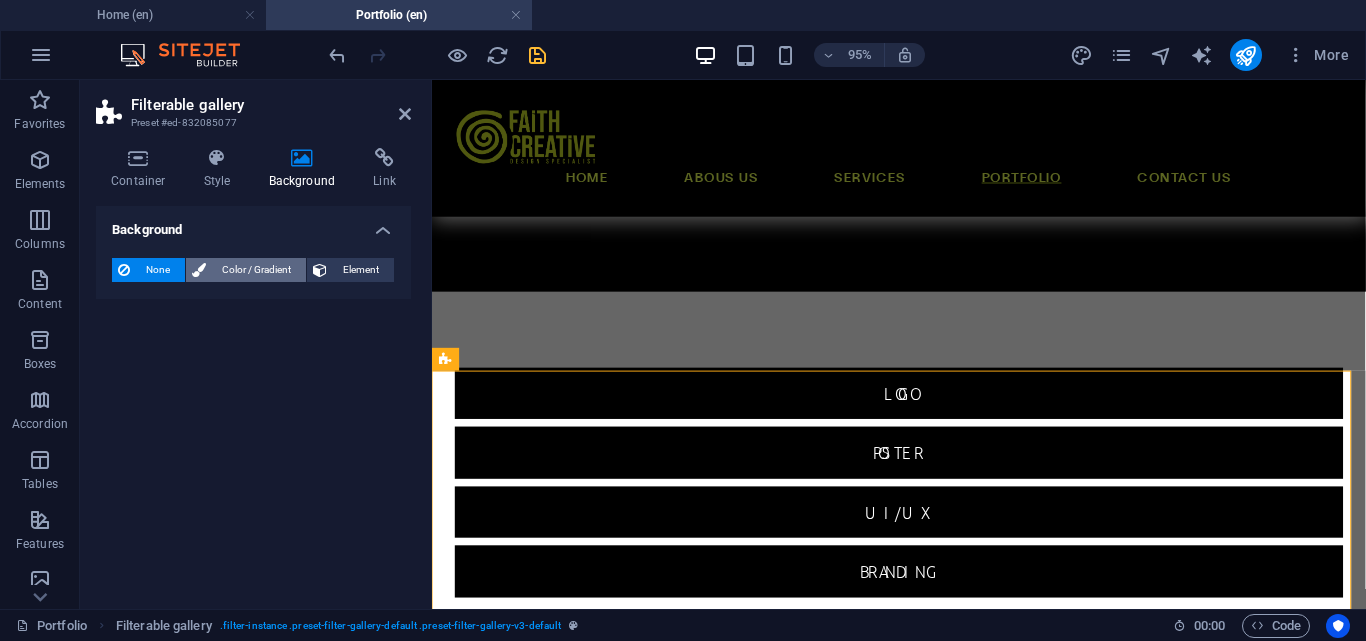 click on "Color / Gradient" at bounding box center (256, 270) 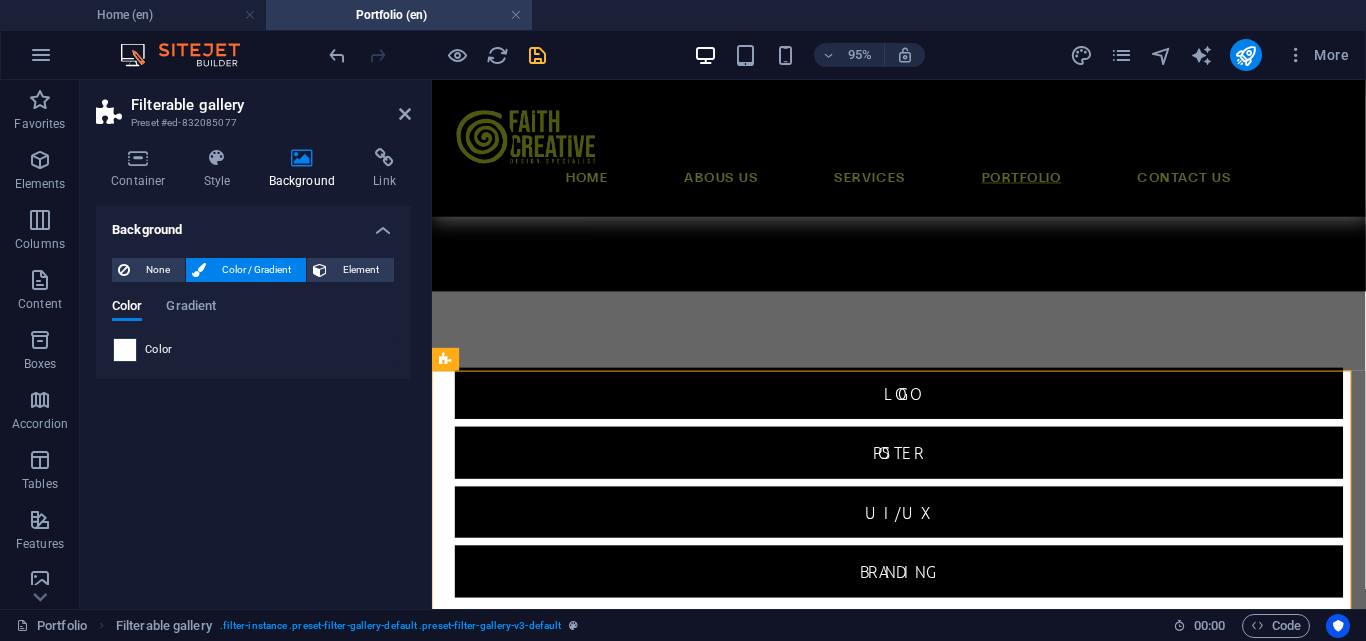 click at bounding box center [125, 350] 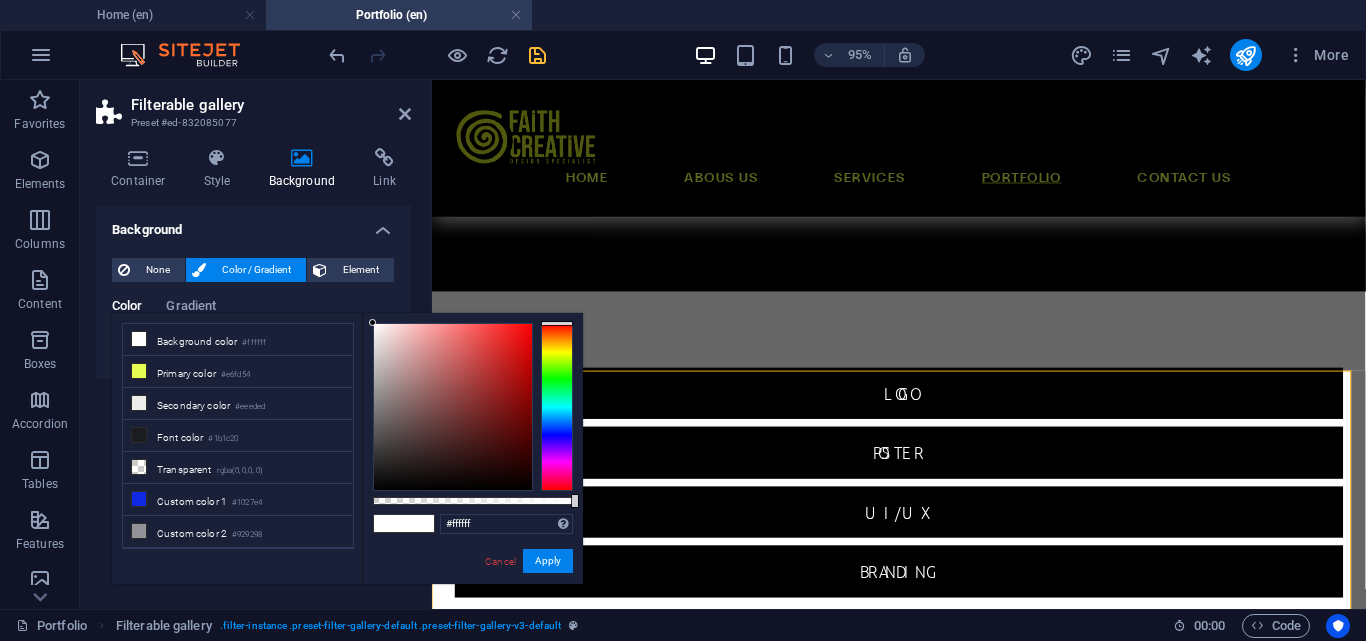 type on "#000000" 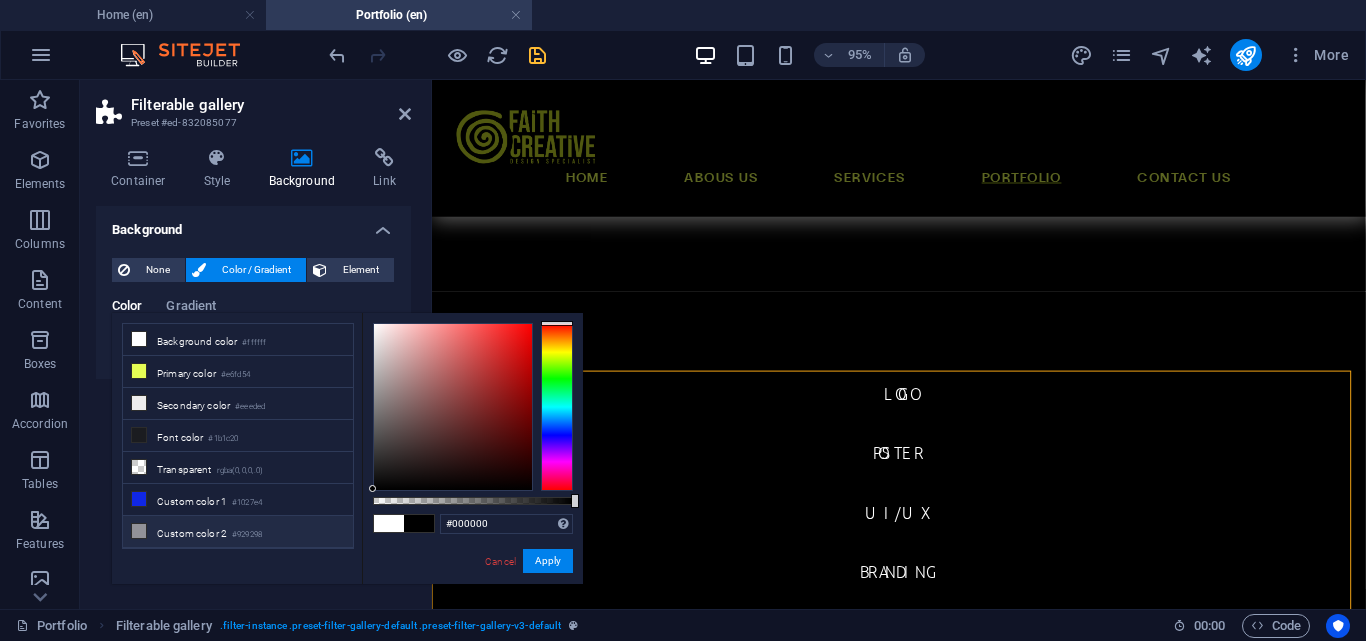 drag, startPoint x: 407, startPoint y: 479, endPoint x: 348, endPoint y: 530, distance: 77.987175 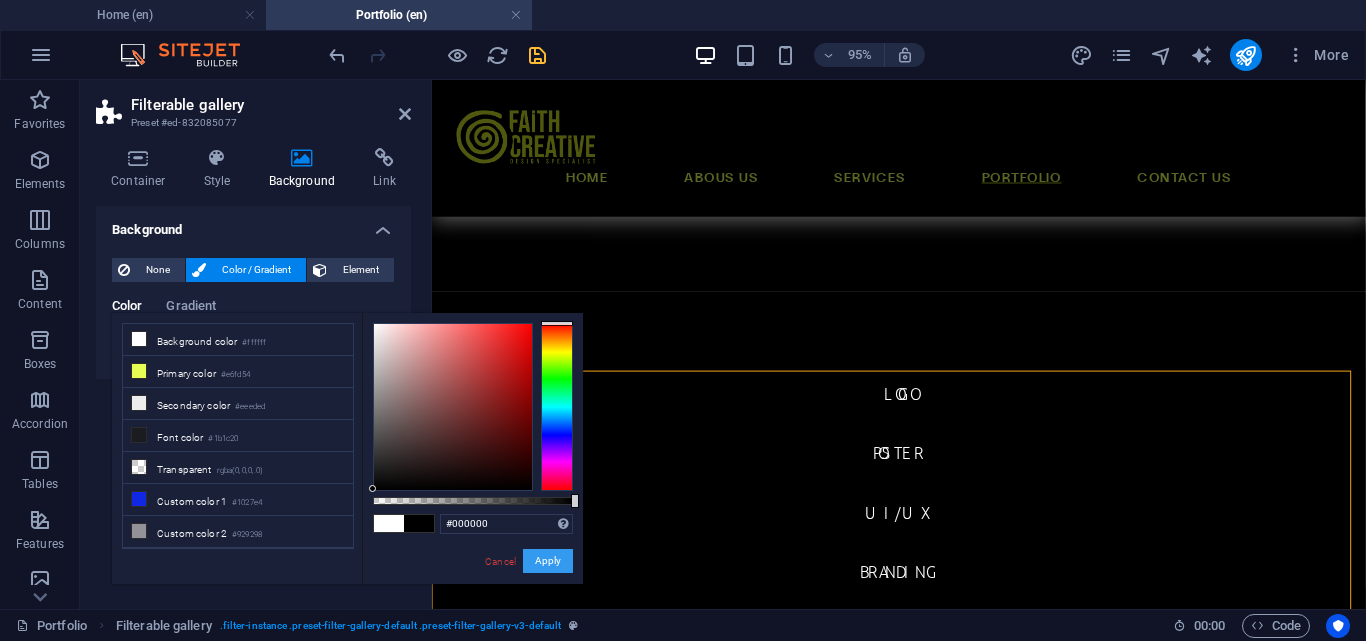 click on "Apply" at bounding box center (548, 561) 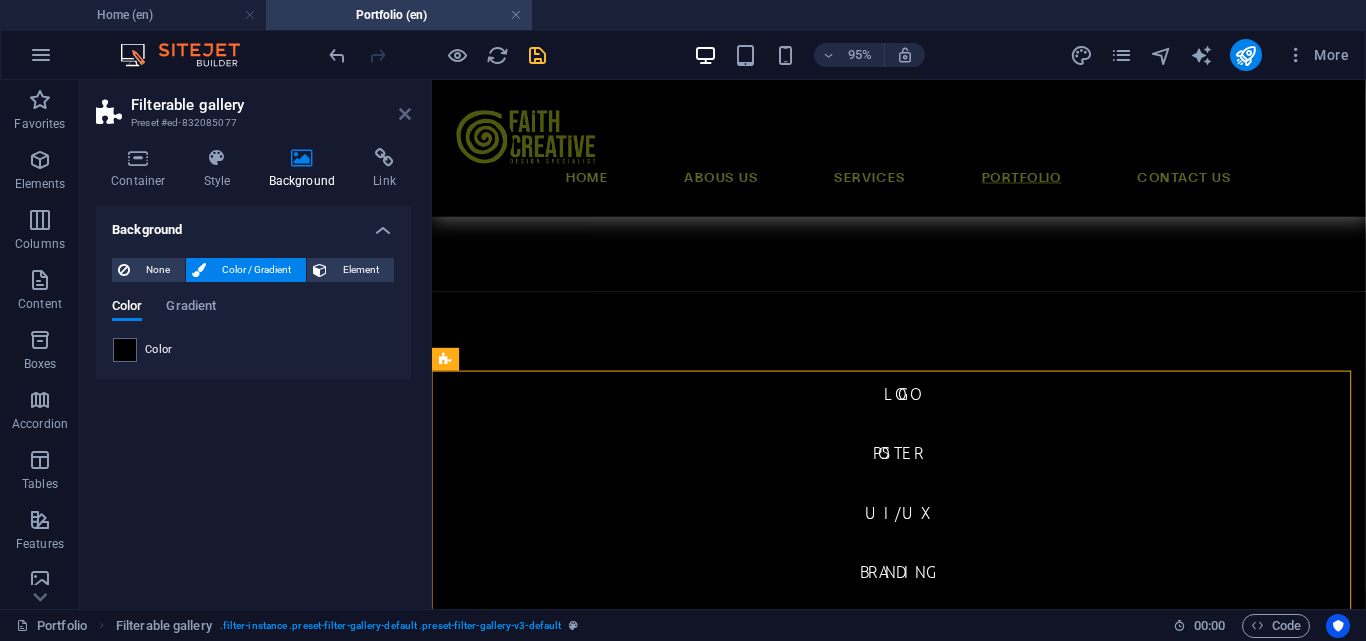 click at bounding box center [405, 114] 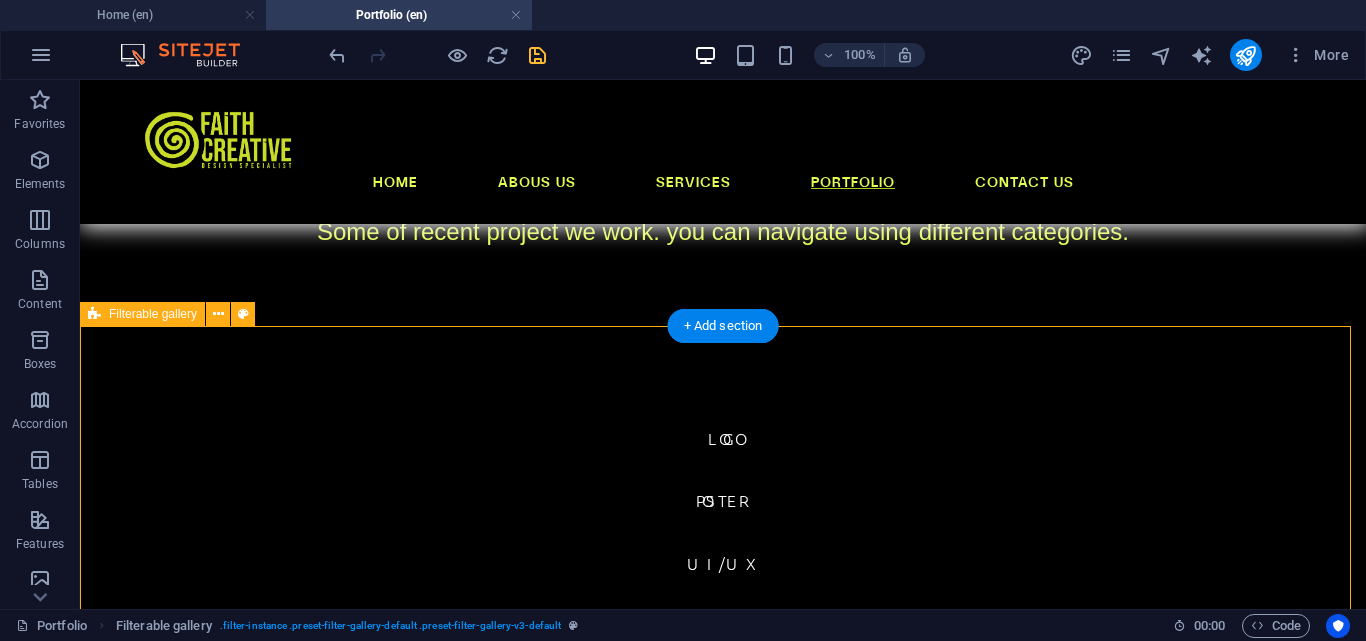 scroll, scrollTop: 400, scrollLeft: 0, axis: vertical 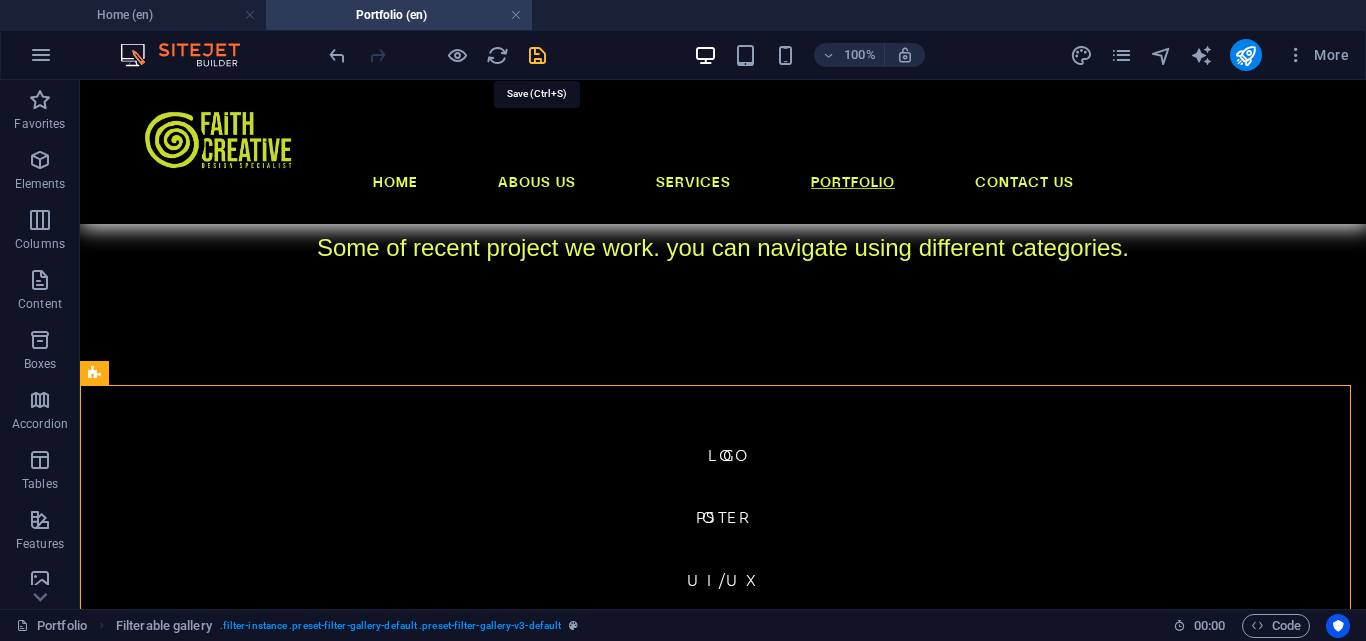 click at bounding box center [537, 55] 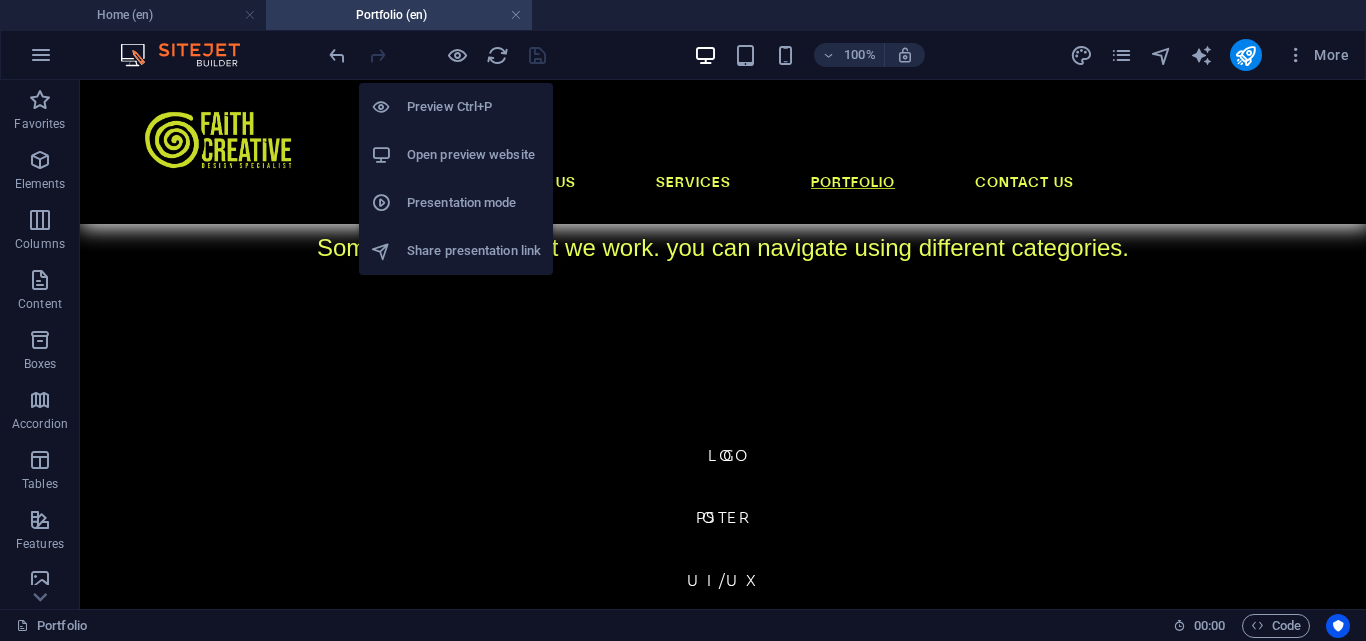 click on "Preview Ctrl+P" at bounding box center (474, 107) 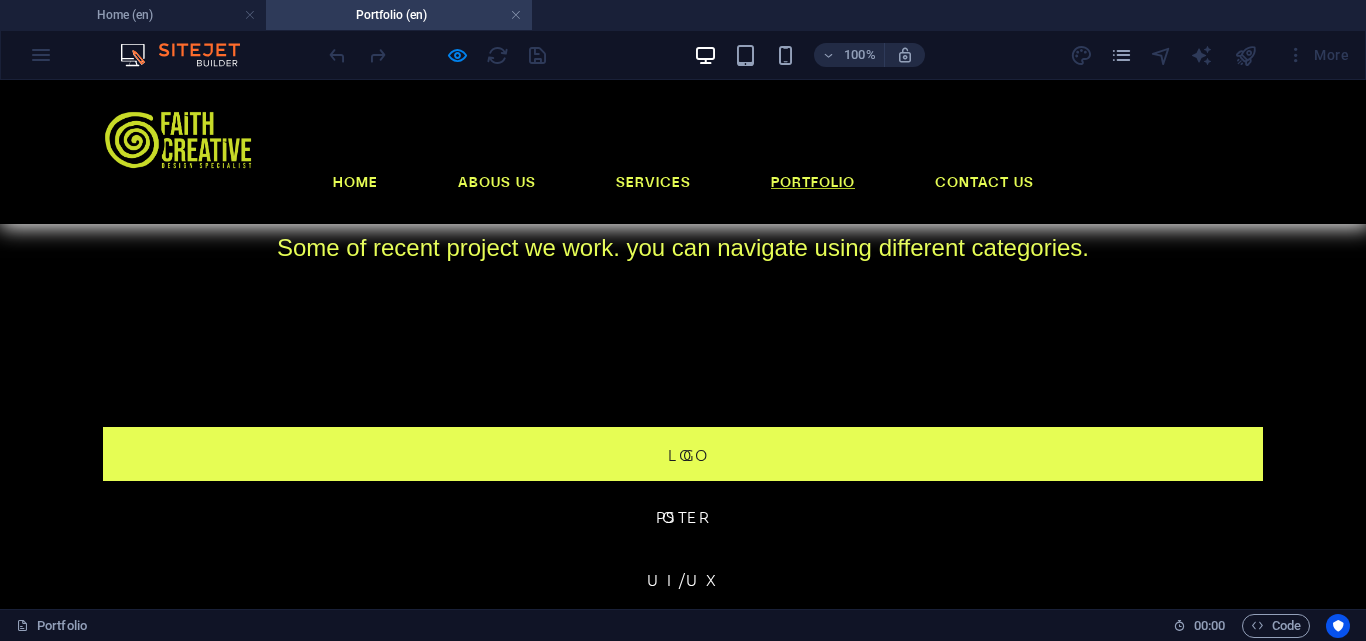 click on "Logo" at bounding box center [683, 454] 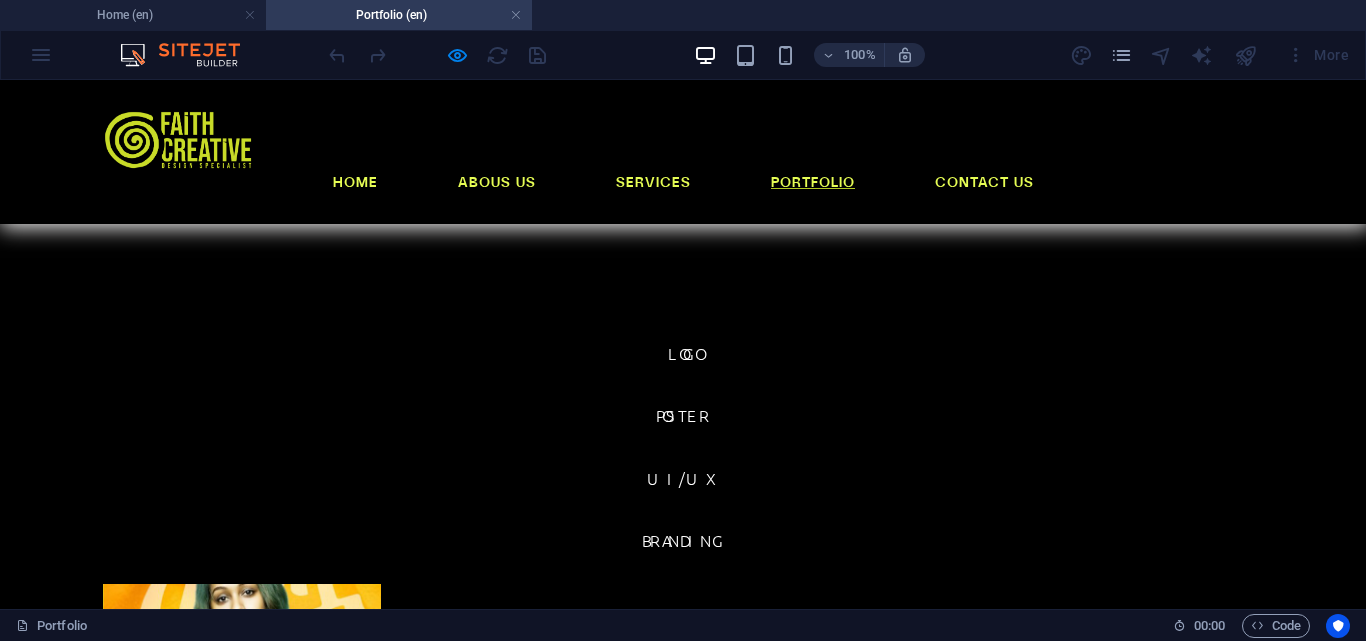 scroll, scrollTop: 500, scrollLeft: 0, axis: vertical 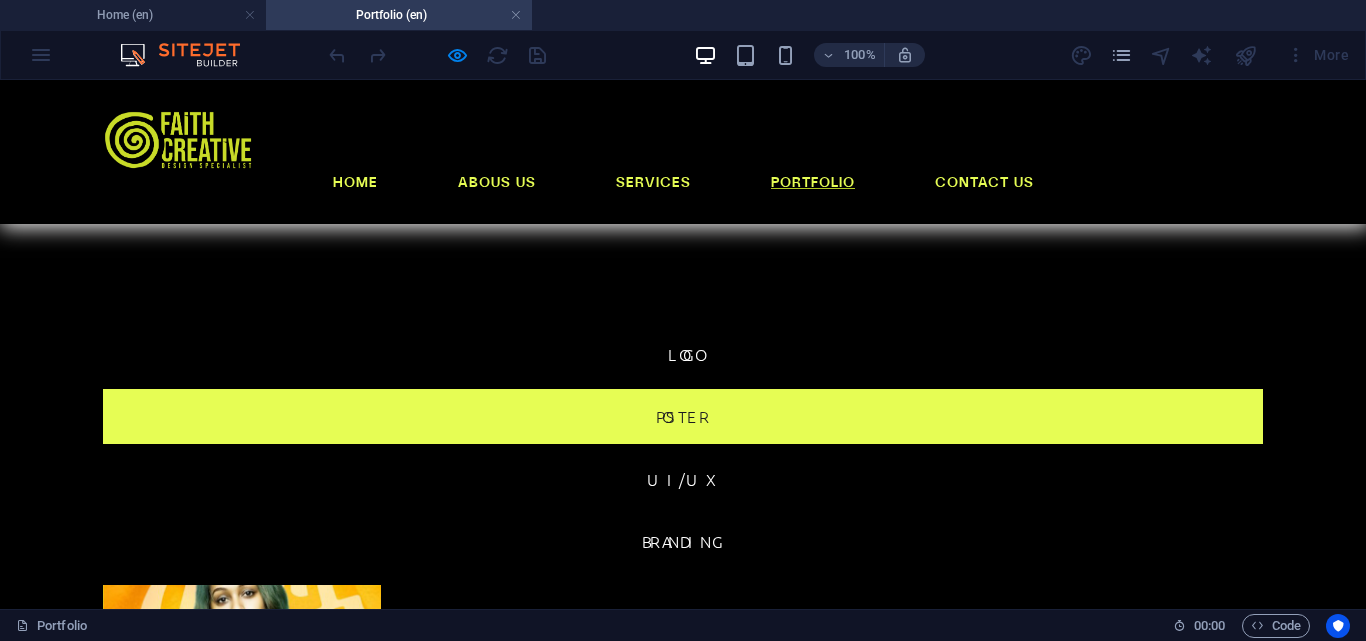 click on "POSTER" at bounding box center [683, 416] 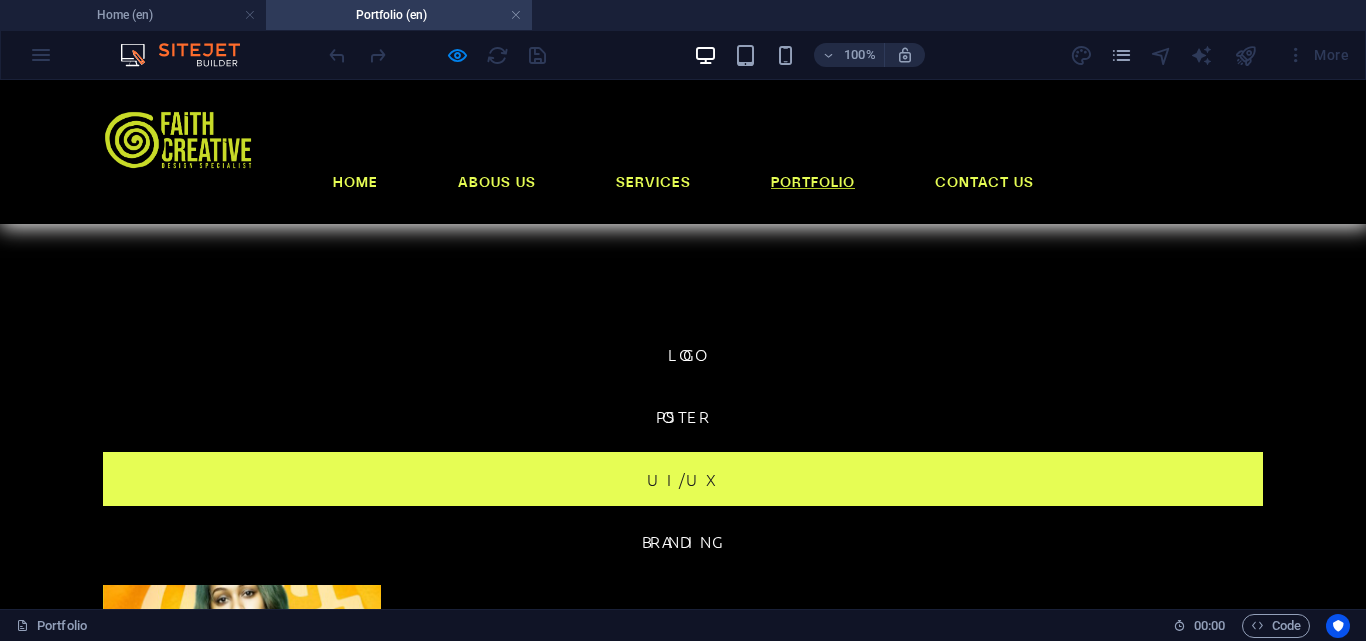 click on "UI/UX" at bounding box center [683, 479] 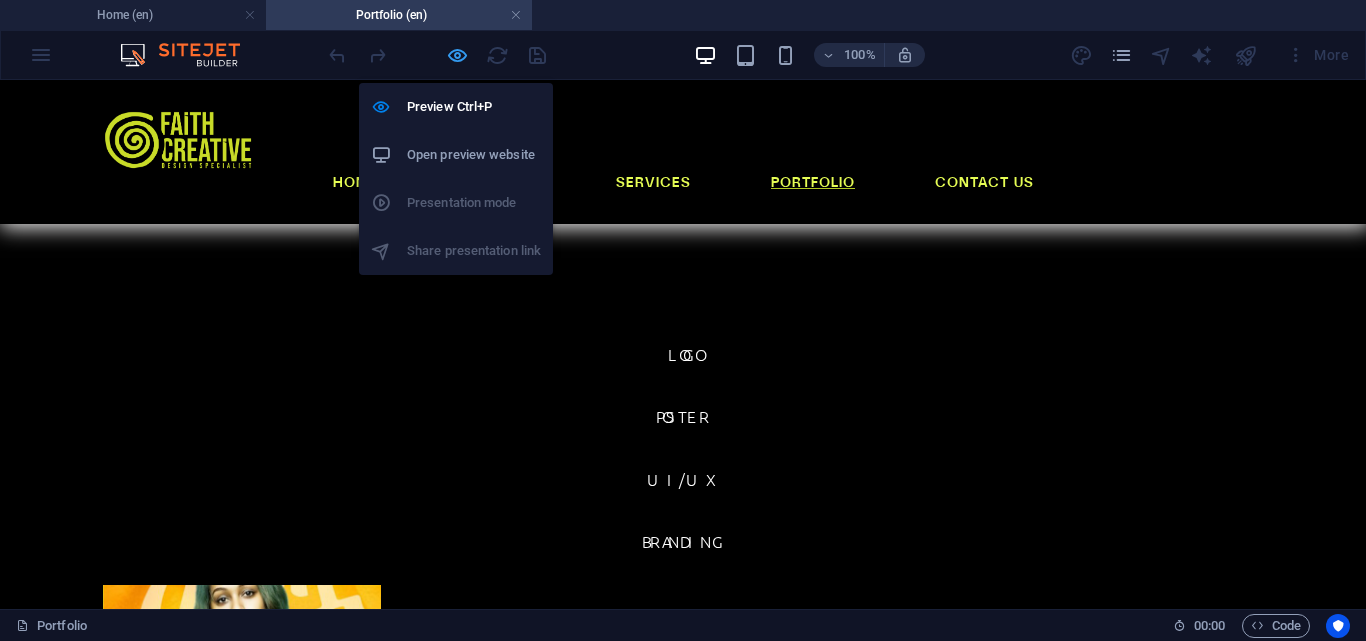 click at bounding box center (457, 55) 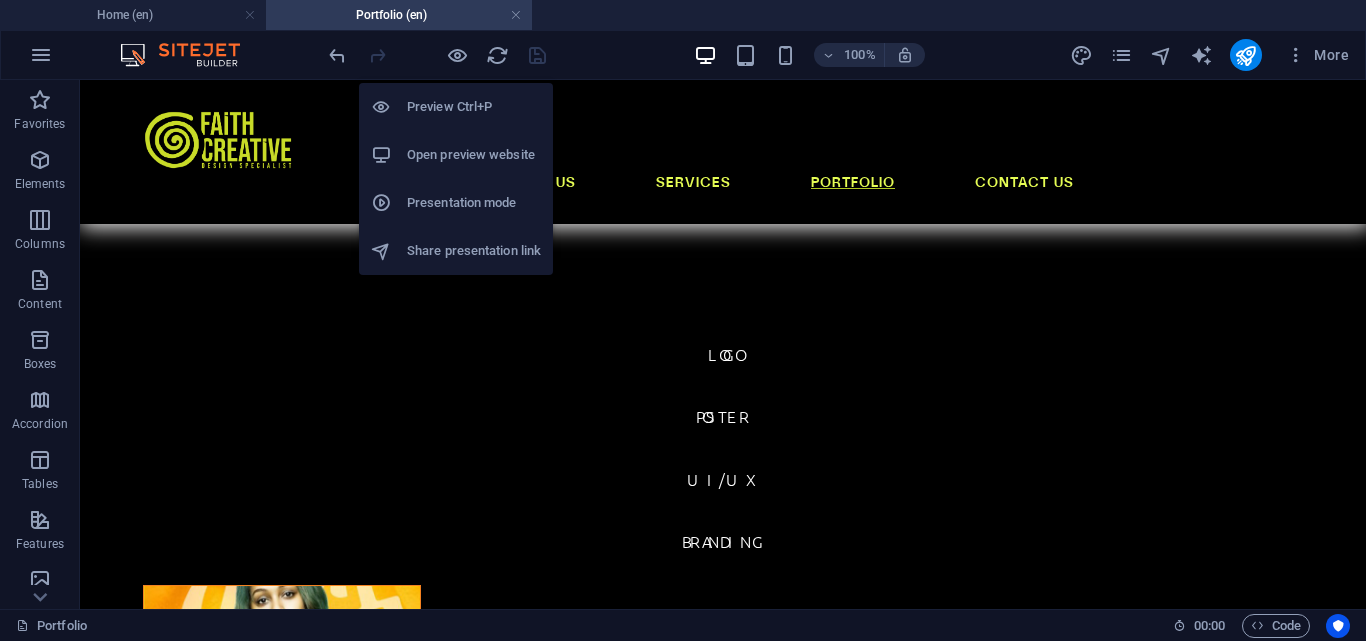 click on "Open preview website" at bounding box center [474, 155] 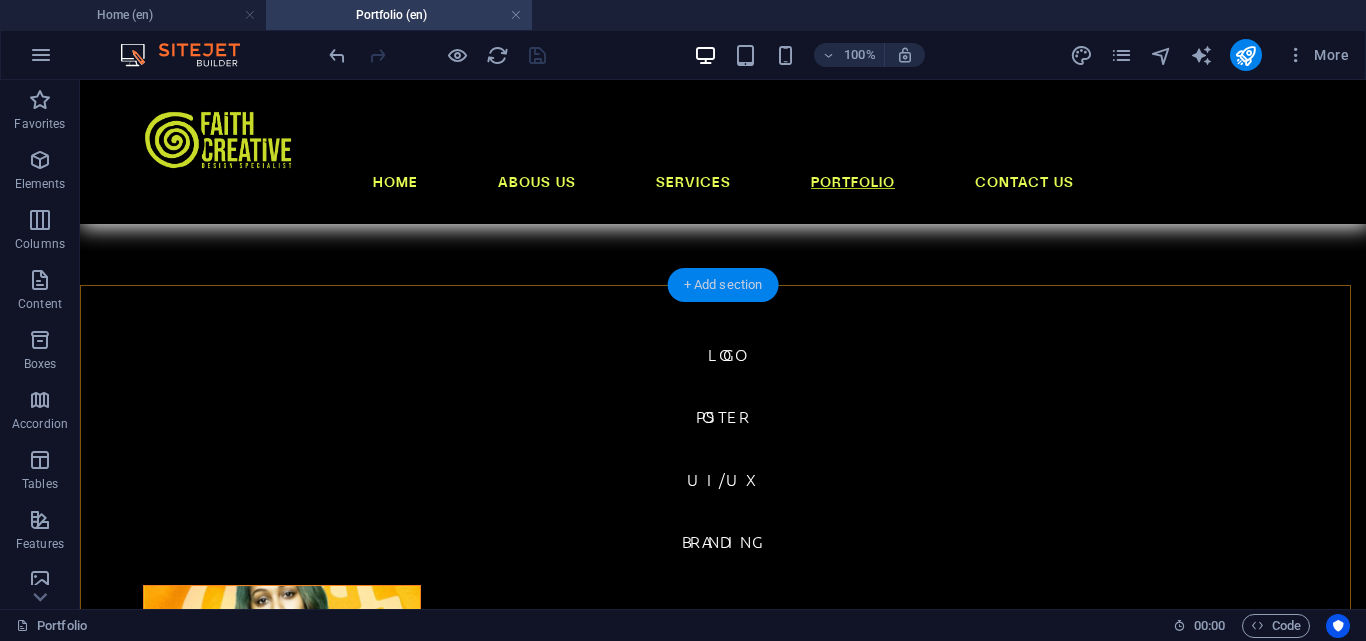click on "+ Add section" at bounding box center (723, 285) 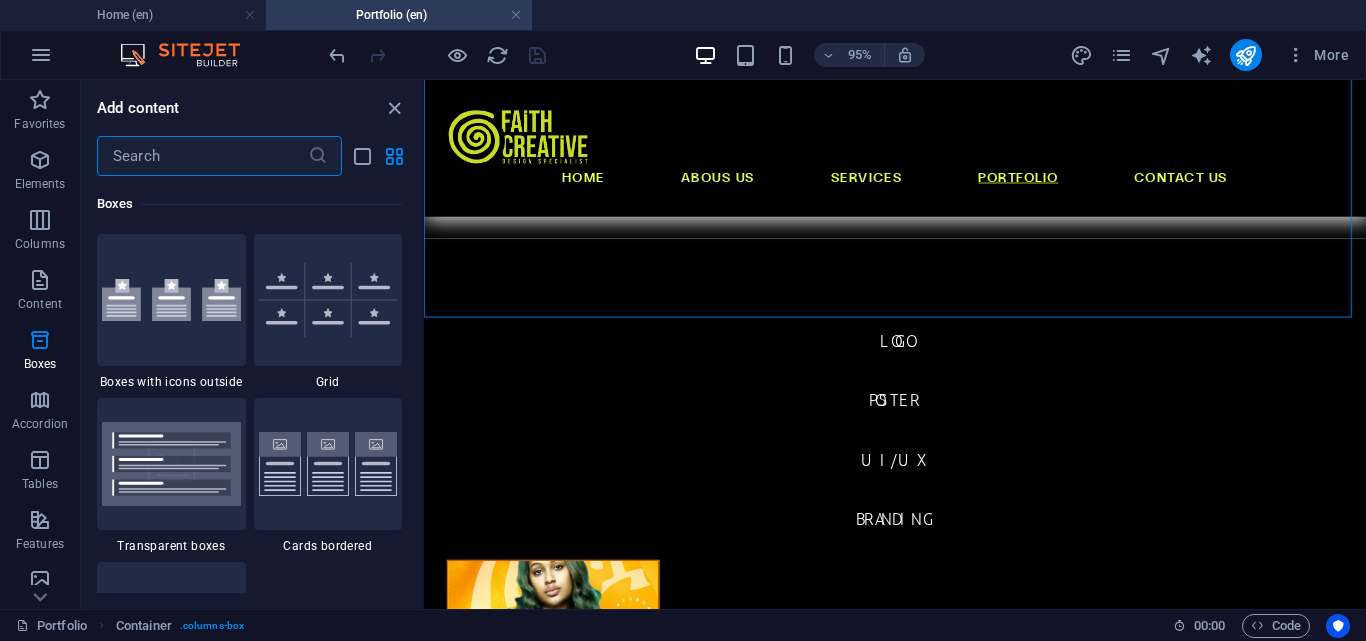 scroll, scrollTop: 6099, scrollLeft: 0, axis: vertical 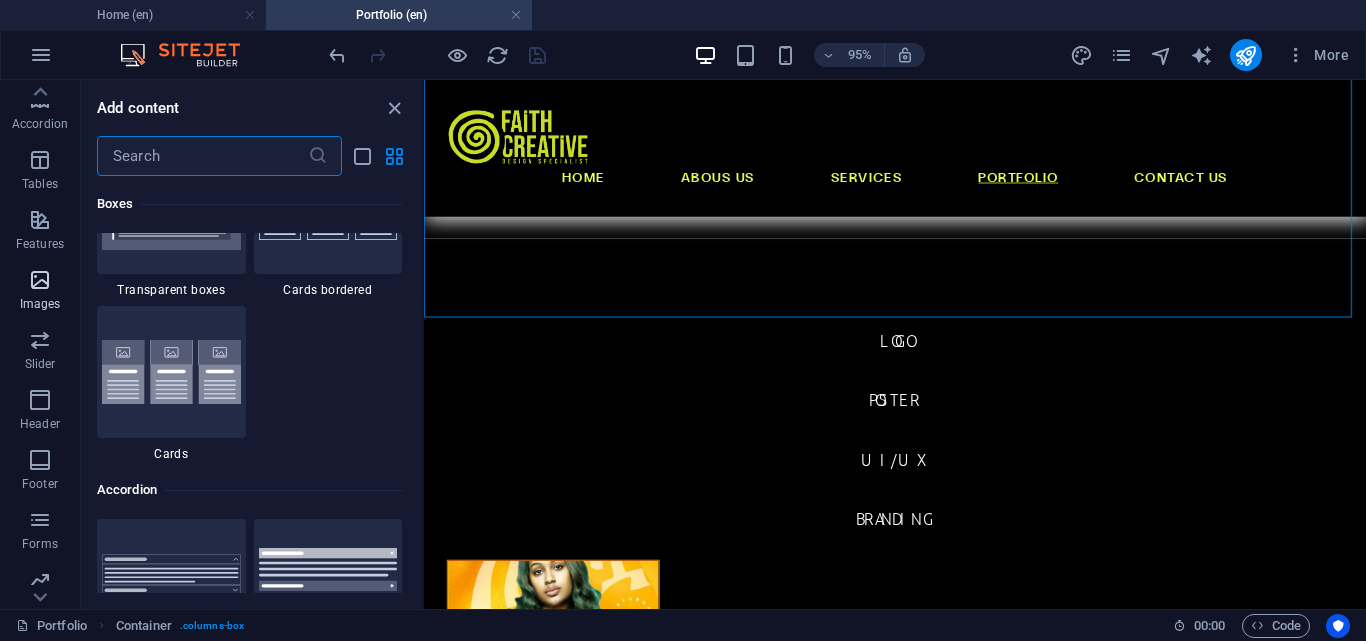 click on "Images" at bounding box center [40, 304] 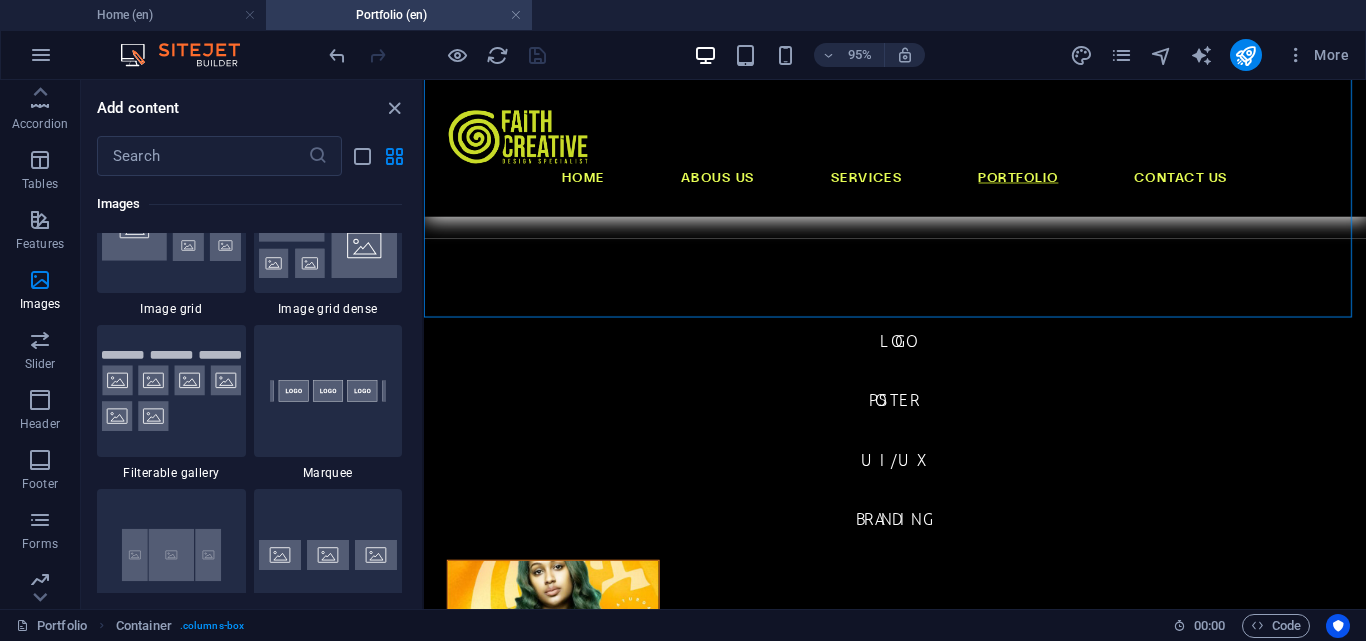 scroll, scrollTop: 10740, scrollLeft: 0, axis: vertical 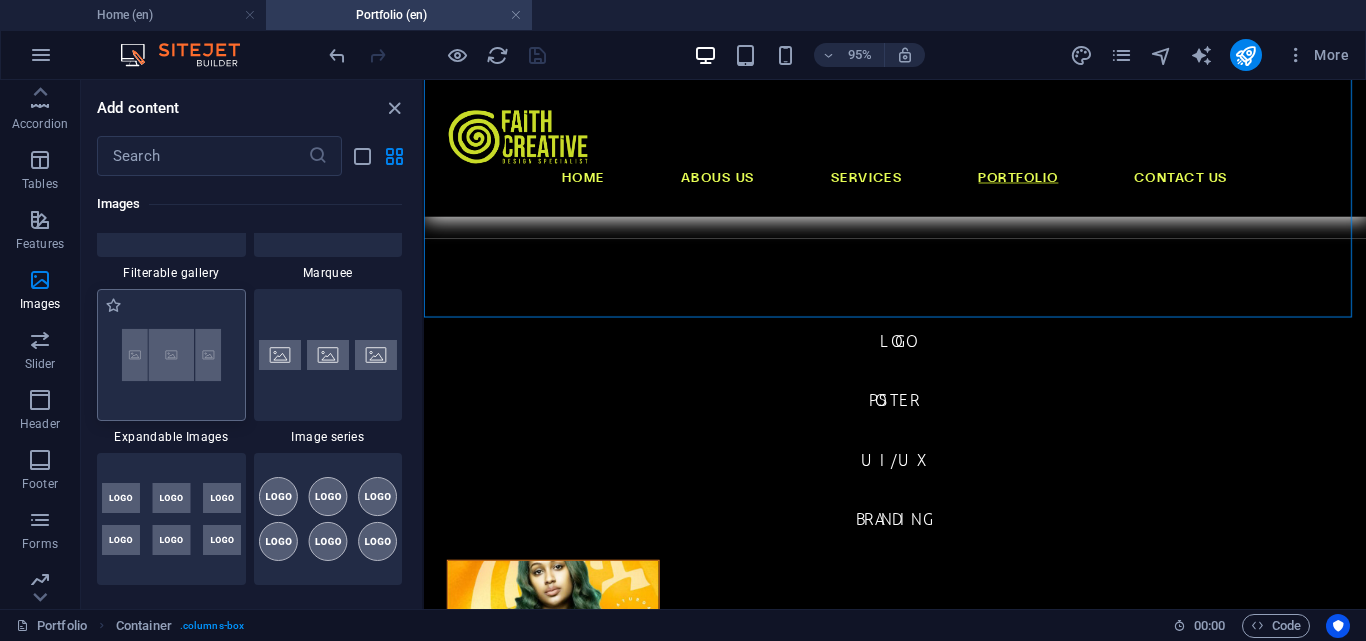 click at bounding box center [171, 355] 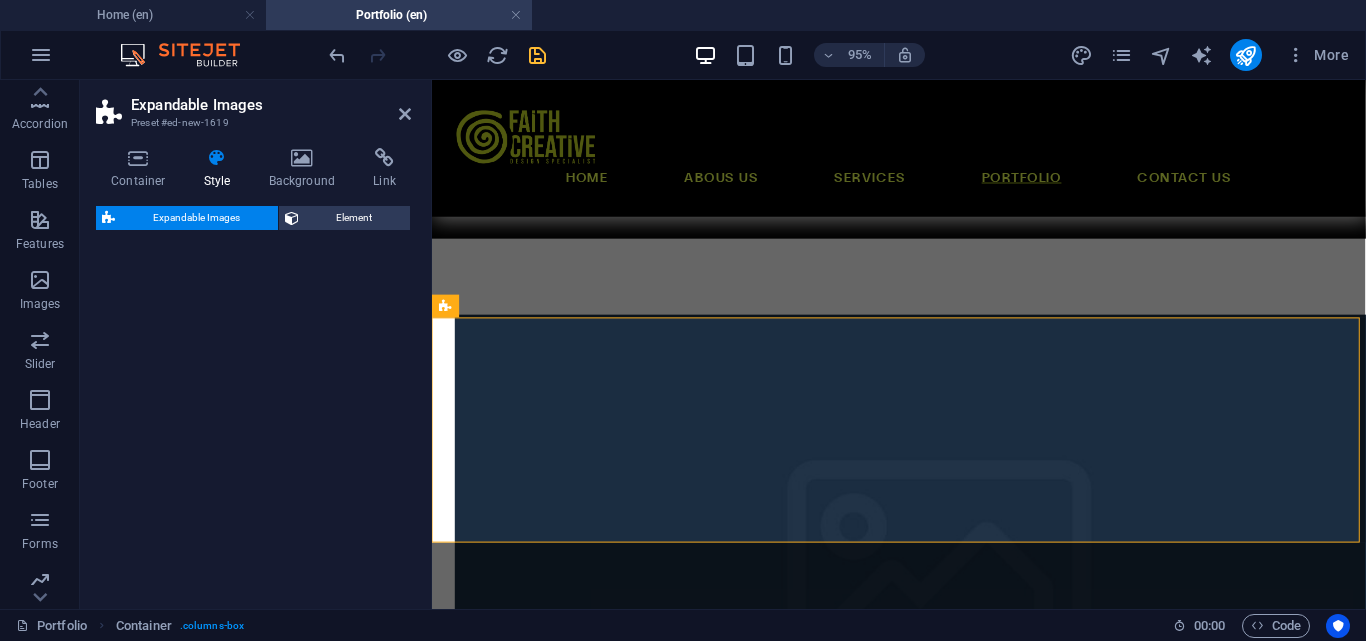 select on "rem" 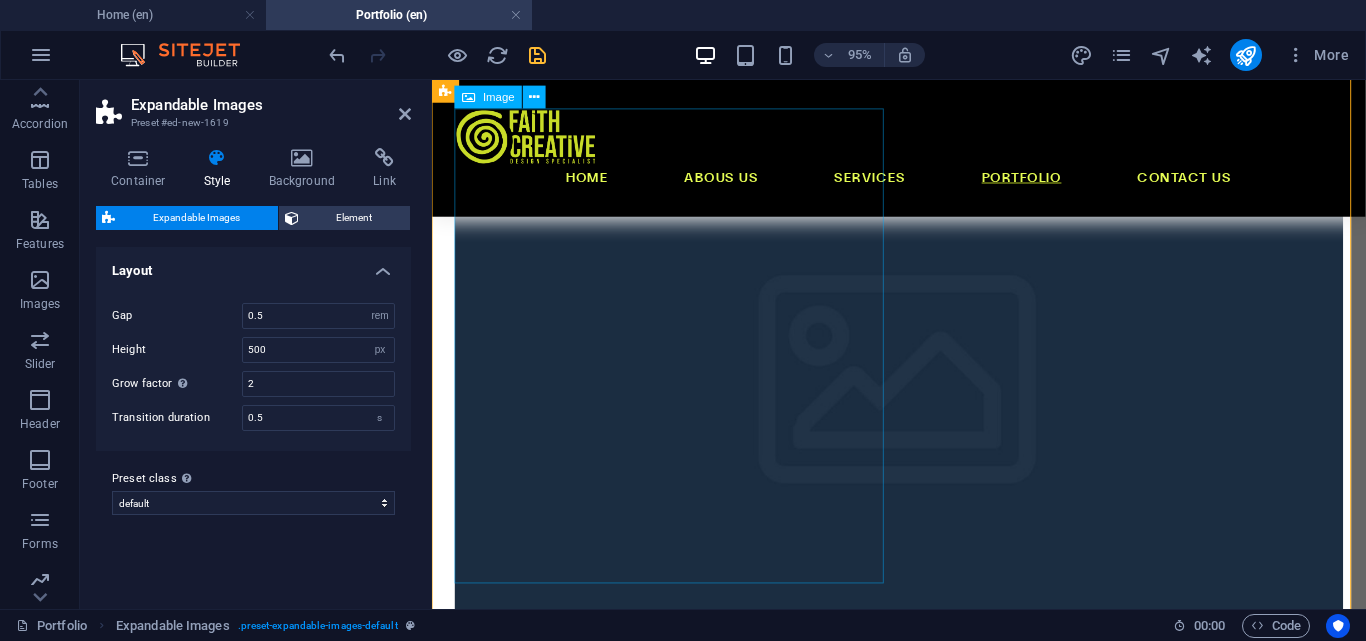 scroll, scrollTop: 600, scrollLeft: 0, axis: vertical 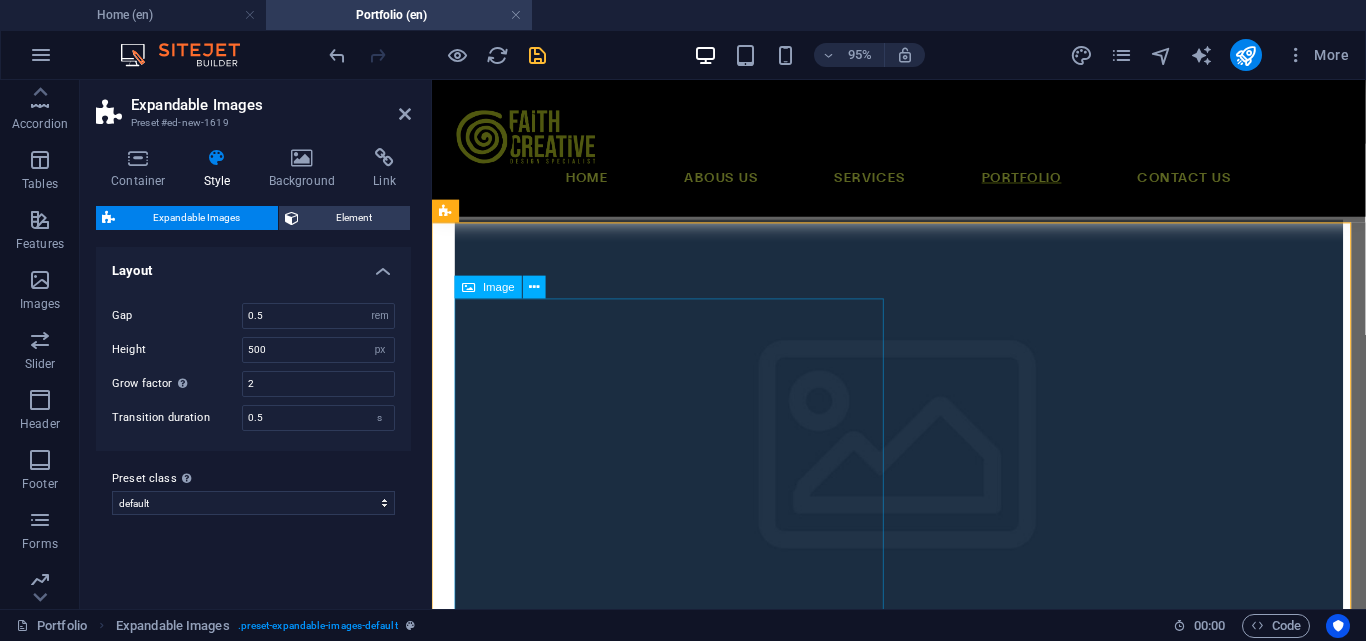 click on "Image" at bounding box center (499, 287) 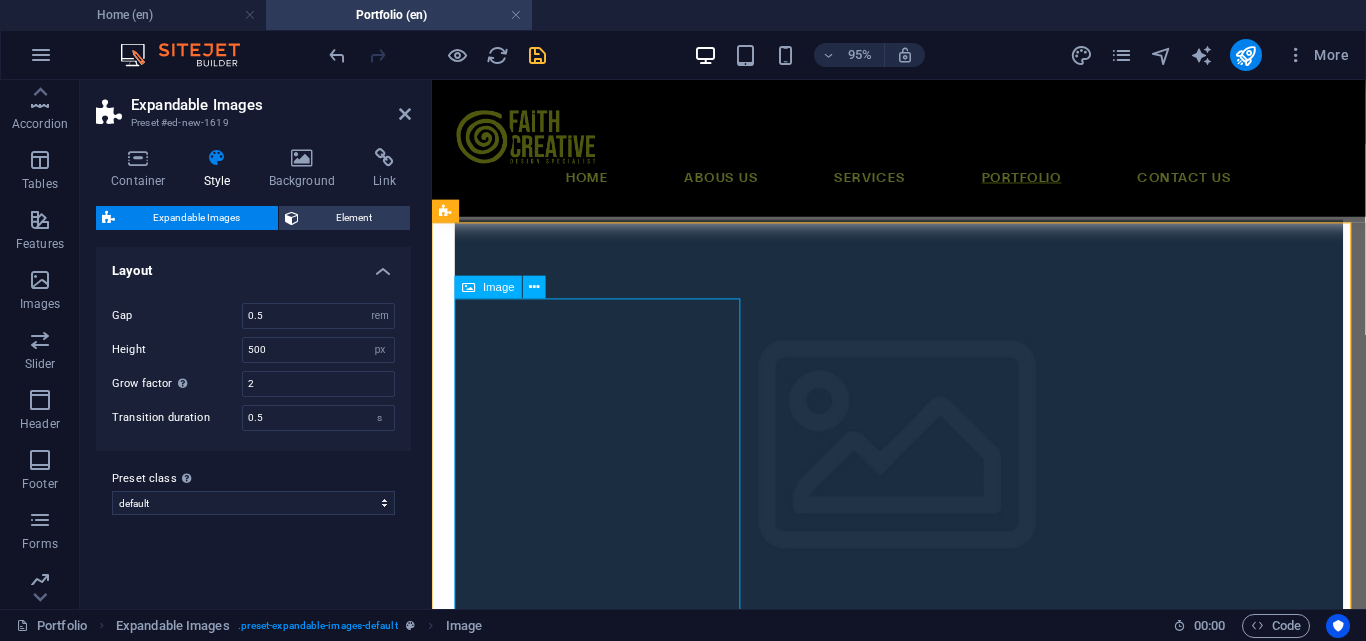 click on "Image" at bounding box center (499, 287) 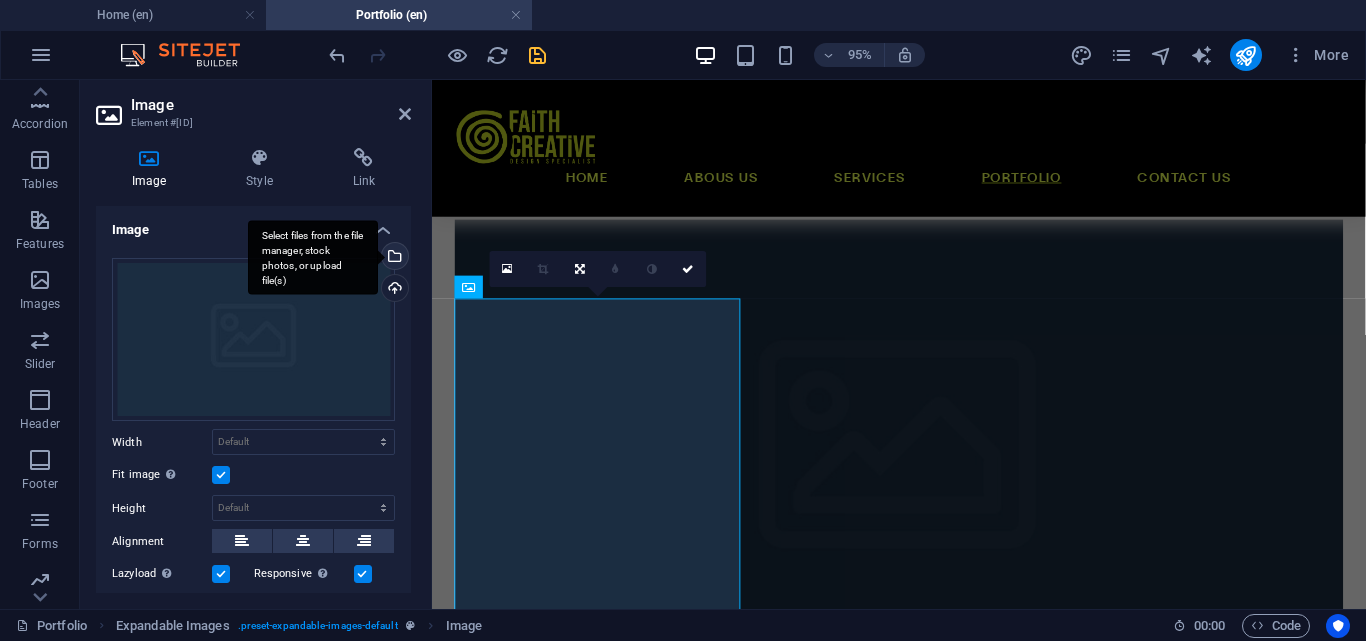 click on "Select files from the file manager, stock photos, or upload file(s)" at bounding box center [393, 258] 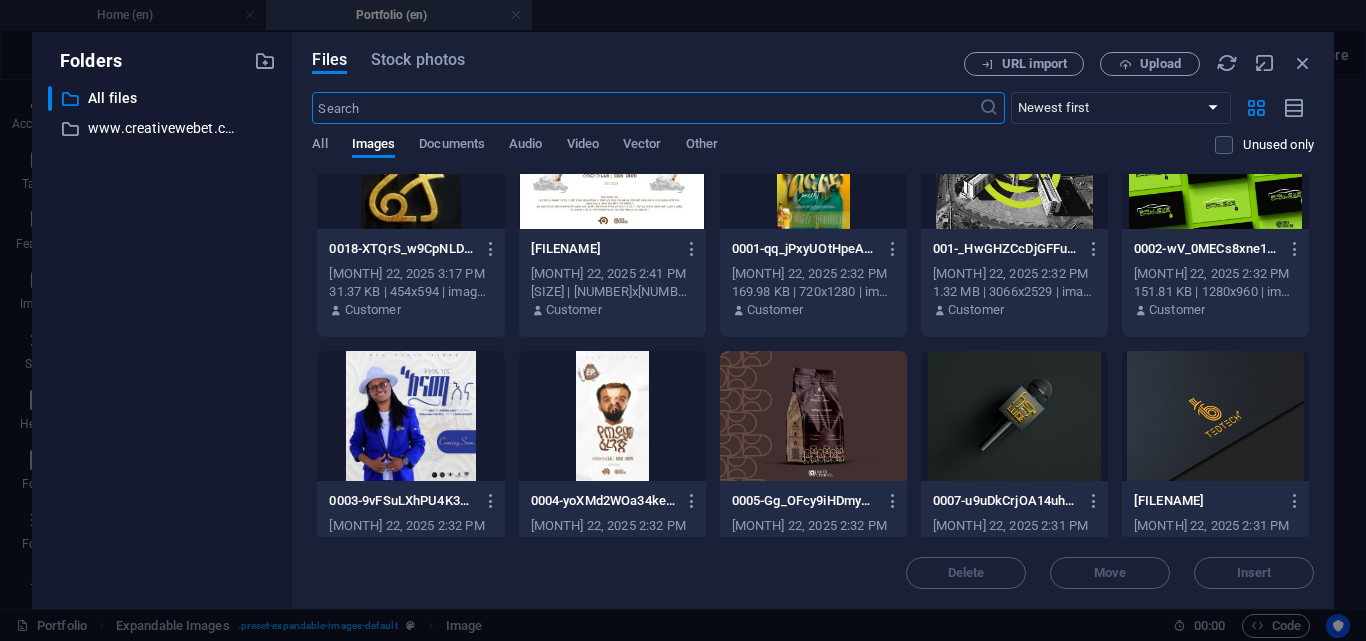 scroll, scrollTop: 500, scrollLeft: 0, axis: vertical 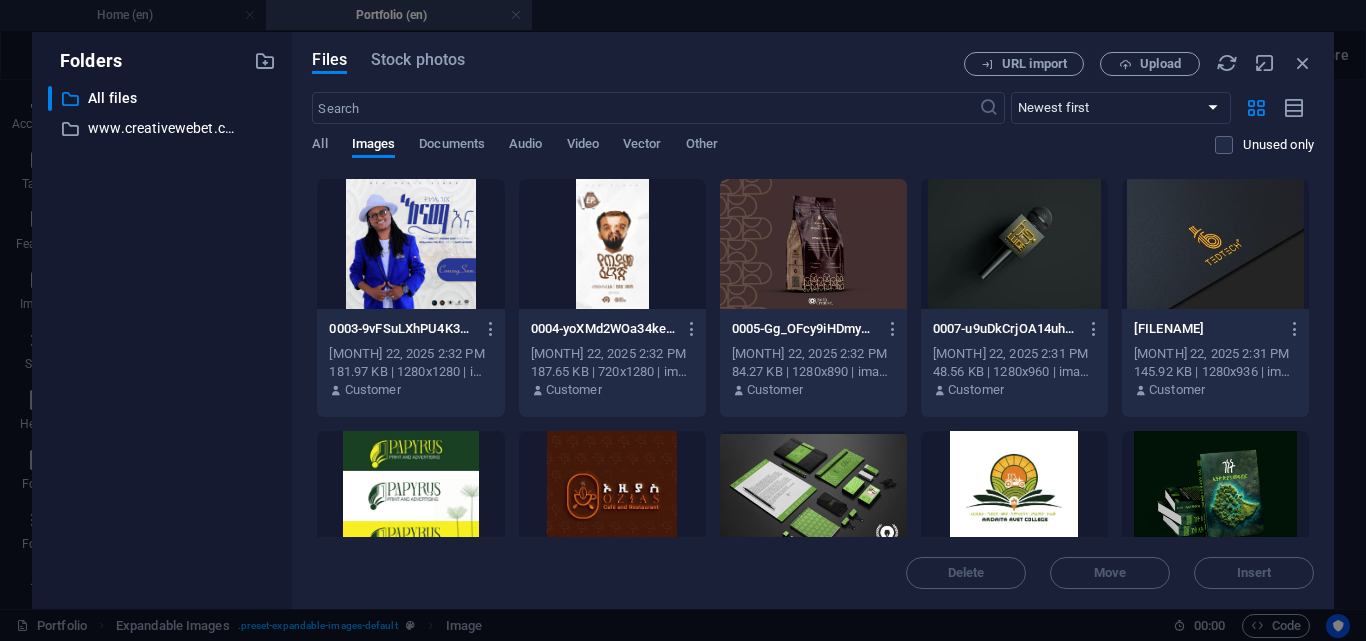 click at bounding box center (612, 244) 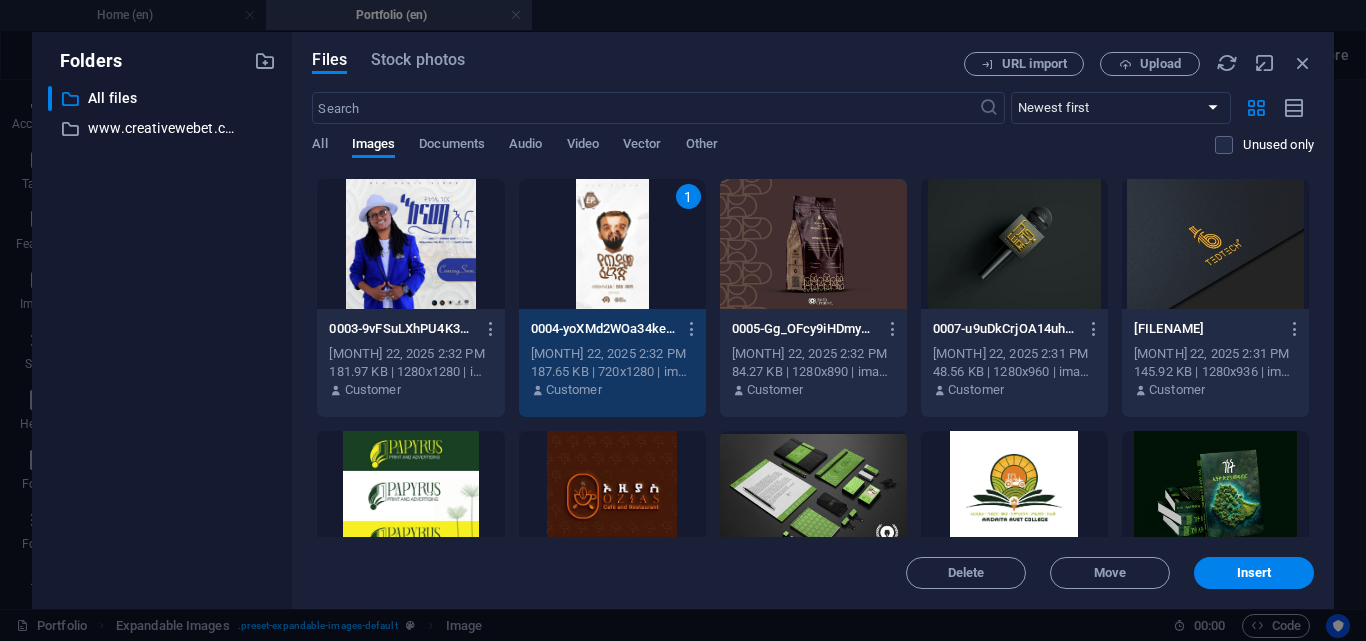 click at bounding box center (410, 244) 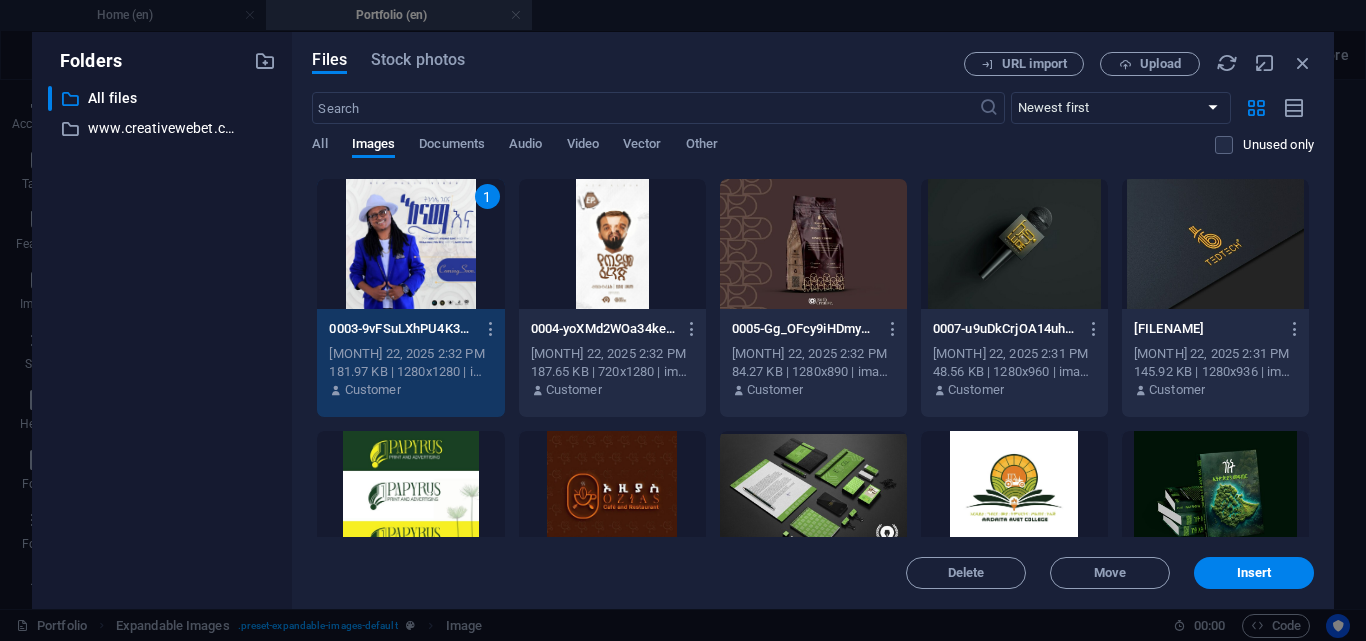 click on "1" at bounding box center (410, 244) 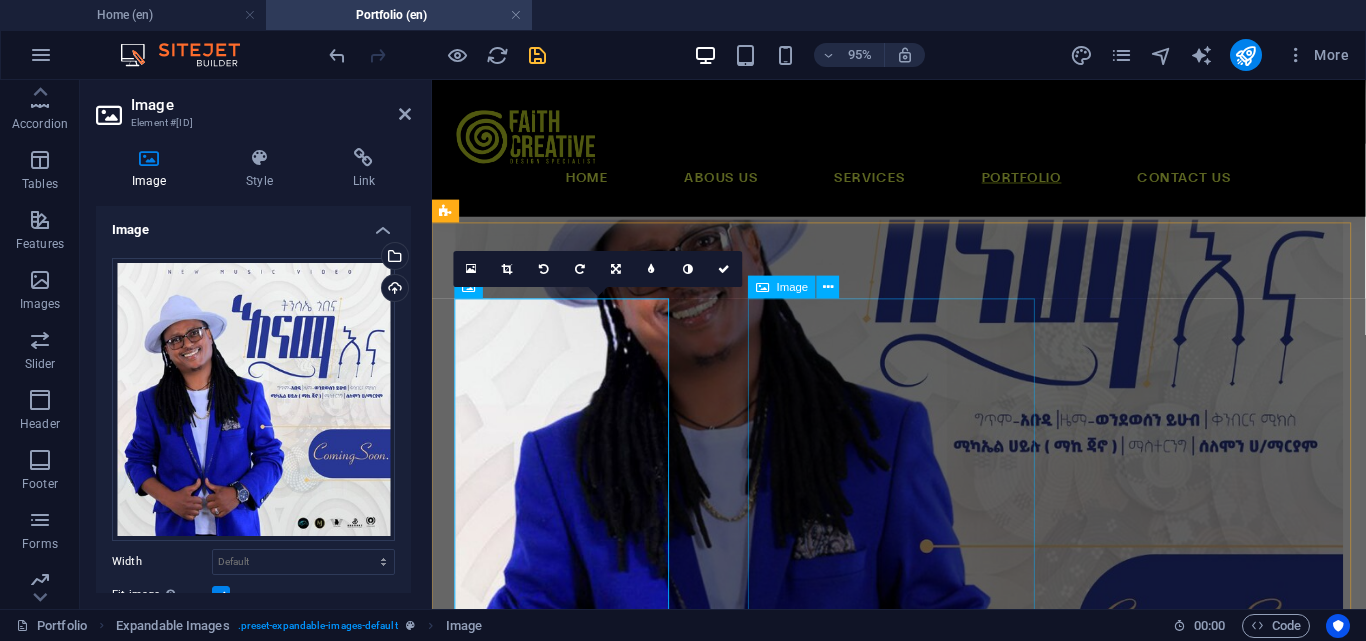 click at bounding box center (923, 977) 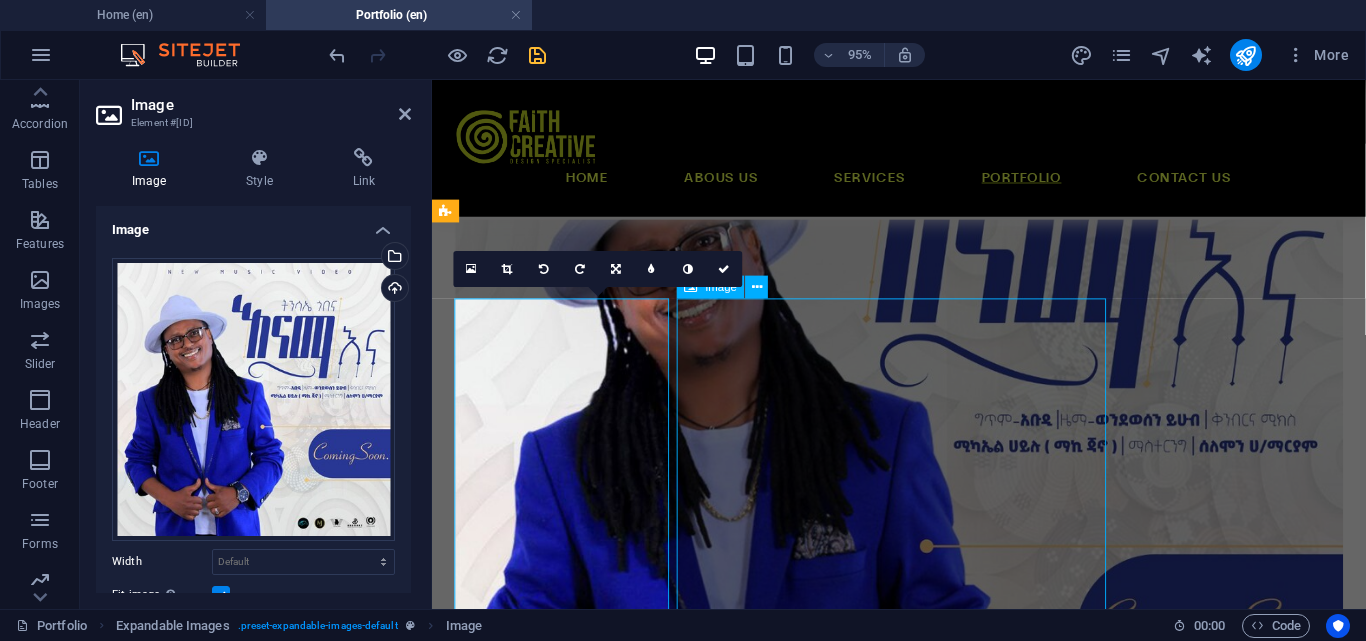 click at bounding box center [923, 977] 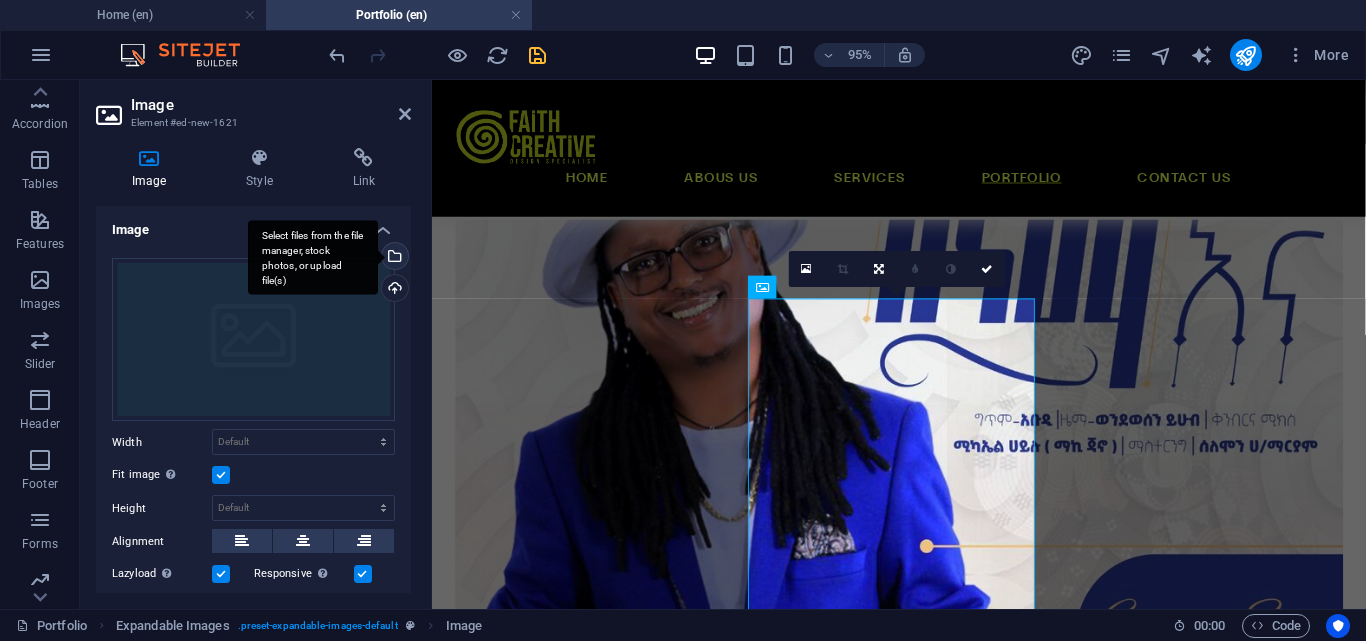 click on "Select files from the file manager, stock photos, or upload file(s)" at bounding box center [393, 258] 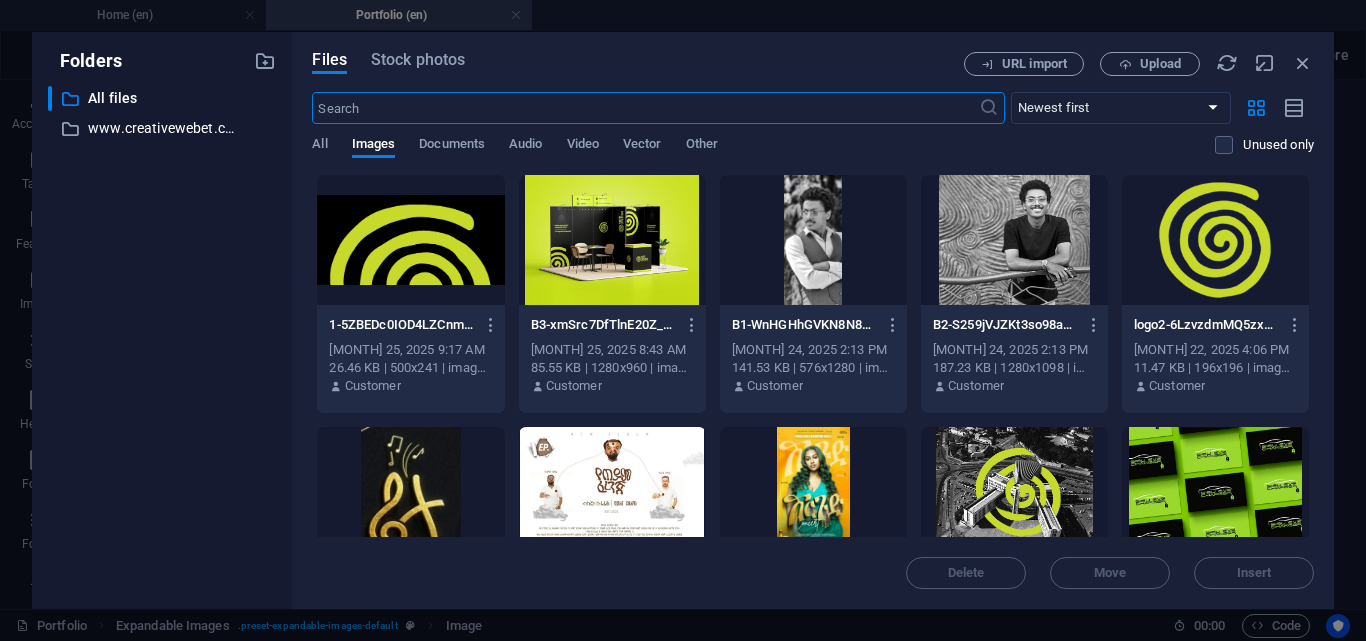 click at bounding box center (813, 492) 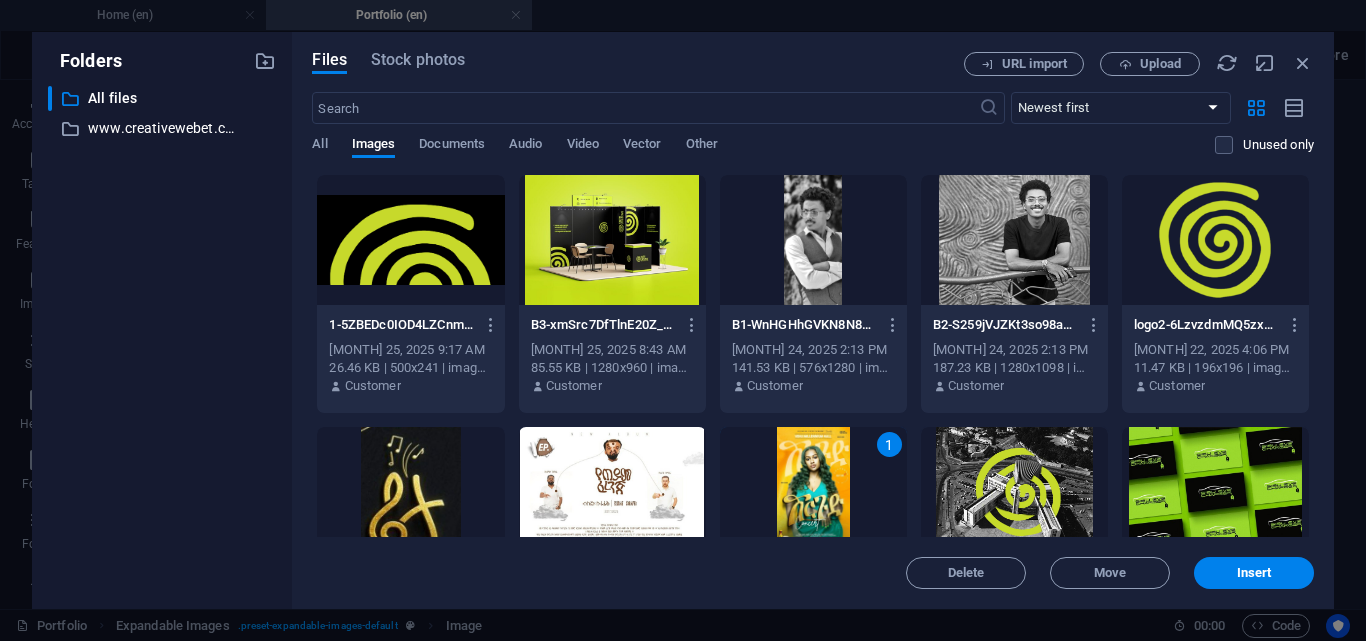 click on "1" at bounding box center (813, 492) 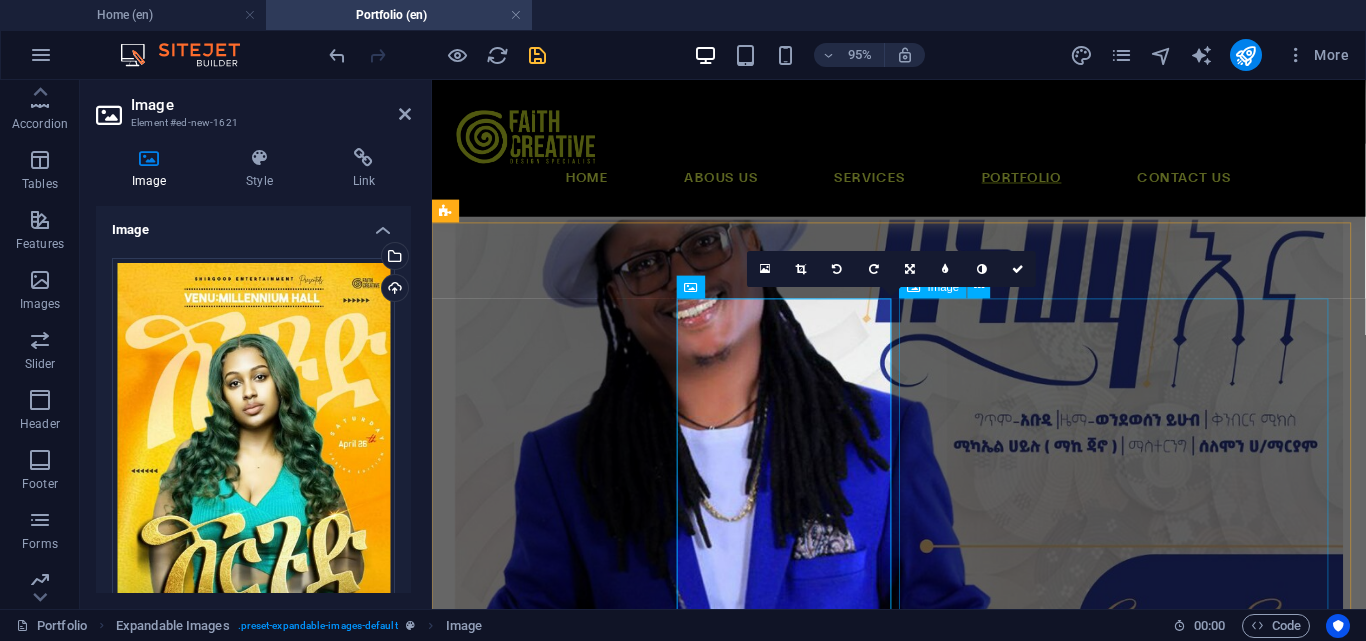 click at bounding box center (923, 1477) 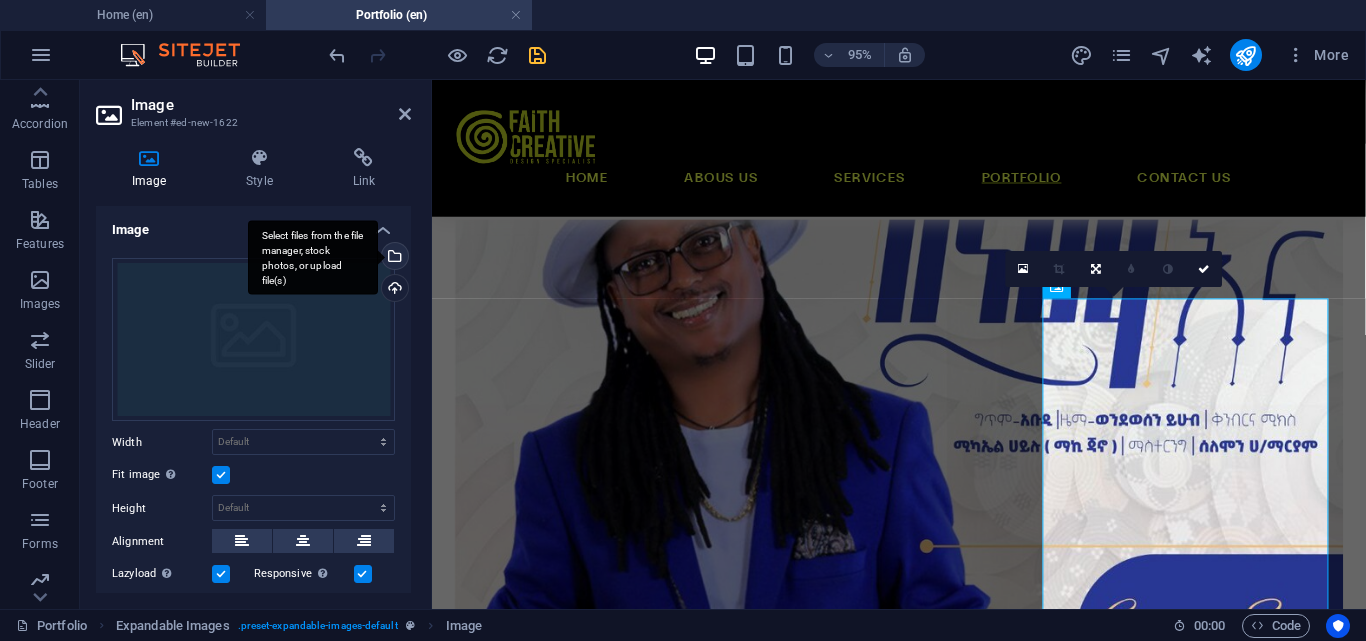 click on "Select files from the file manager, stock photos, or upload file(s)" at bounding box center [393, 258] 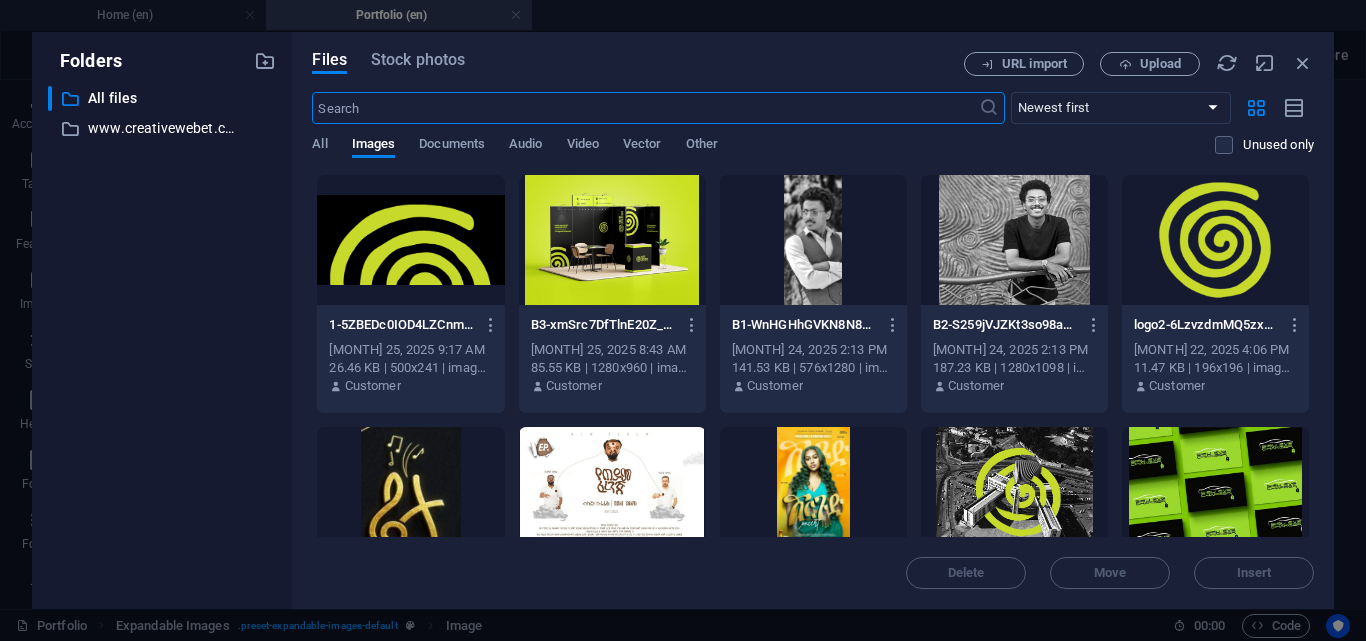 scroll, scrollTop: 200, scrollLeft: 0, axis: vertical 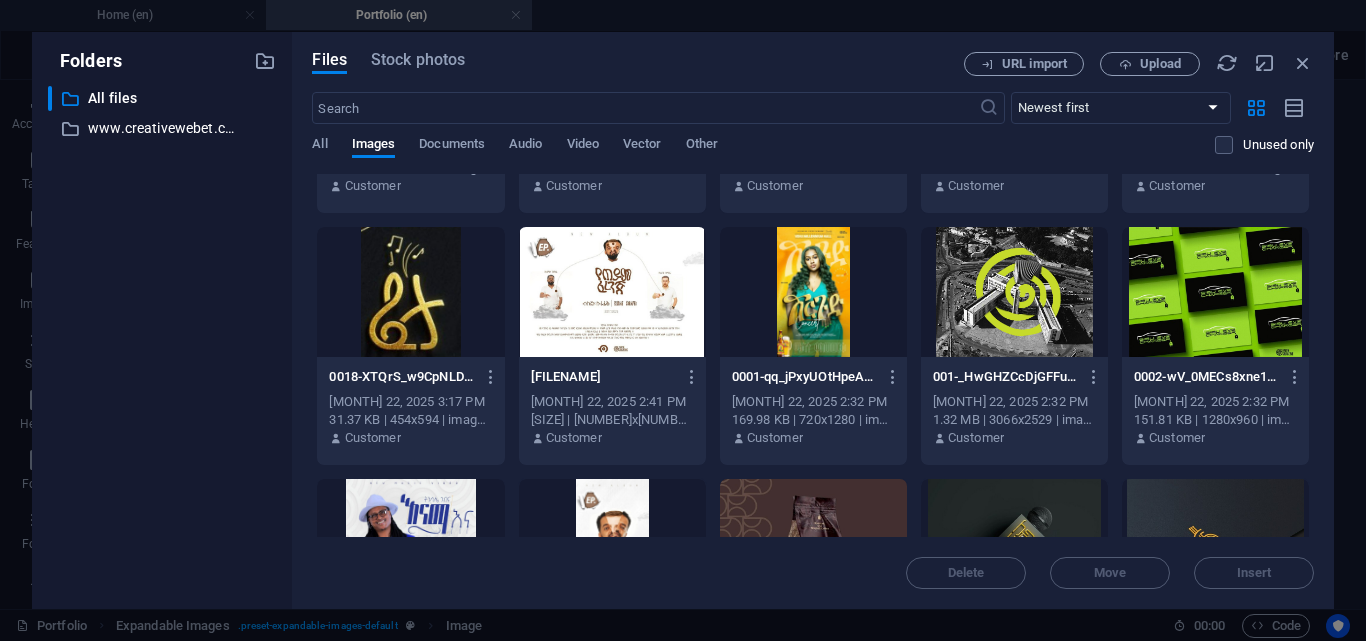 click at bounding box center (612, 544) 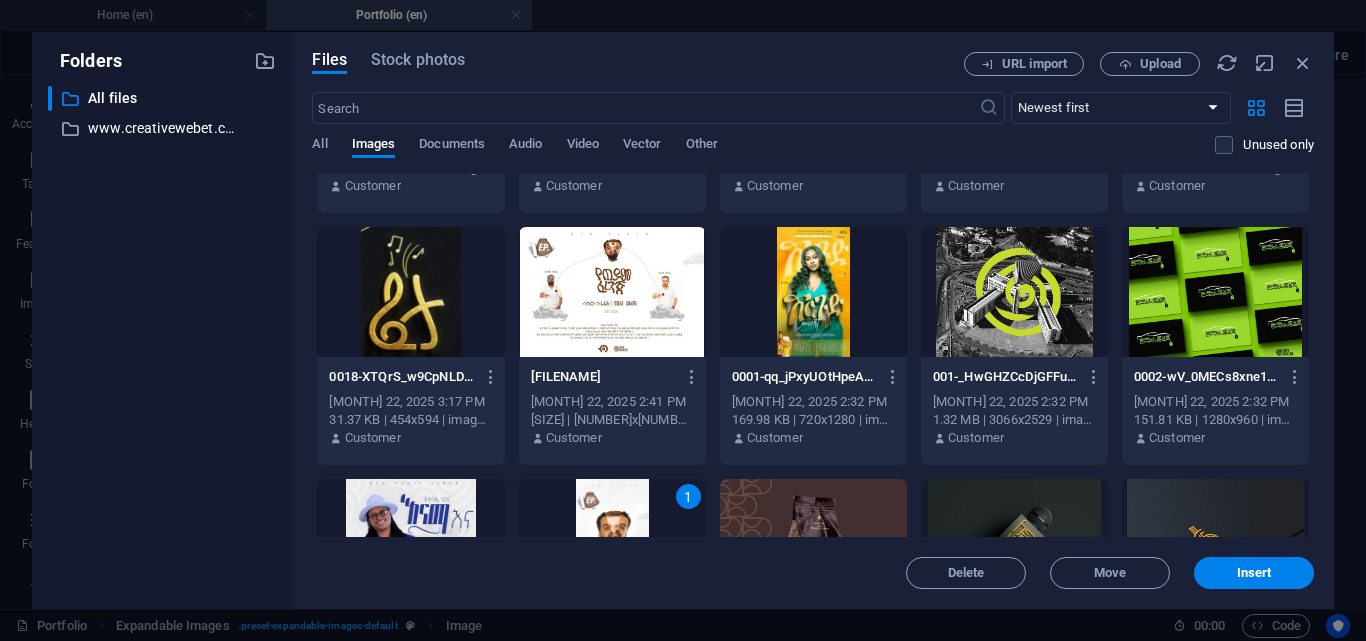 click on "1" at bounding box center (612, 544) 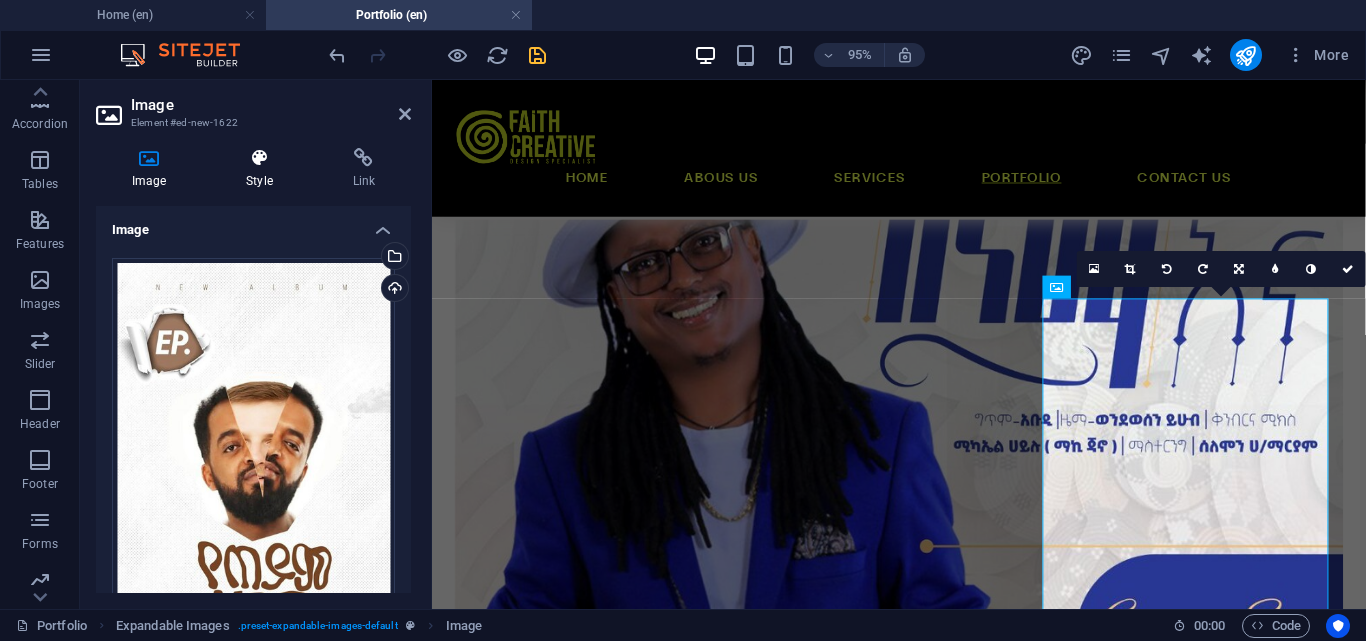 click at bounding box center [259, 158] 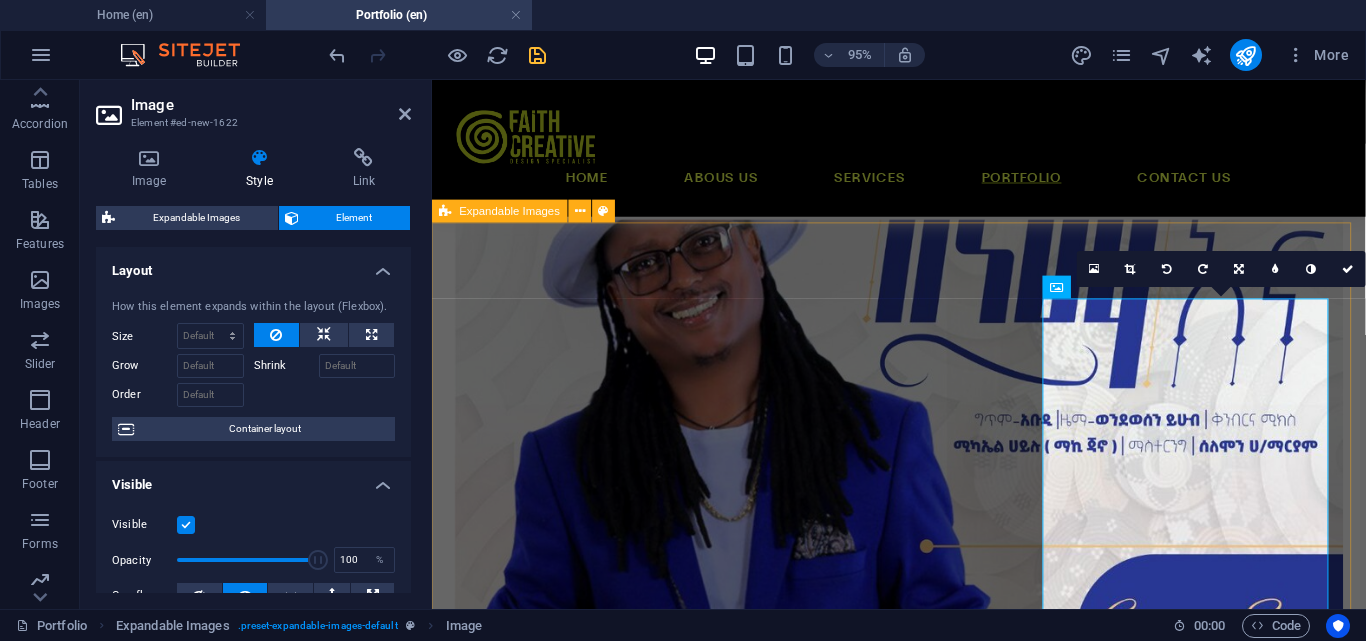 click at bounding box center (923, 977) 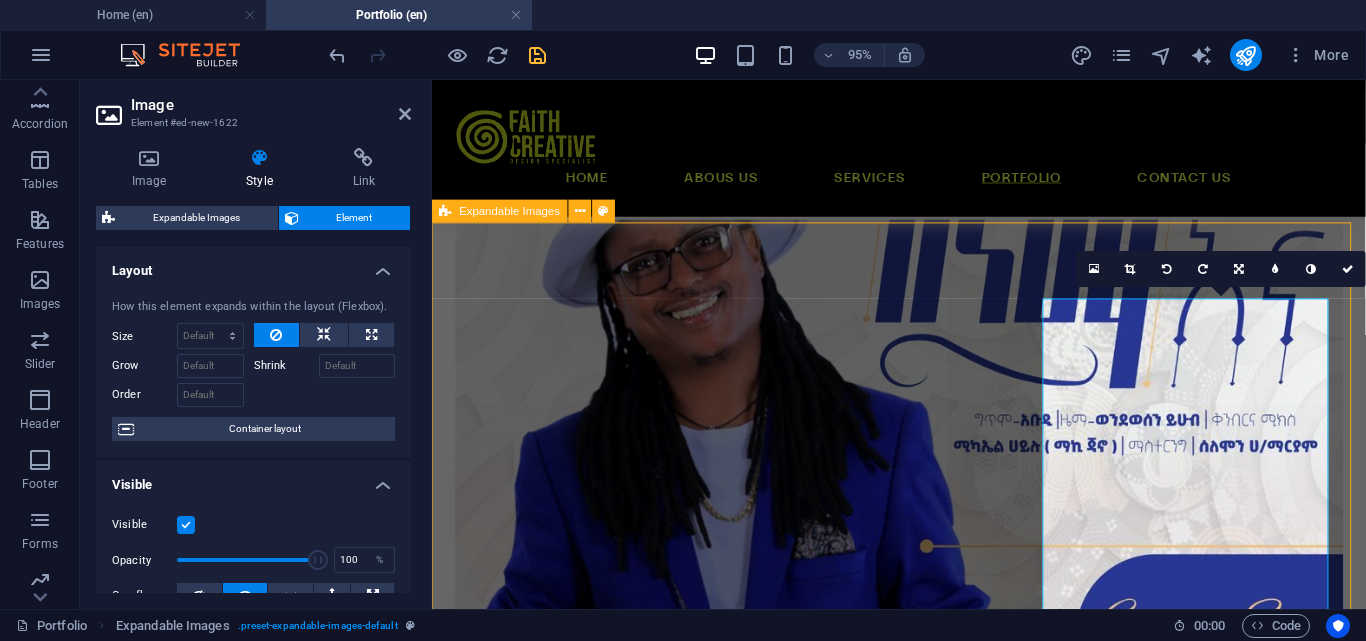scroll, scrollTop: 556, scrollLeft: 0, axis: vertical 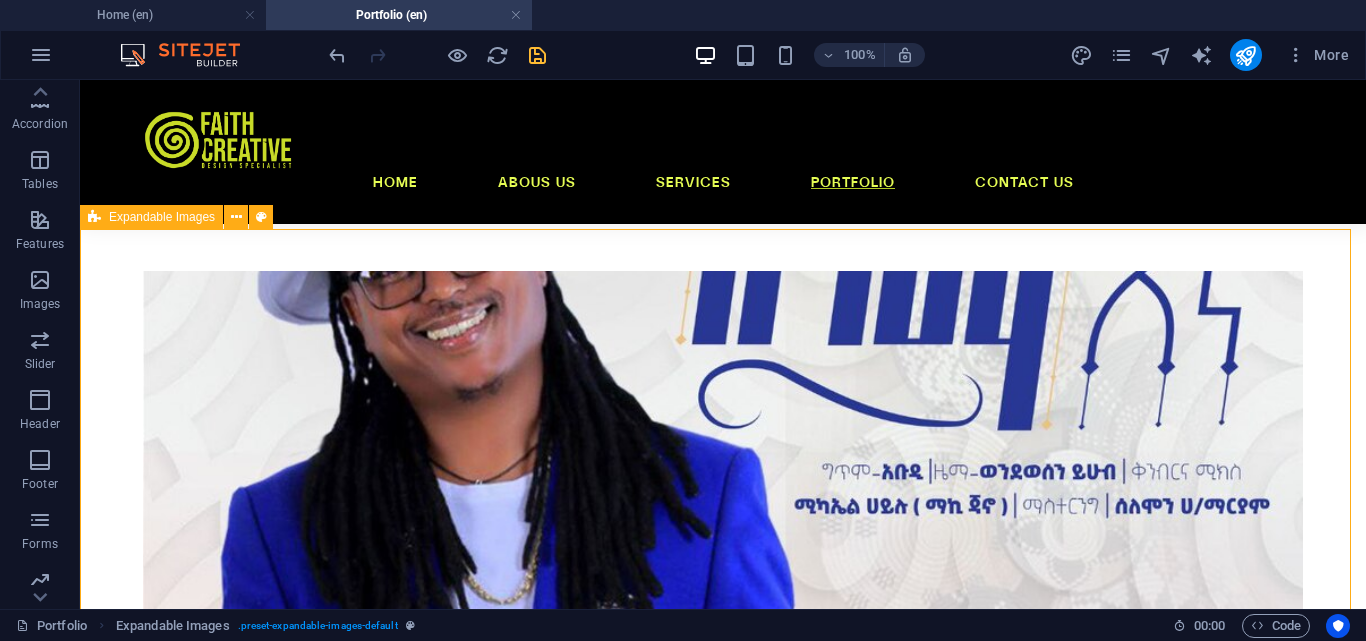 click on "Expandable Images" at bounding box center (162, 217) 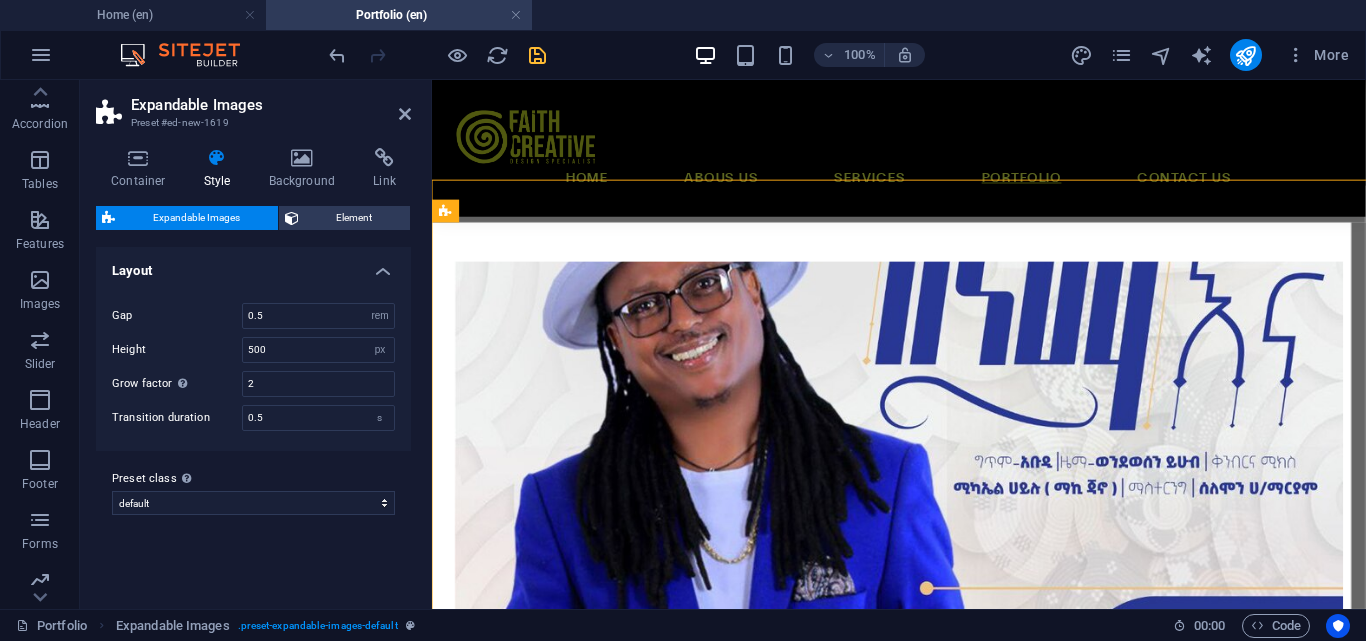 scroll, scrollTop: 600, scrollLeft: 0, axis: vertical 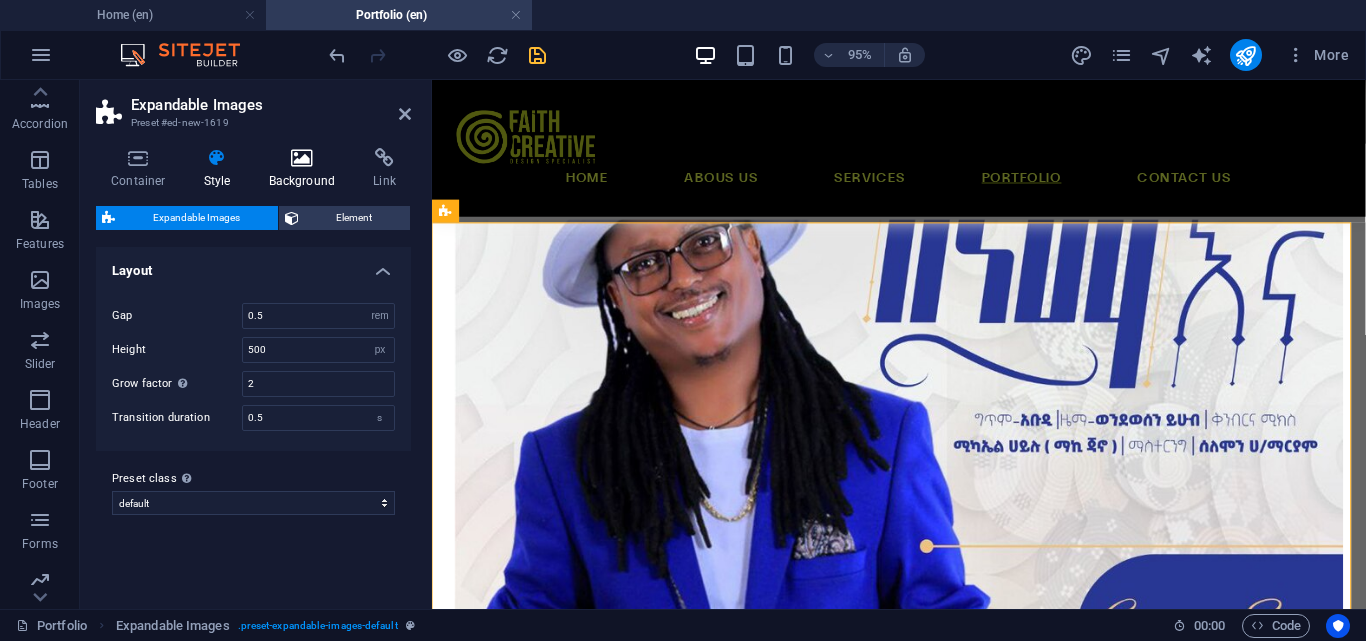 click on "Background" at bounding box center [306, 169] 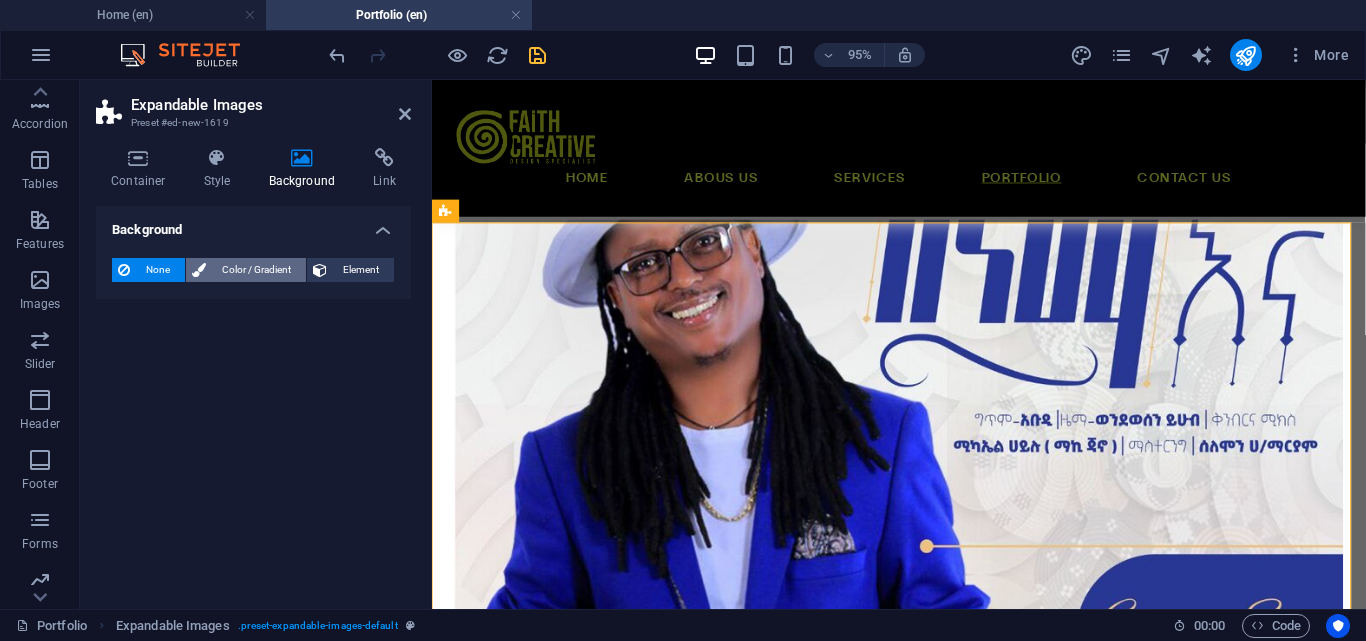 click on "Color / Gradient" at bounding box center (256, 270) 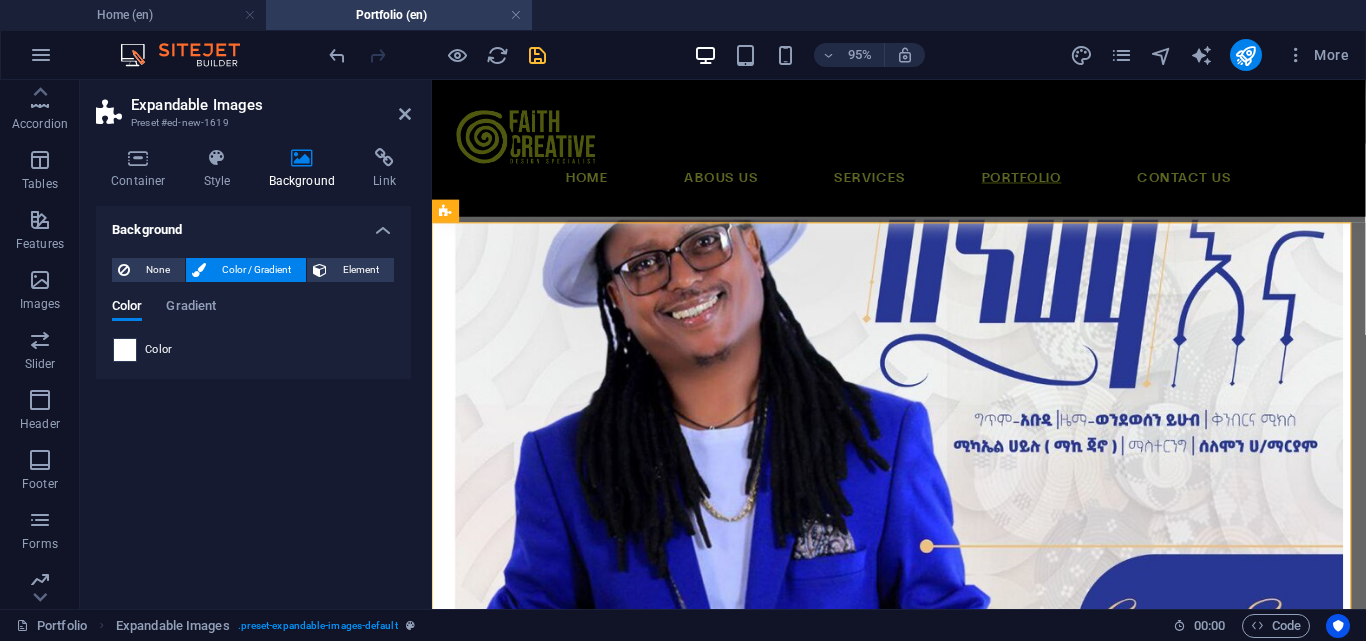 click at bounding box center [125, 350] 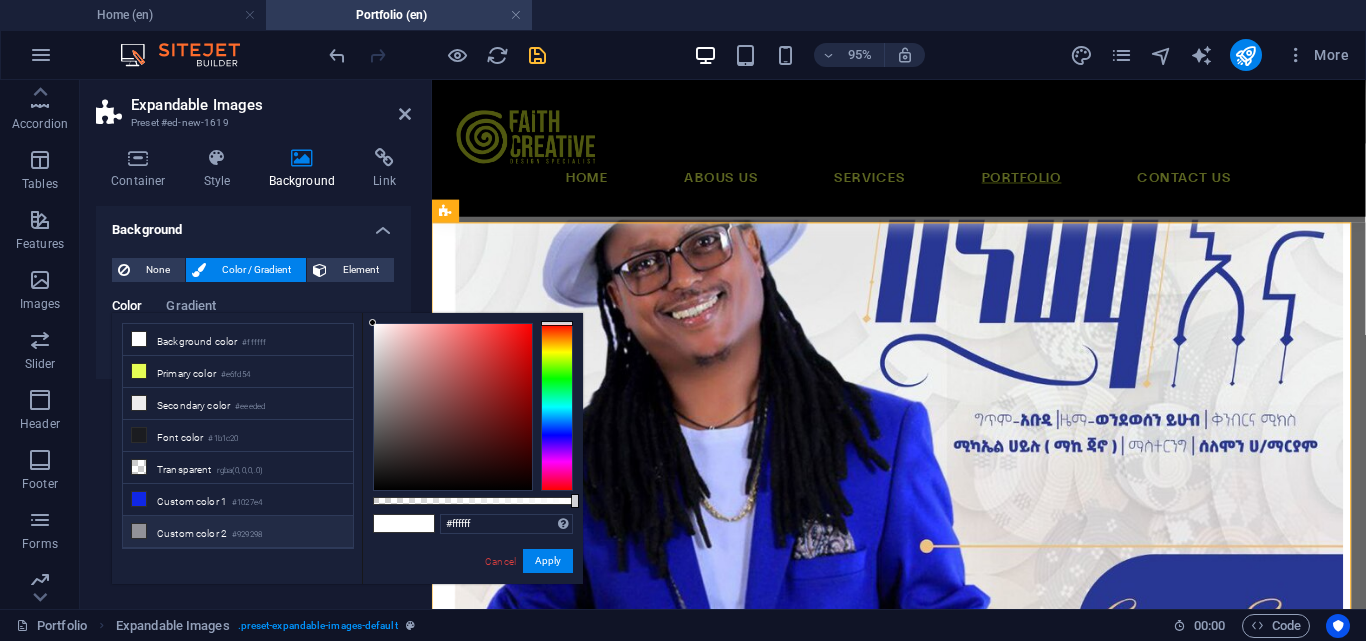 type on "#000000" 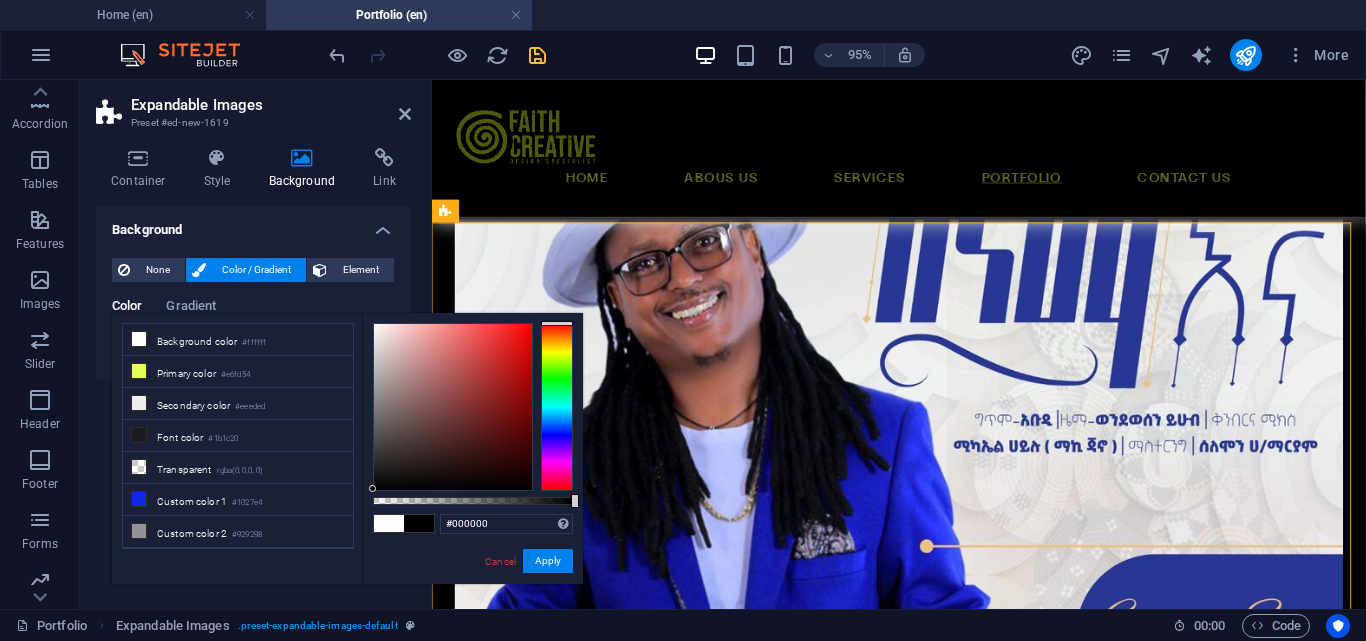 drag, startPoint x: 337, startPoint y: 516, endPoint x: 301, endPoint y: 575, distance: 69.115845 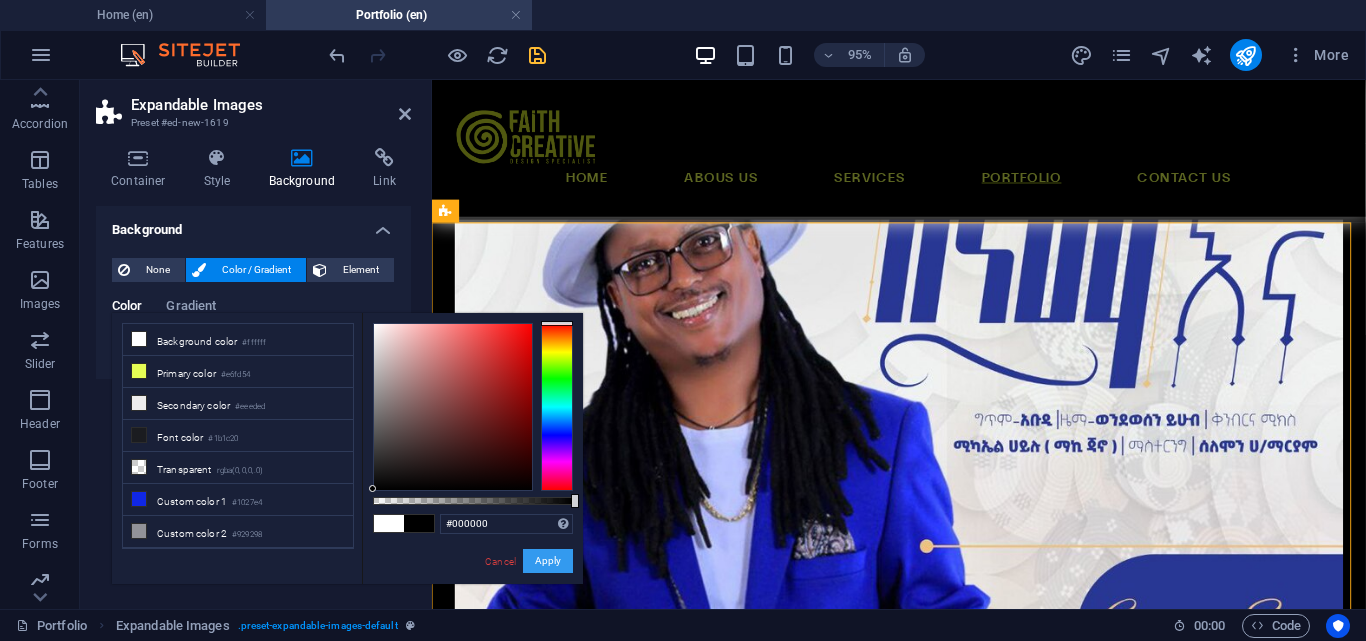 drag, startPoint x: 554, startPoint y: 561, endPoint x: 119, endPoint y: 506, distance: 438.46323 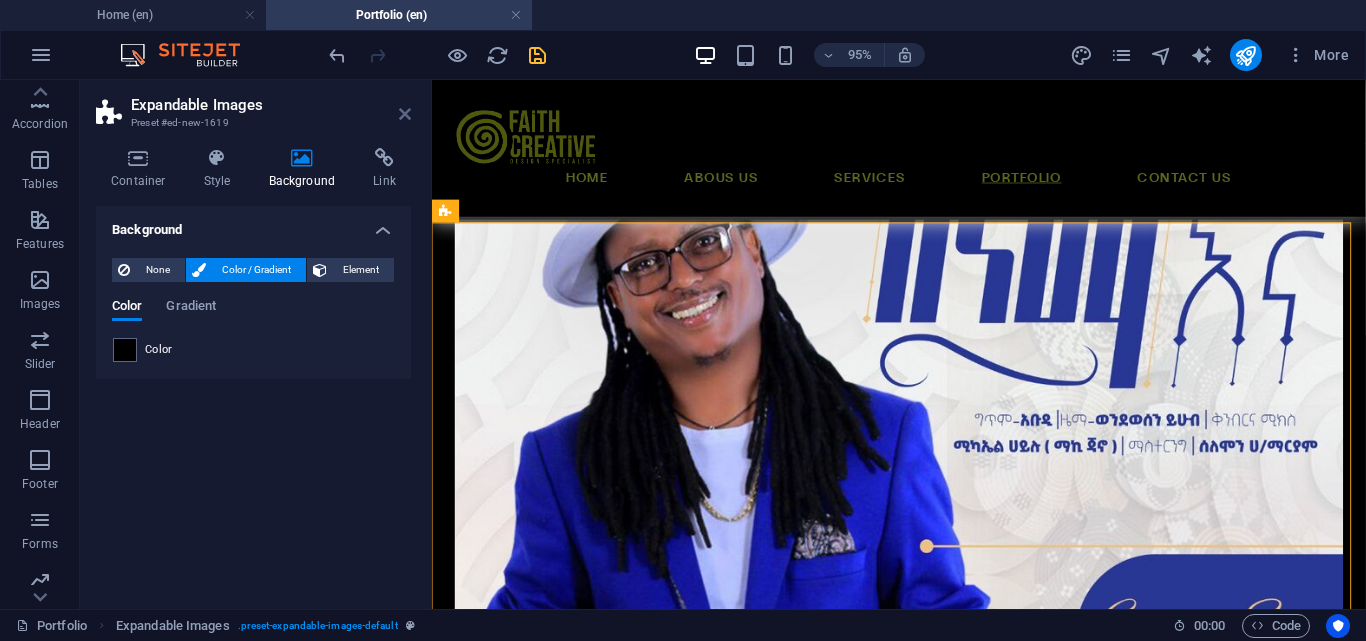 click at bounding box center (405, 114) 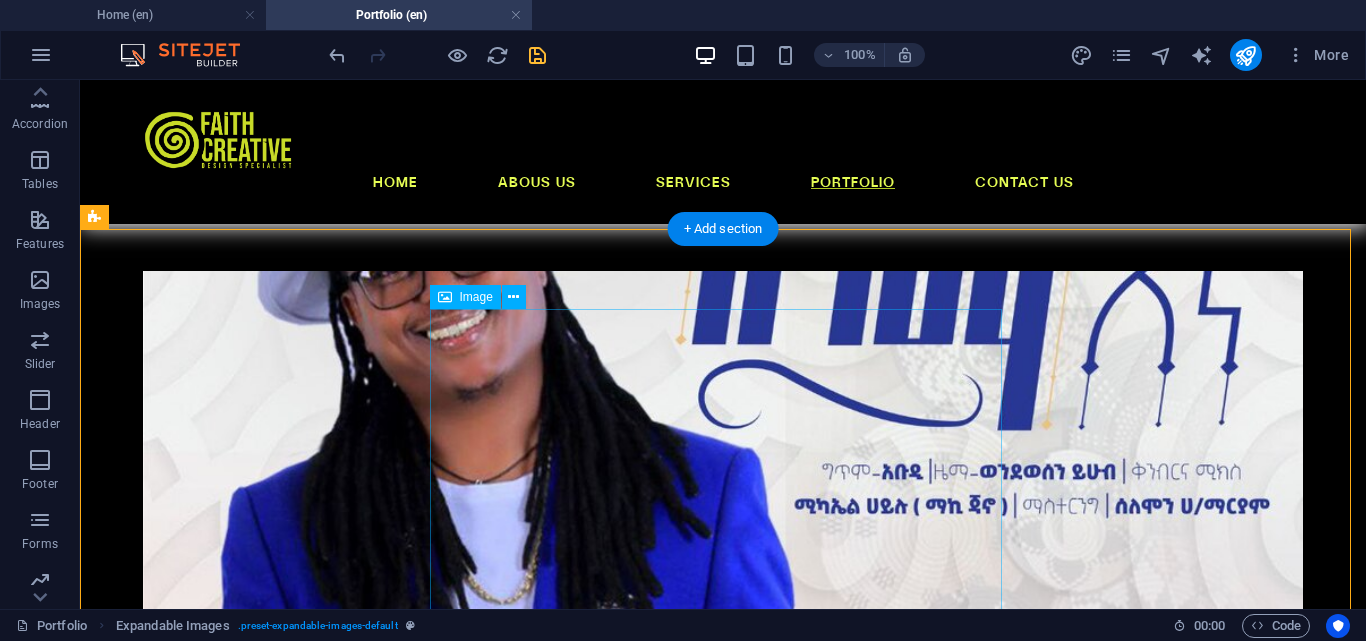 scroll, scrollTop: 256, scrollLeft: 0, axis: vertical 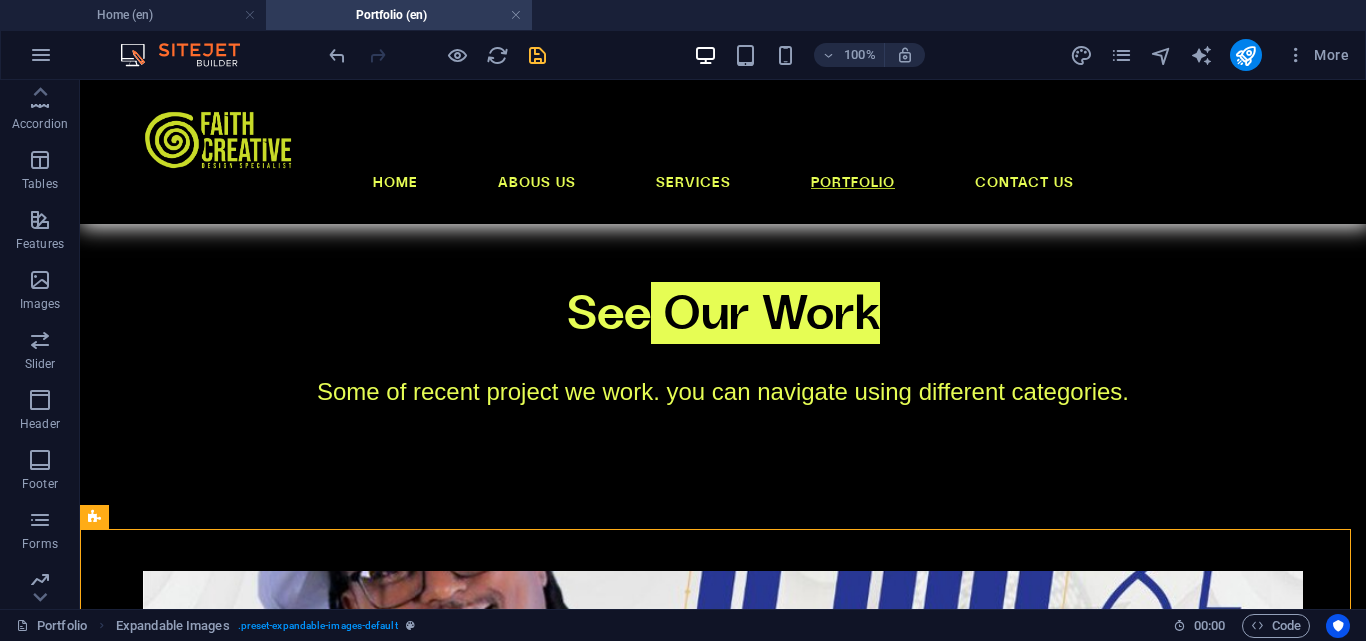 click at bounding box center (537, 55) 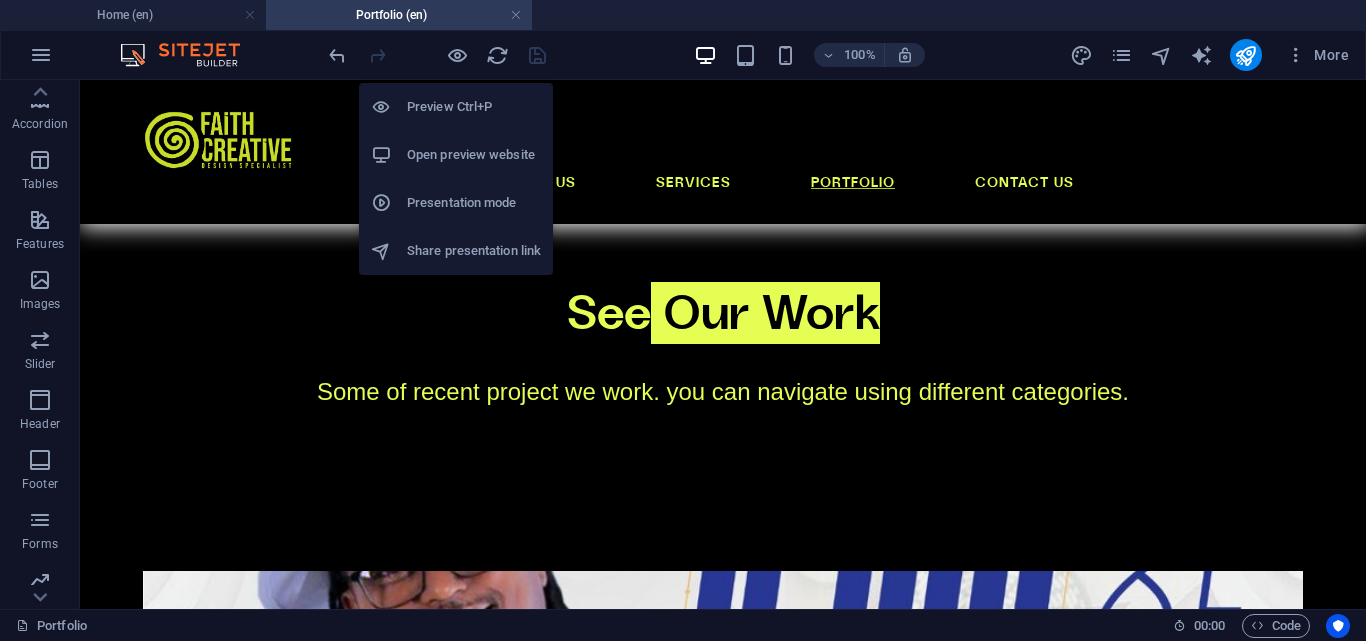 click on "Open preview website" at bounding box center (474, 155) 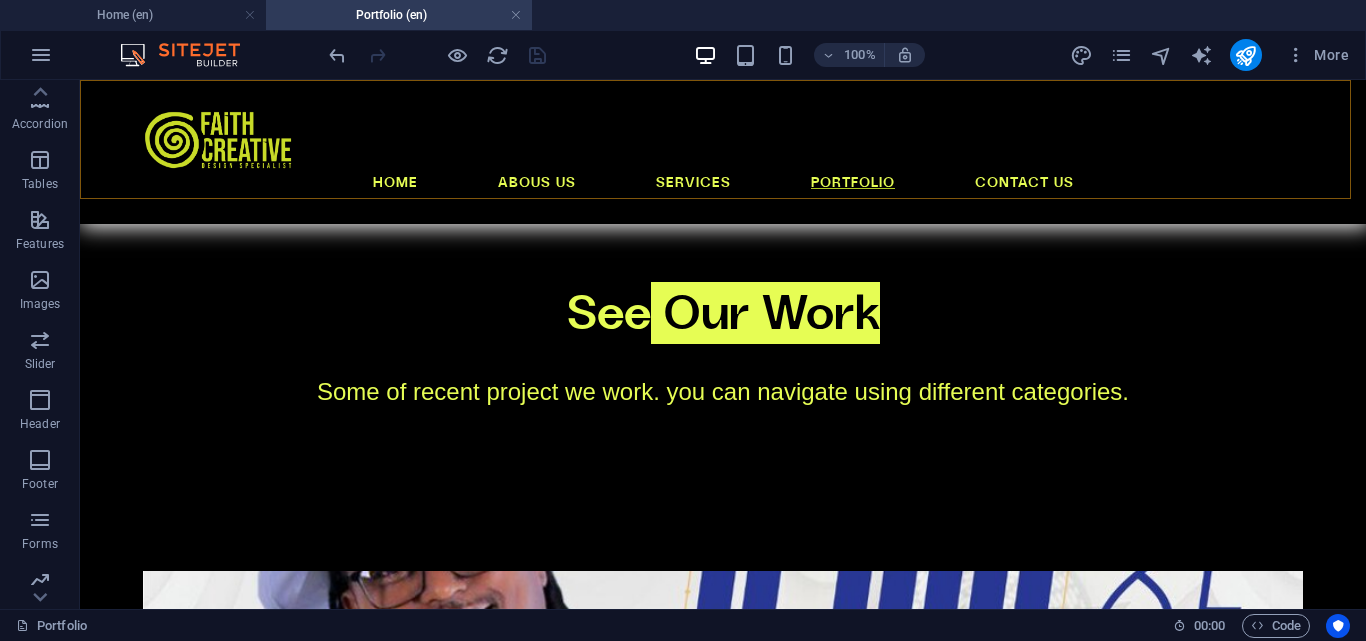 click on "HOME ABOUS US SERVICES Portfolio Contact US" at bounding box center [723, 182] 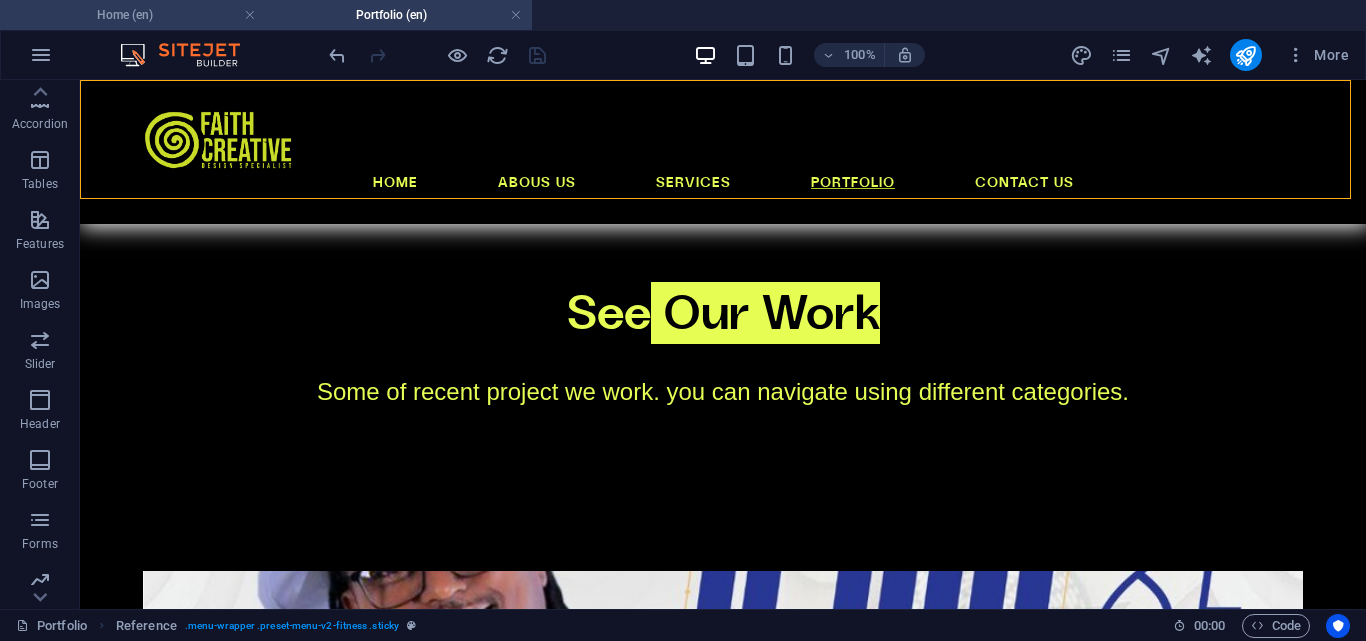 click on "Home (en)" at bounding box center (133, 15) 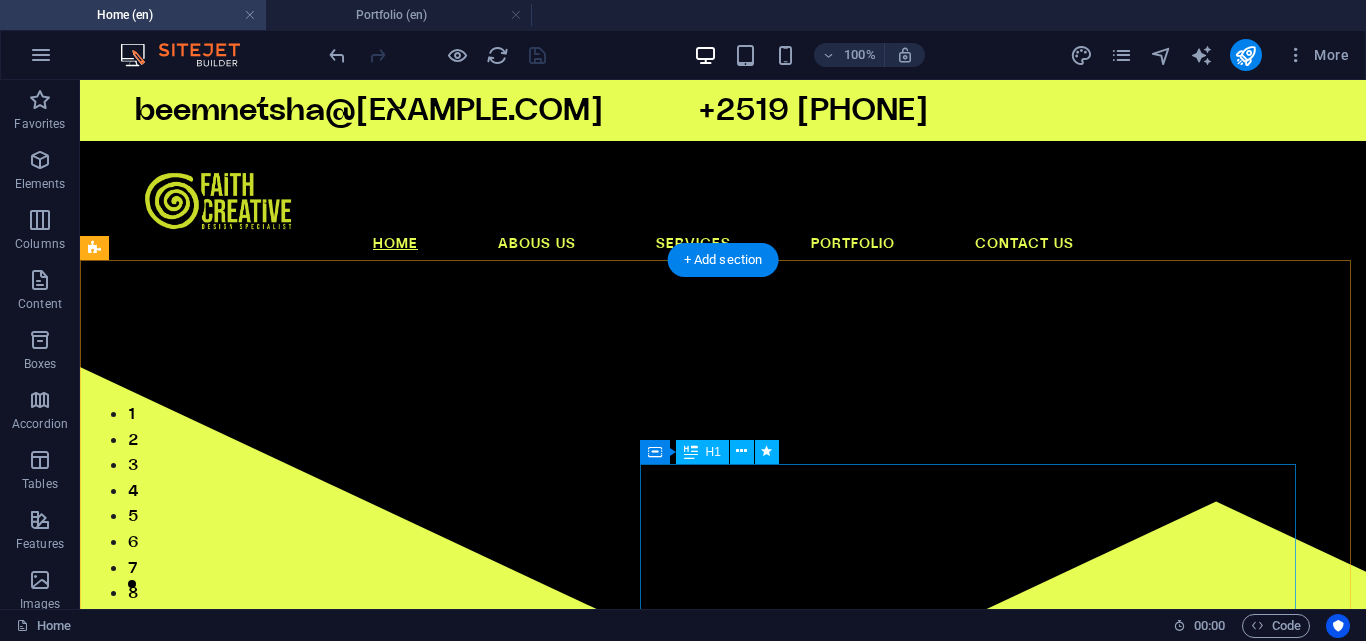 click on "Products are made in the factory, but brands are created in the mind" at bounding box center [684, 2215] 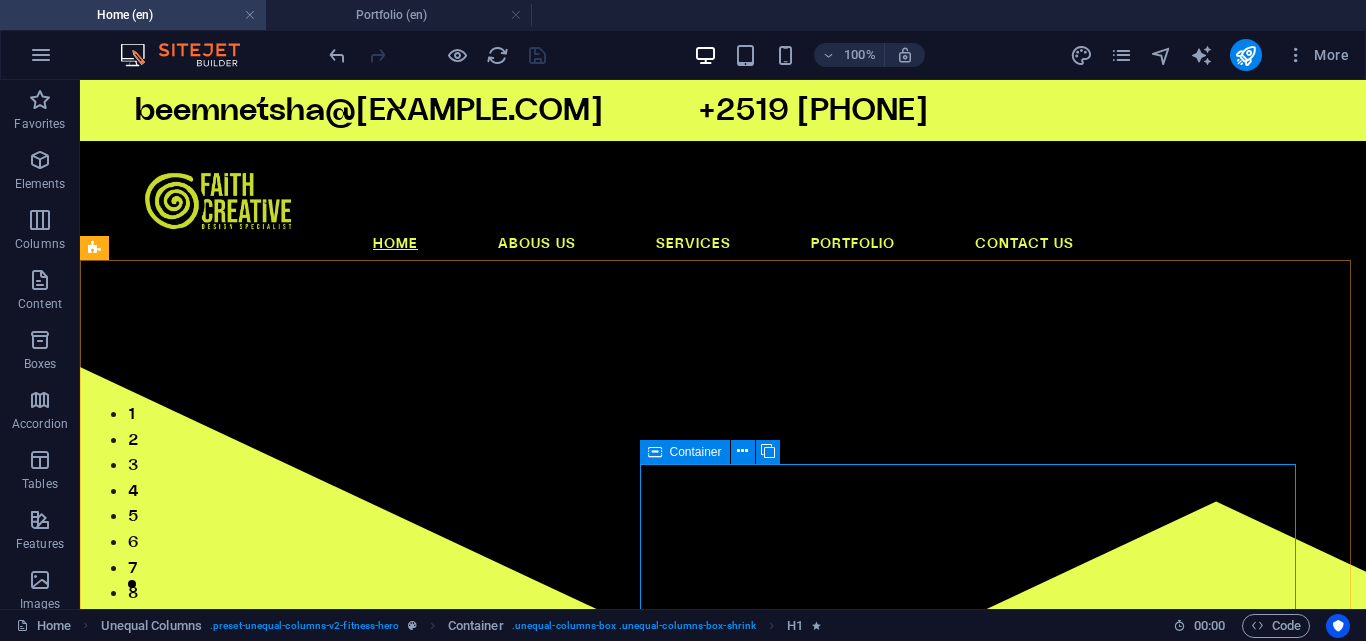 click on "Container" at bounding box center (696, 452) 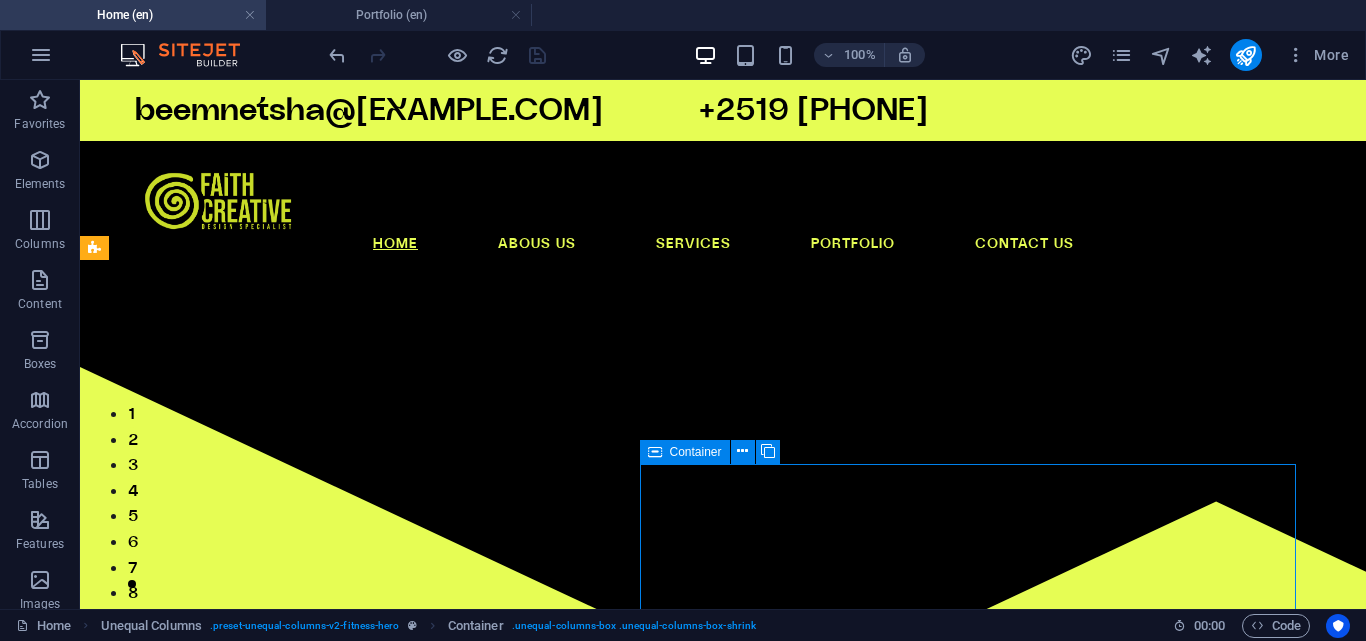 click on "Container" at bounding box center [696, 452] 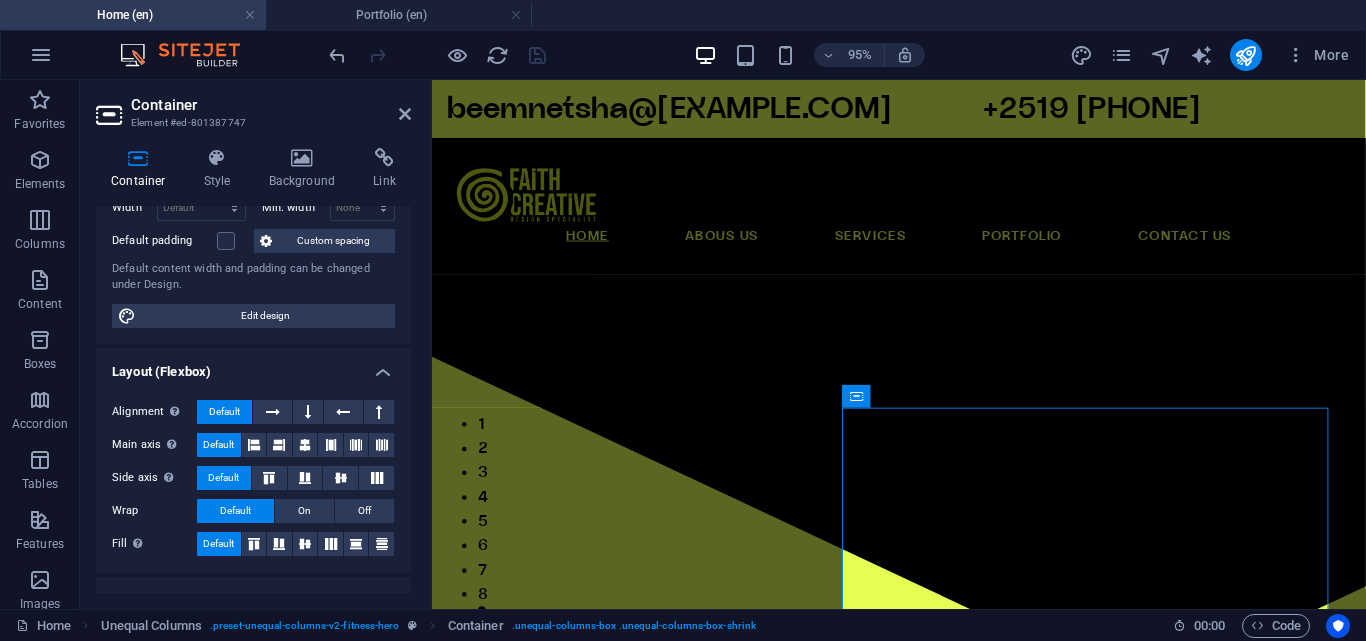 scroll, scrollTop: 0, scrollLeft: 0, axis: both 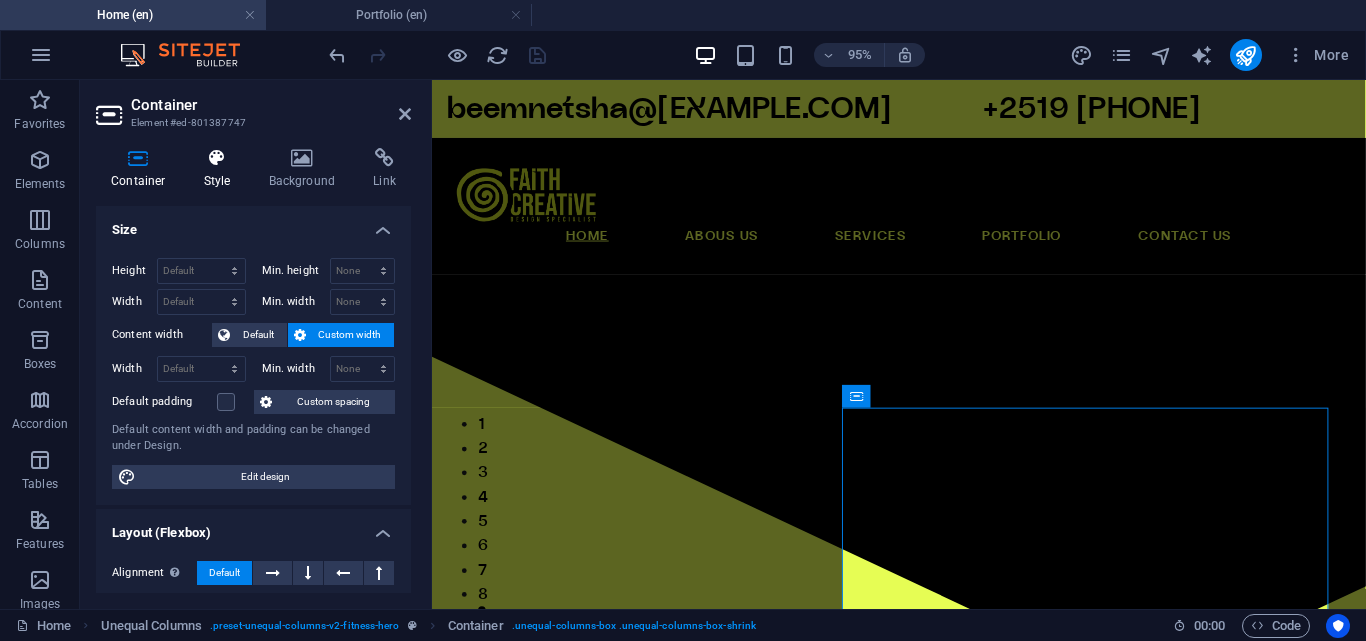 click on "Style" at bounding box center (221, 169) 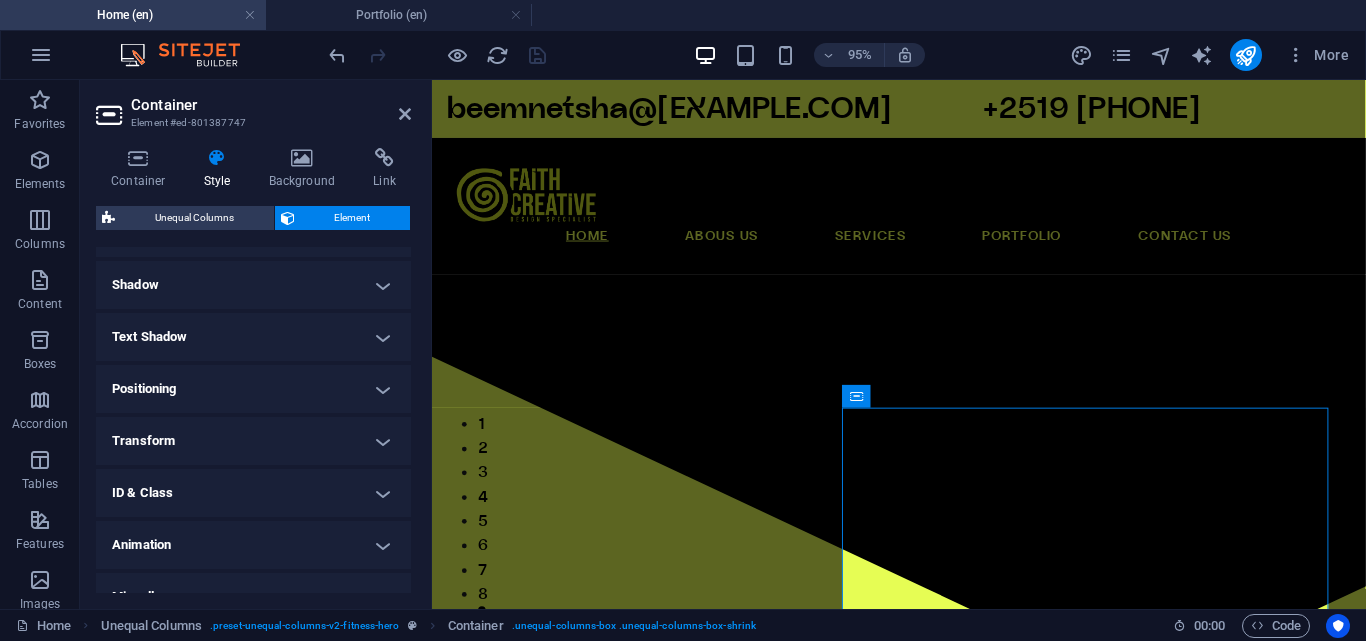 scroll, scrollTop: 499, scrollLeft: 0, axis: vertical 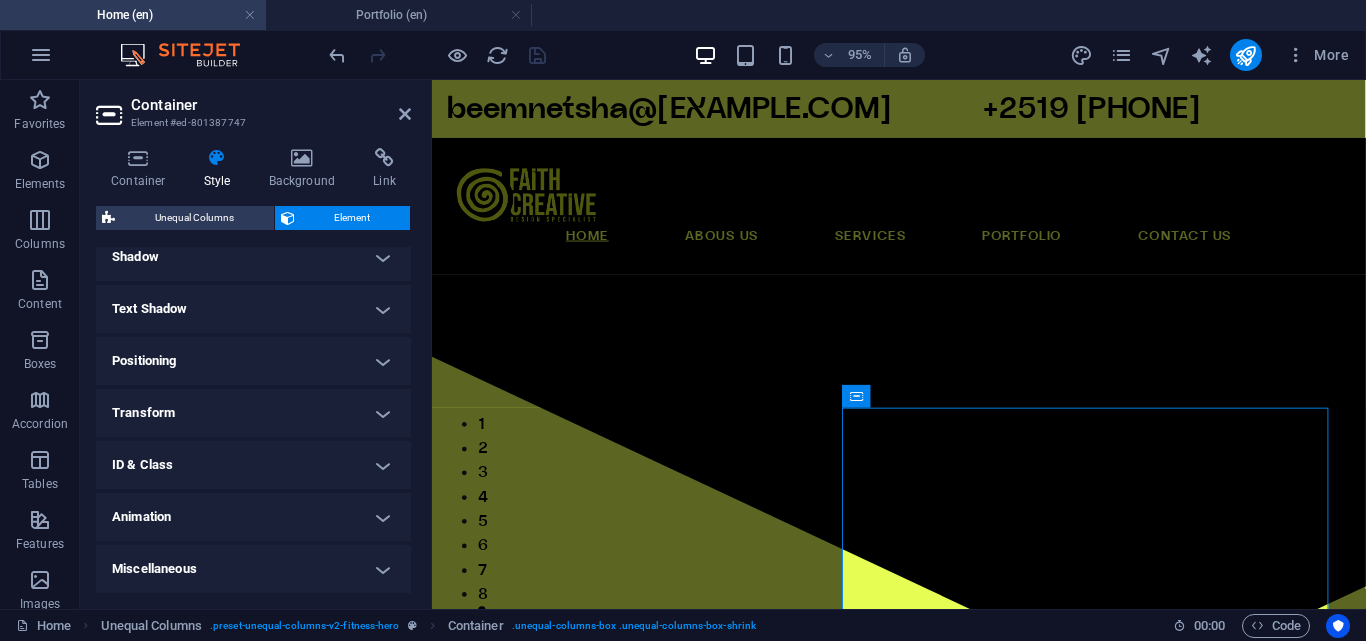 click on "Animation" at bounding box center [253, 517] 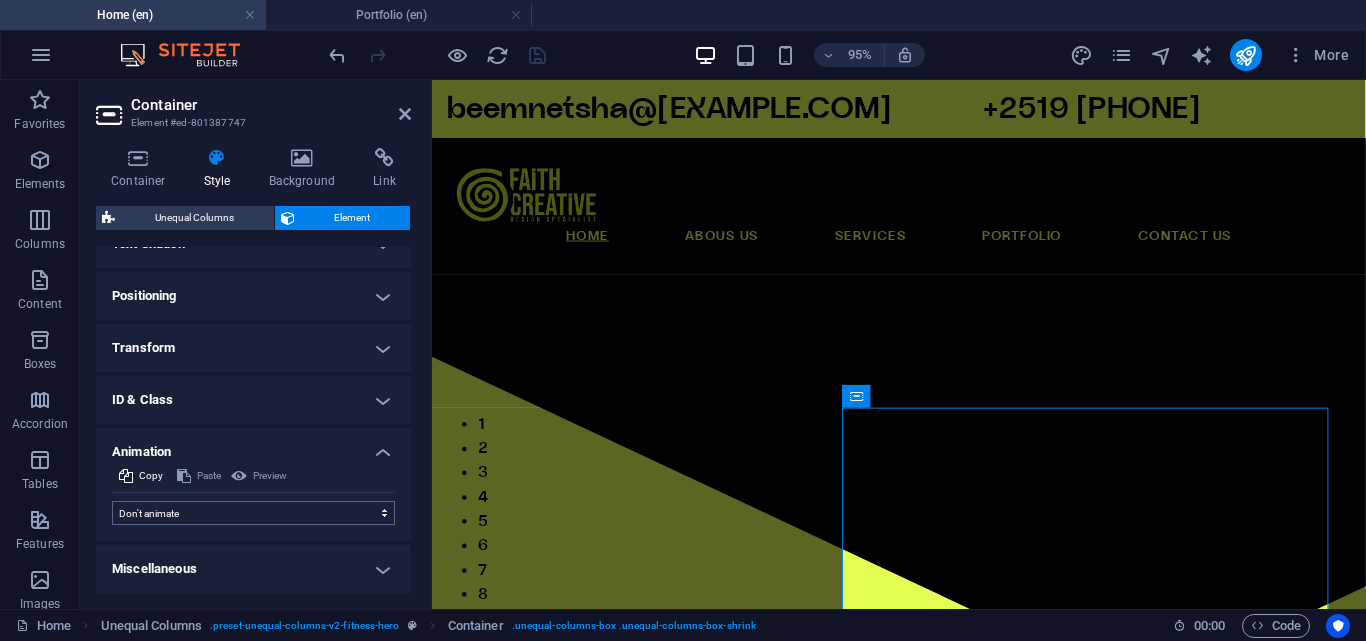 scroll, scrollTop: 164, scrollLeft: 0, axis: vertical 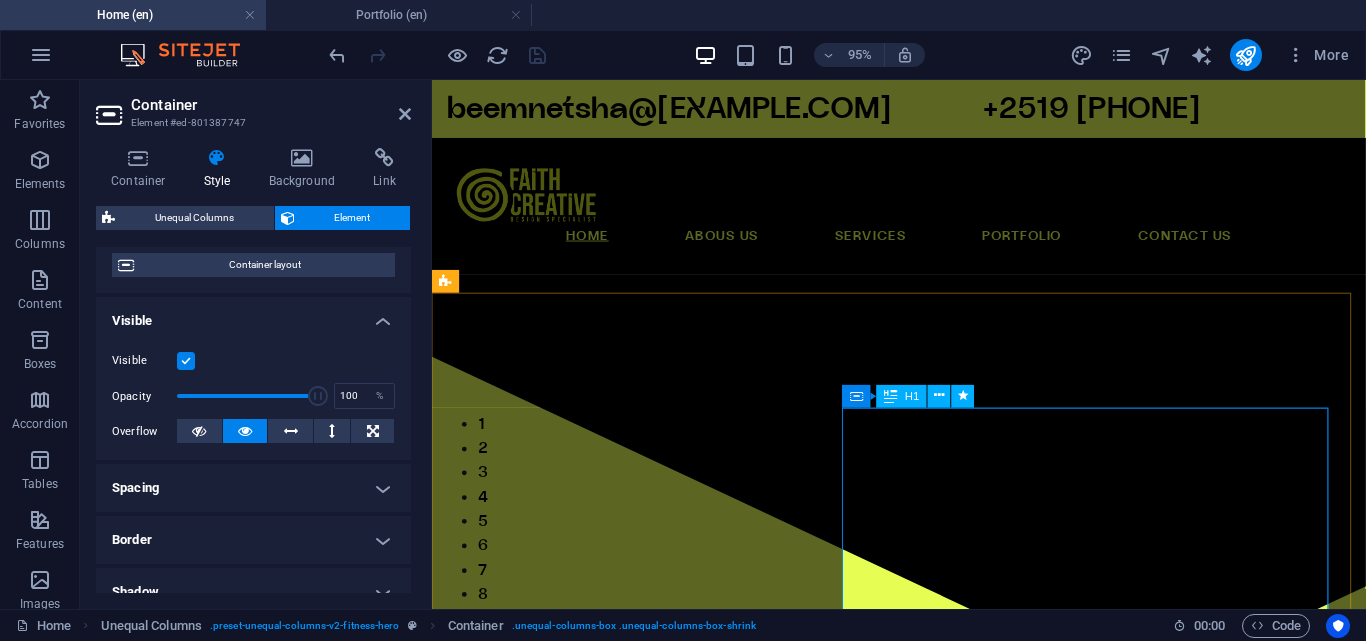 click on "H1" at bounding box center [912, 395] 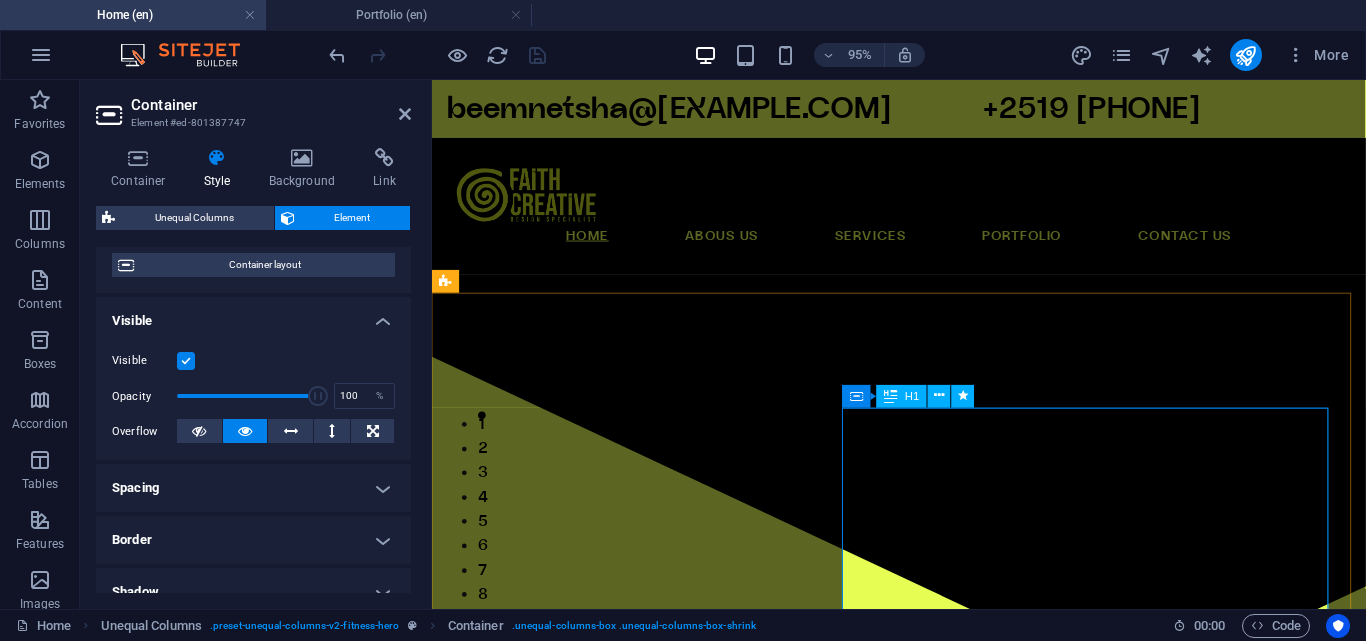 click on "H1" at bounding box center (912, 395) 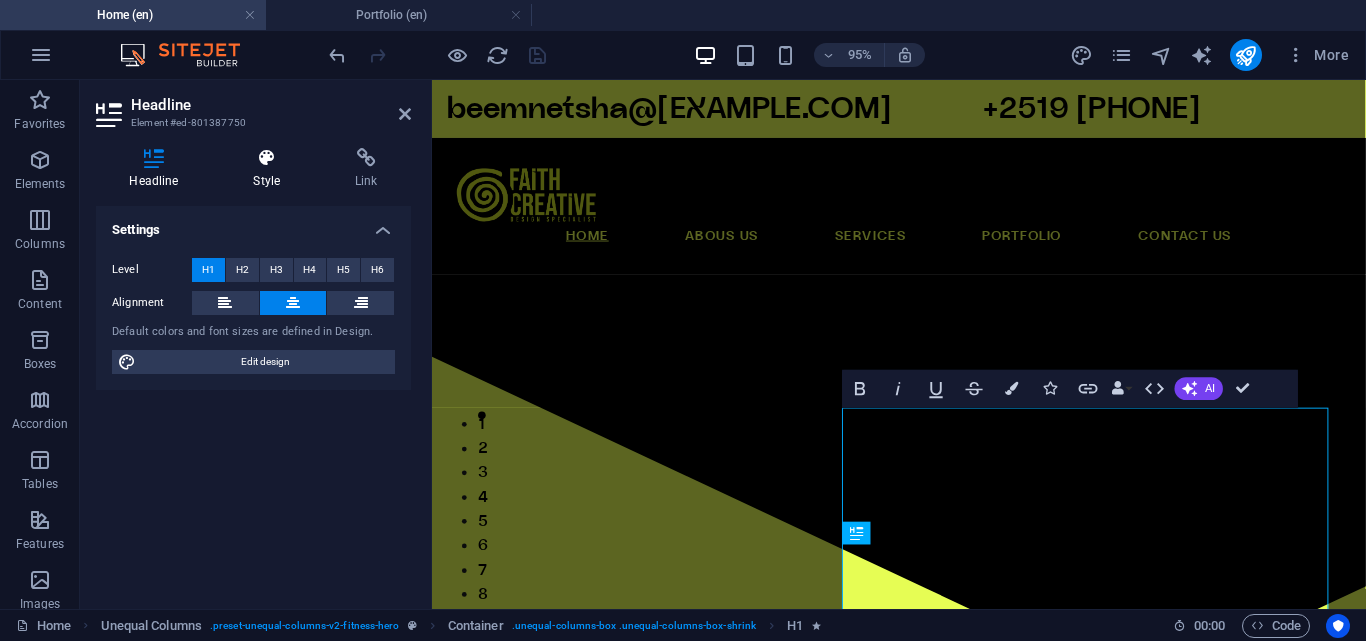 click on "Style" at bounding box center (271, 169) 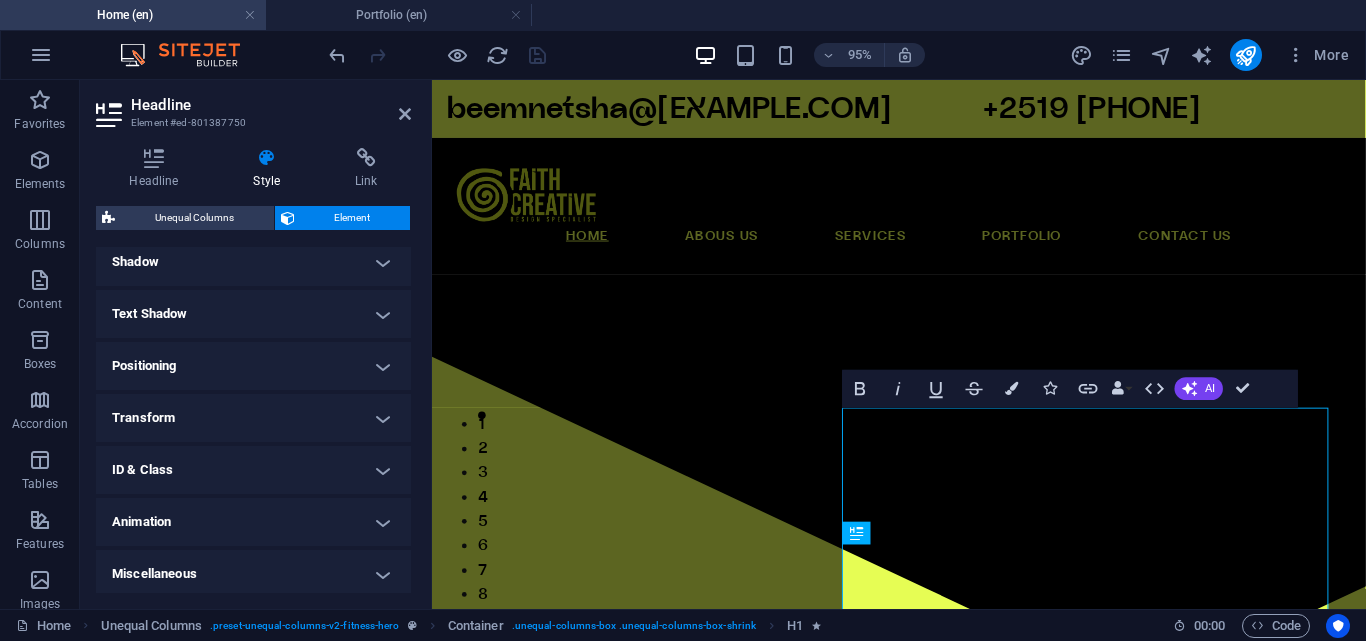 scroll, scrollTop: 499, scrollLeft: 0, axis: vertical 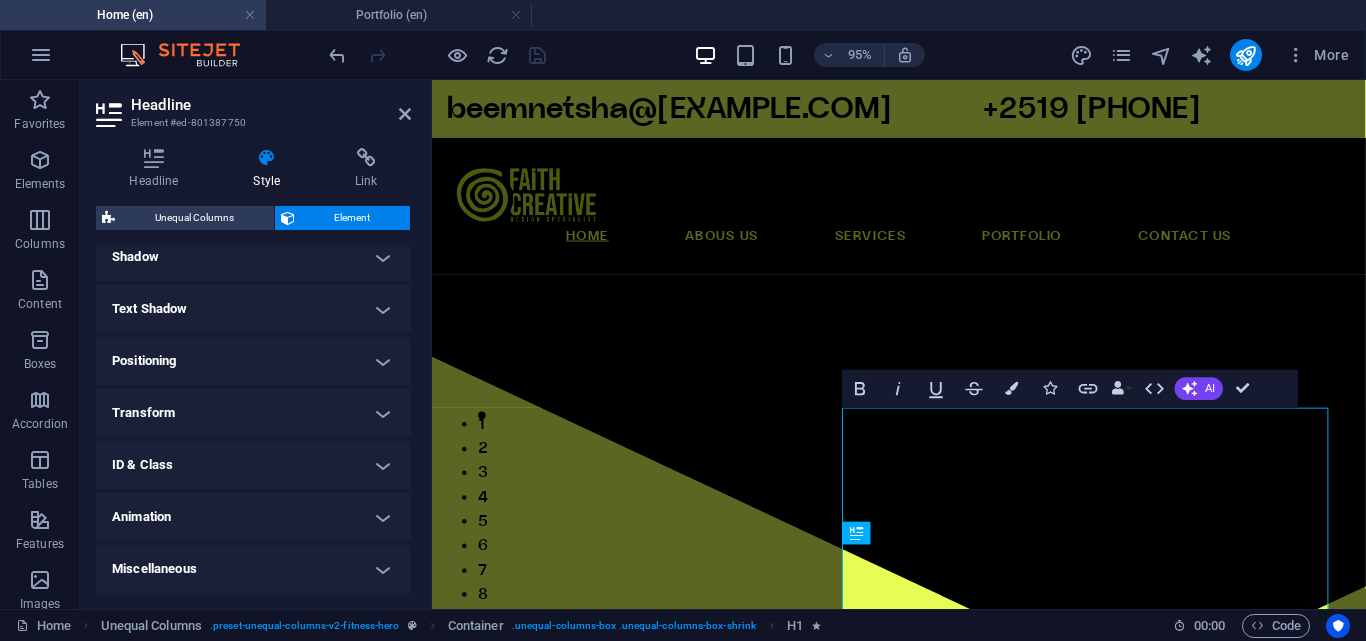 click on "Animation" at bounding box center [253, 517] 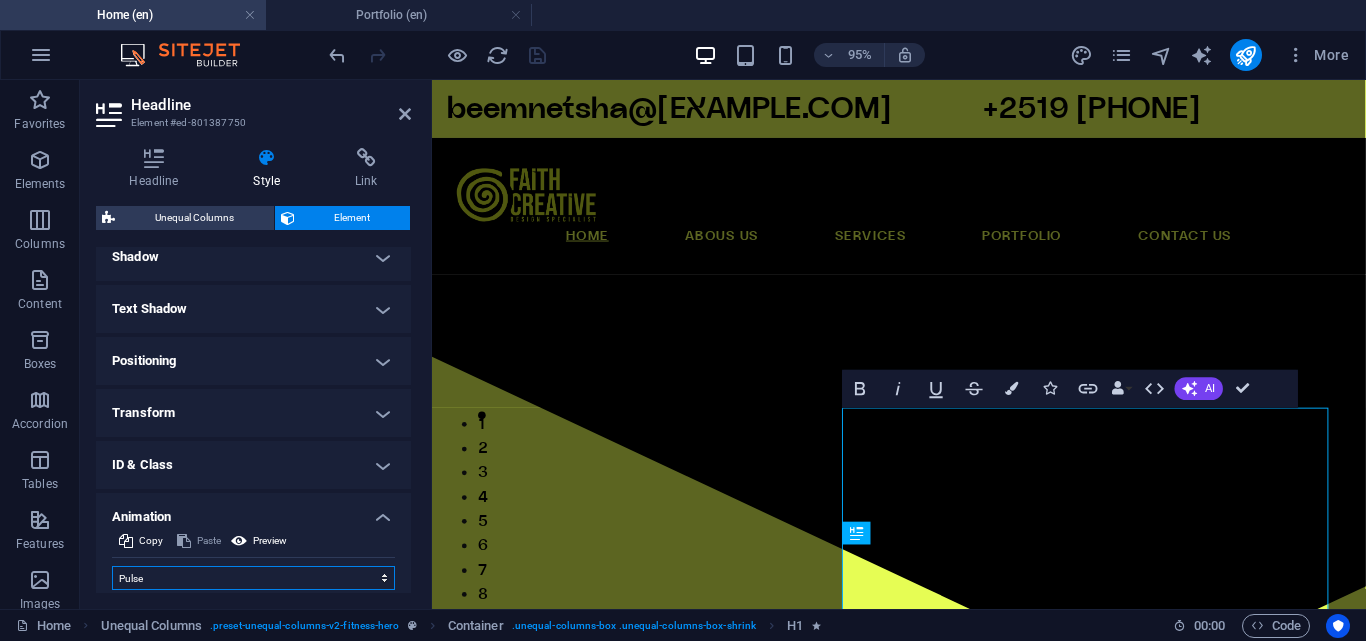 click on "Don't animate Show / Hide Slide up/down Zoom in/out Slide left to right Slide right to left Slide top to bottom Slide bottom to top Pulse Blink Open as overlay" at bounding box center [253, 578] 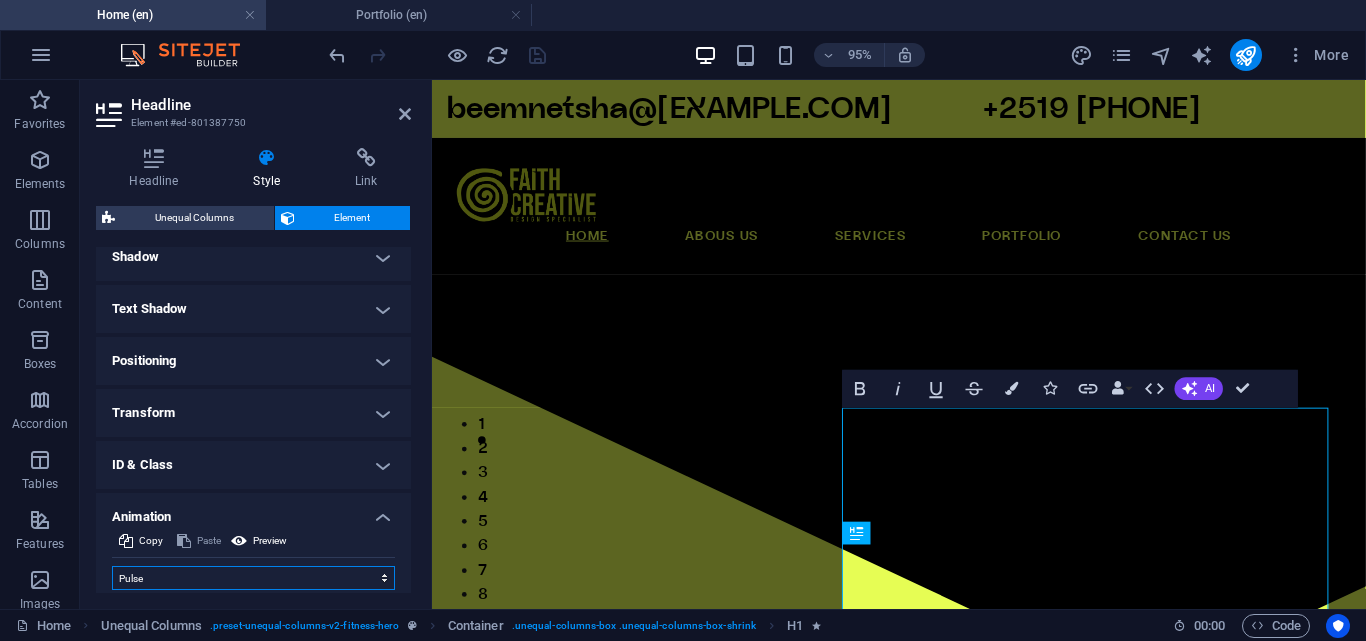 select on "none" 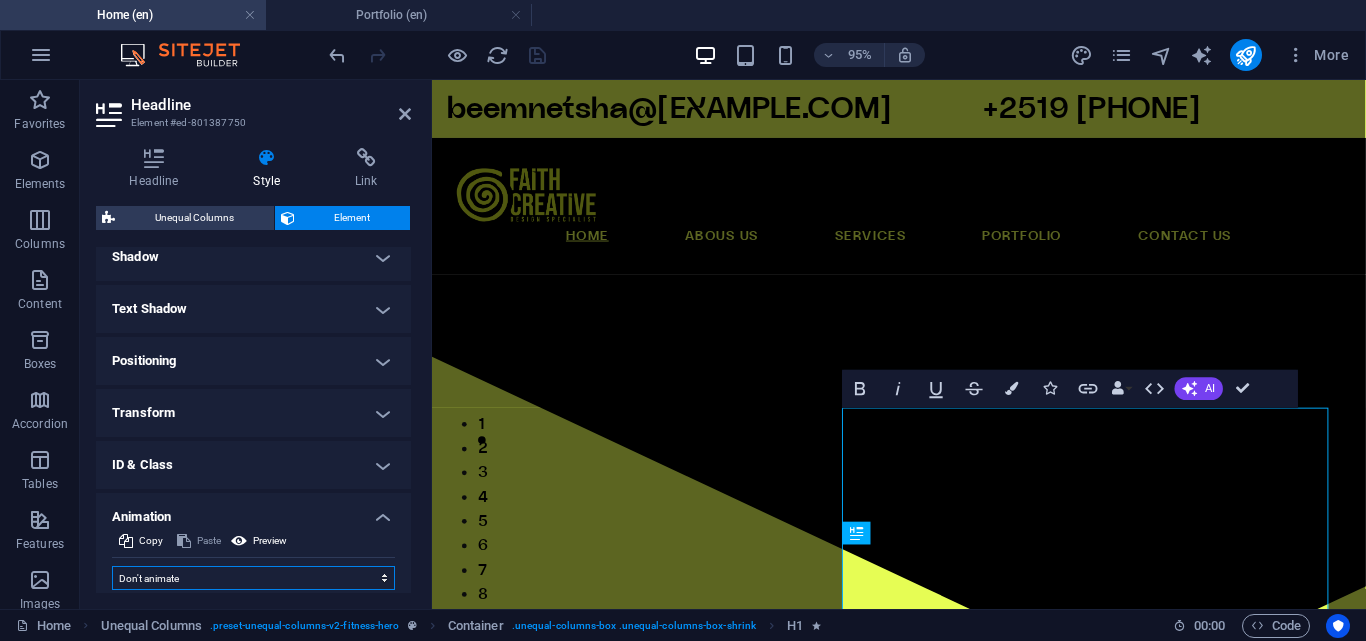 click on "Don't animate Show / Hide Slide up/down Zoom in/out Slide left to right Slide right to left Slide top to bottom Slide bottom to top Pulse Blink Open as overlay" at bounding box center [253, 578] 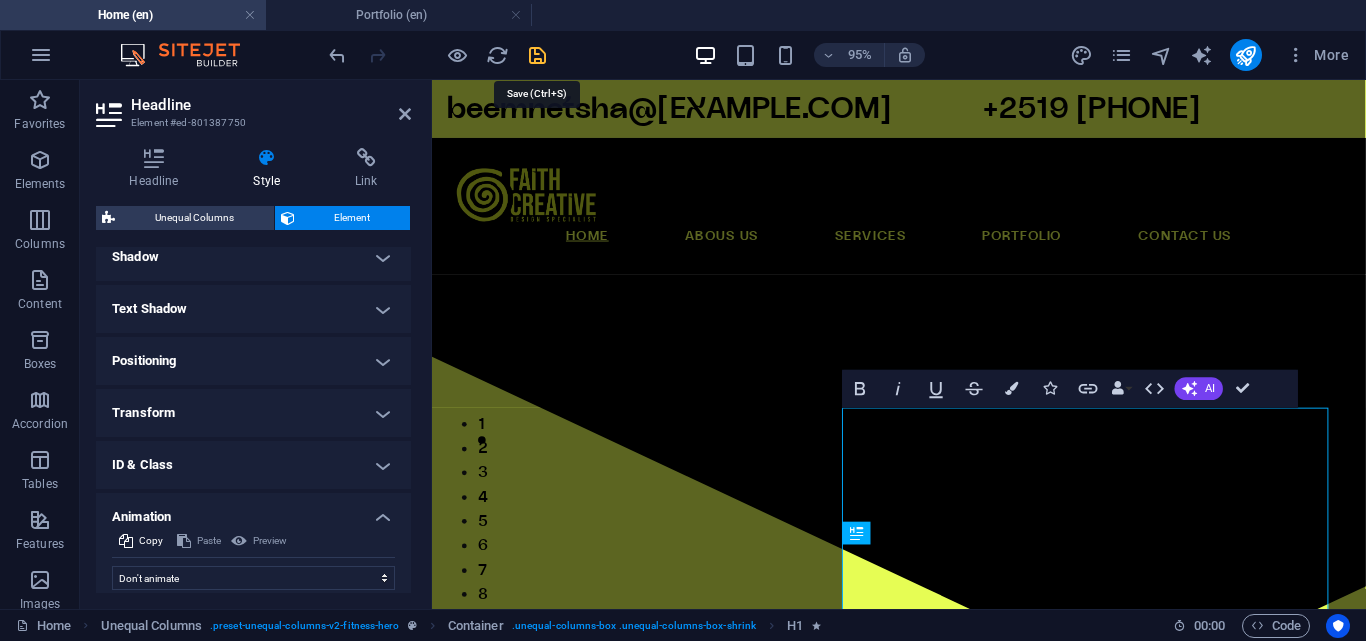 click at bounding box center [537, 55] 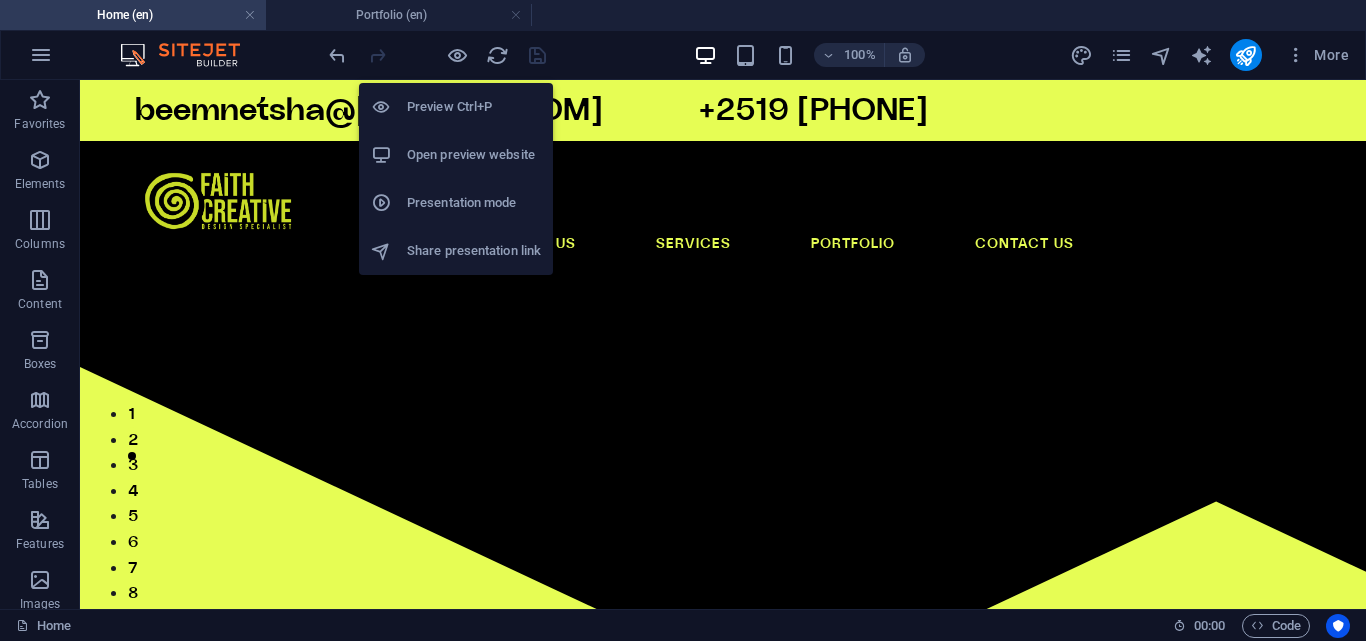 click on "Open preview website" at bounding box center [474, 155] 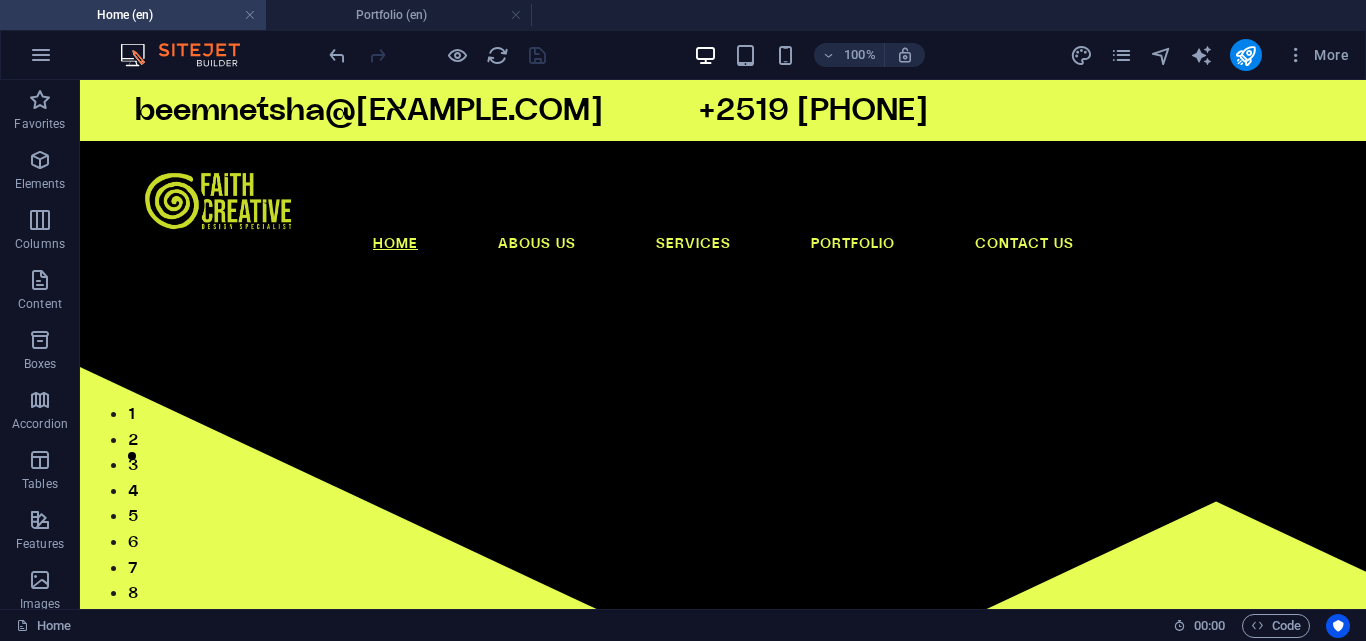 click on "Portfolio (en)" at bounding box center [399, 15] 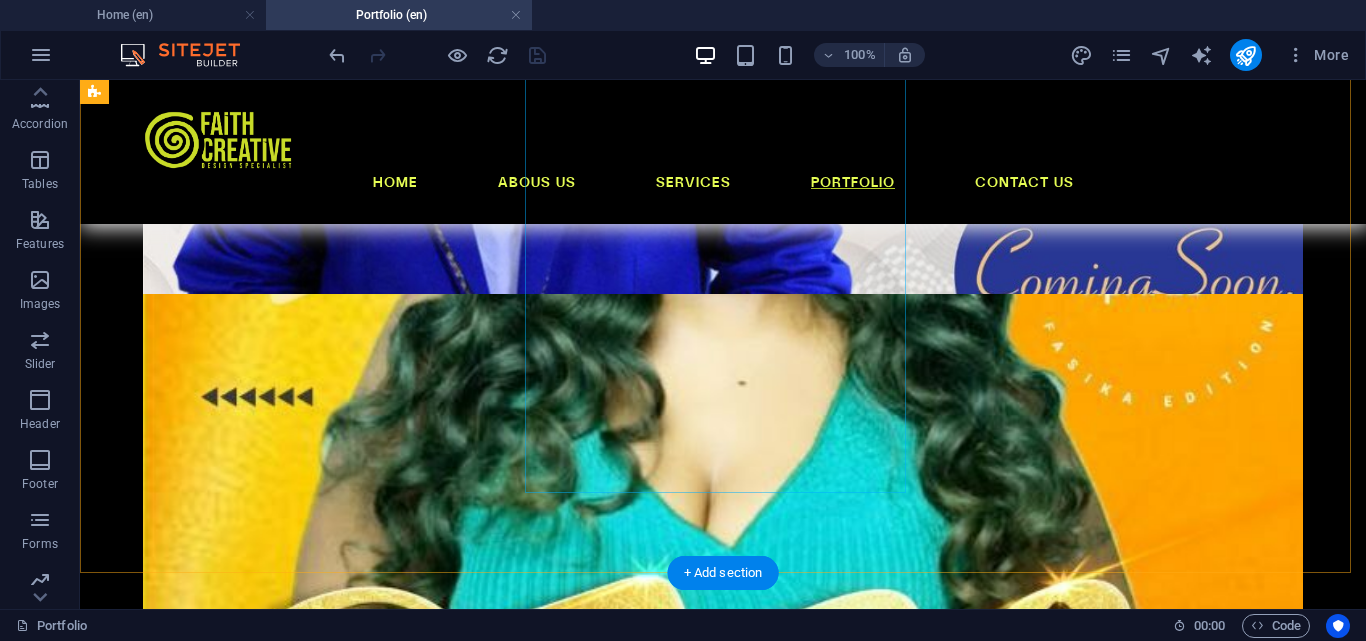 scroll, scrollTop: 1156, scrollLeft: 0, axis: vertical 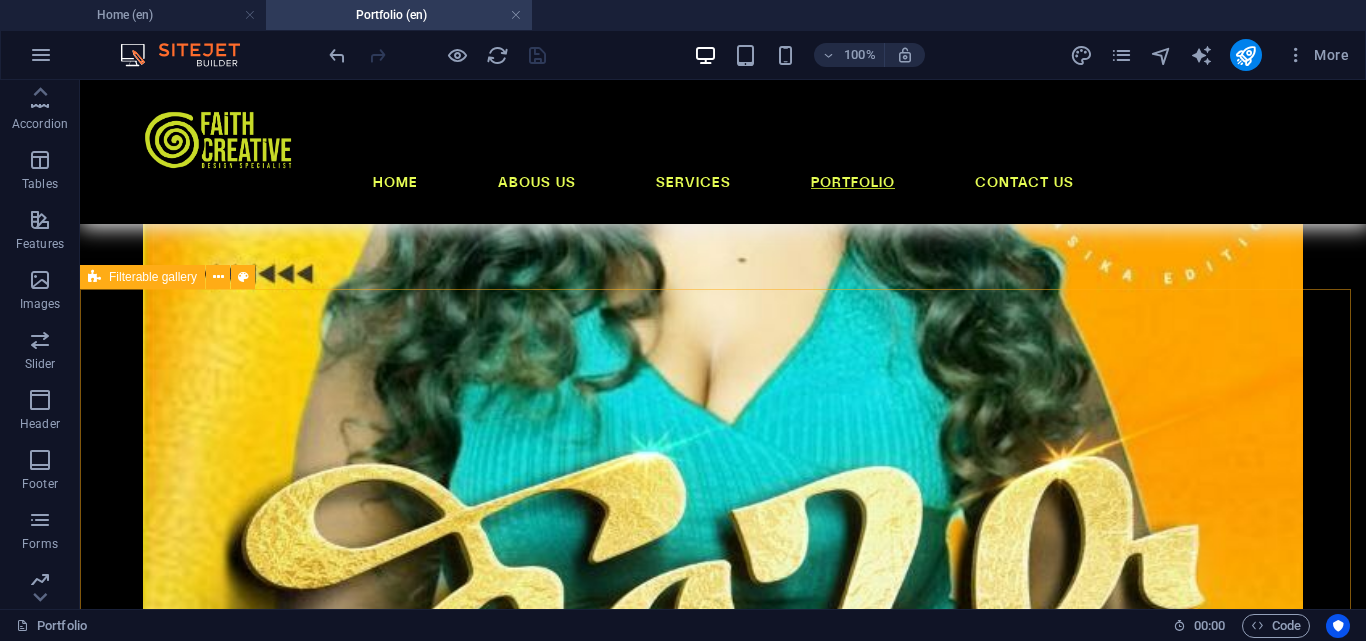 click on "Filterable gallery" at bounding box center (153, 277) 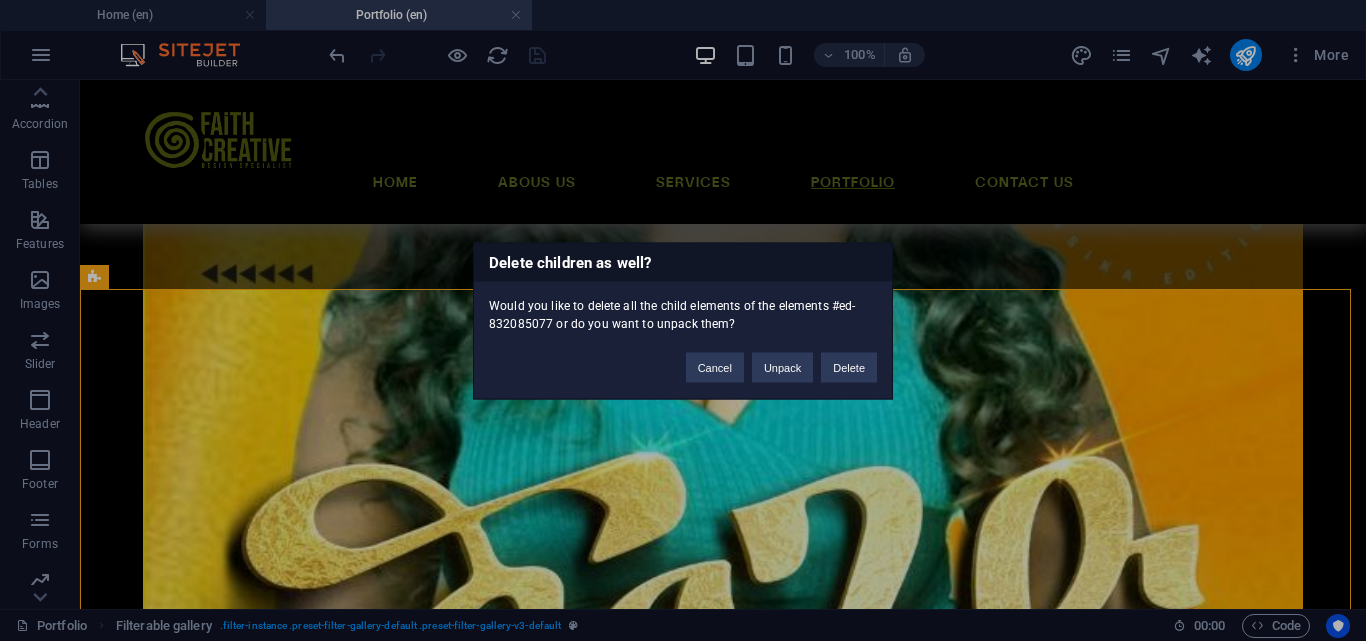 type 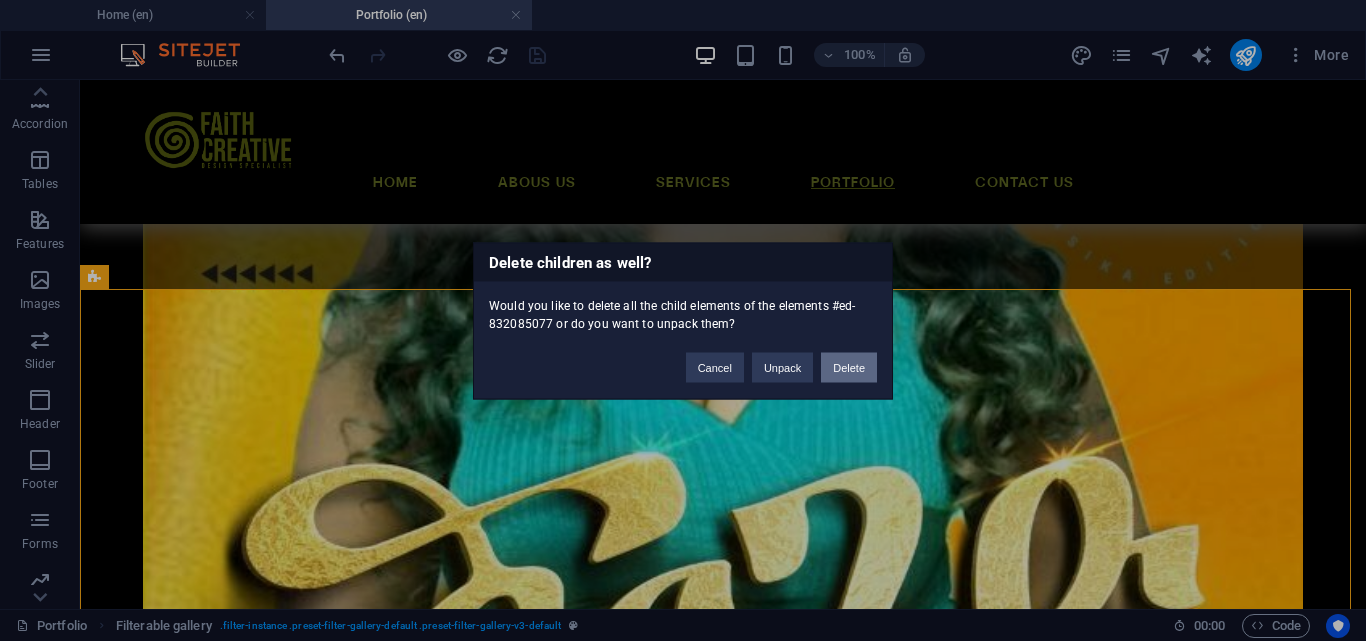 click on "Delete" at bounding box center (849, 367) 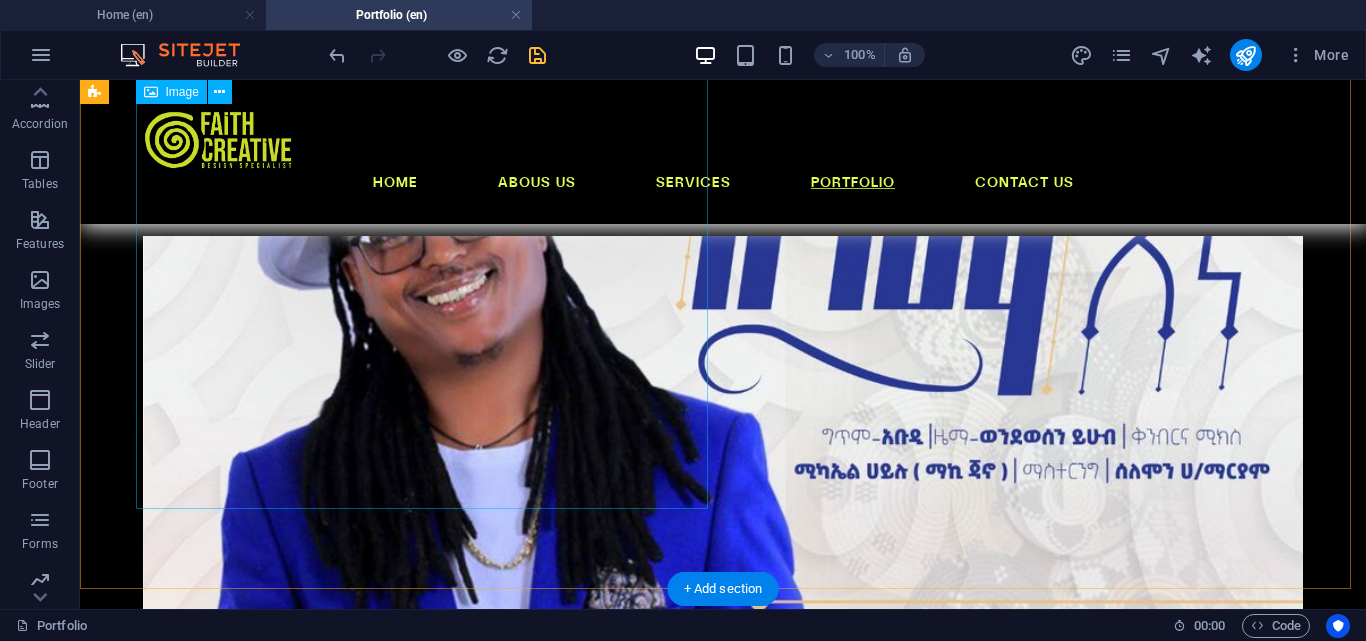 scroll, scrollTop: 456, scrollLeft: 0, axis: vertical 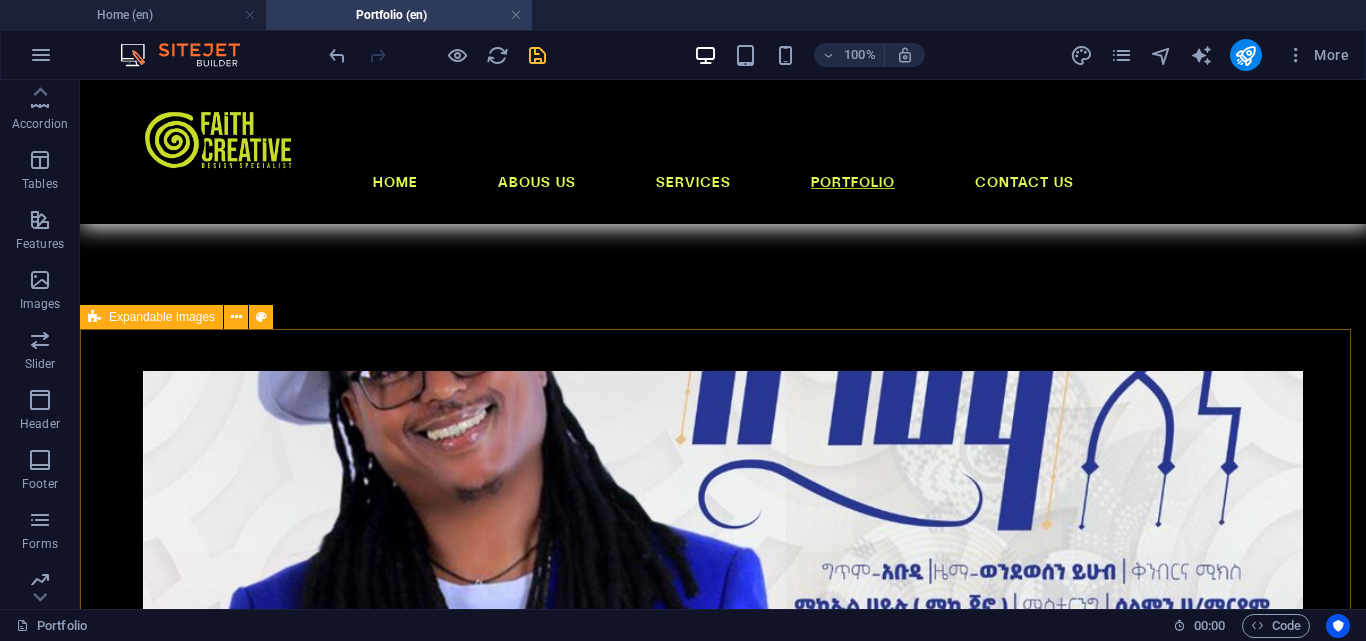 click on "Expandable Images" at bounding box center [162, 317] 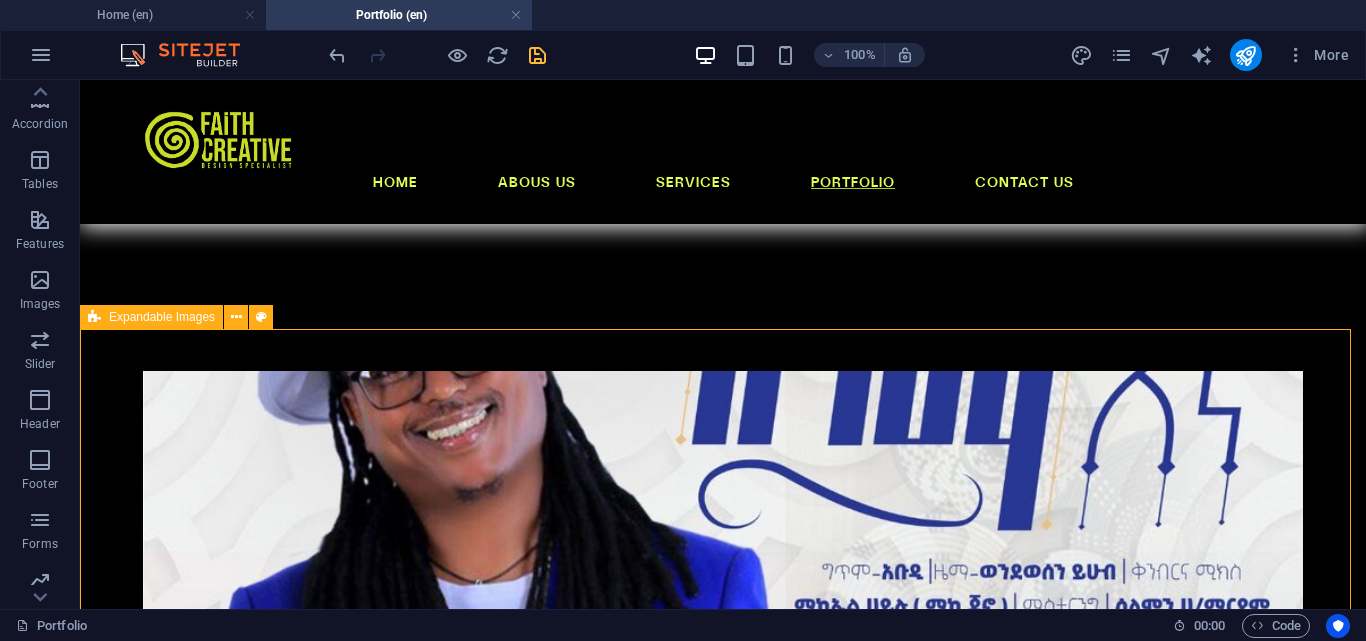 click on "Expandable Images" at bounding box center (162, 317) 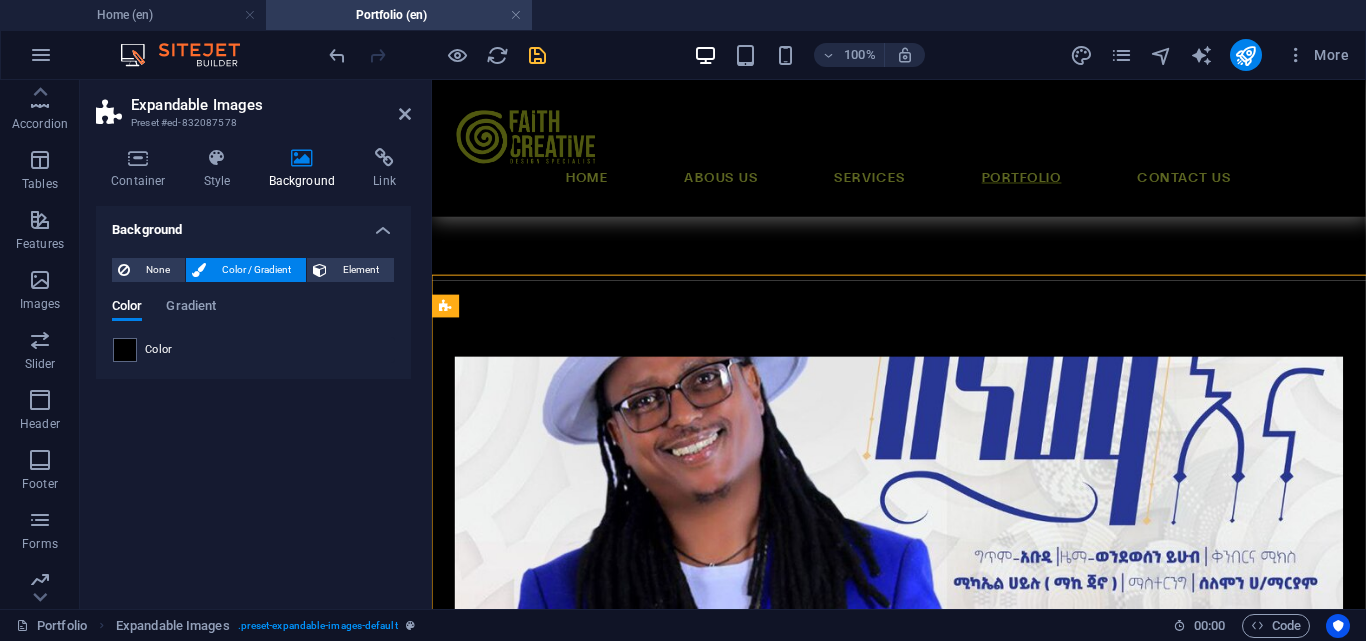 scroll, scrollTop: 500, scrollLeft: 0, axis: vertical 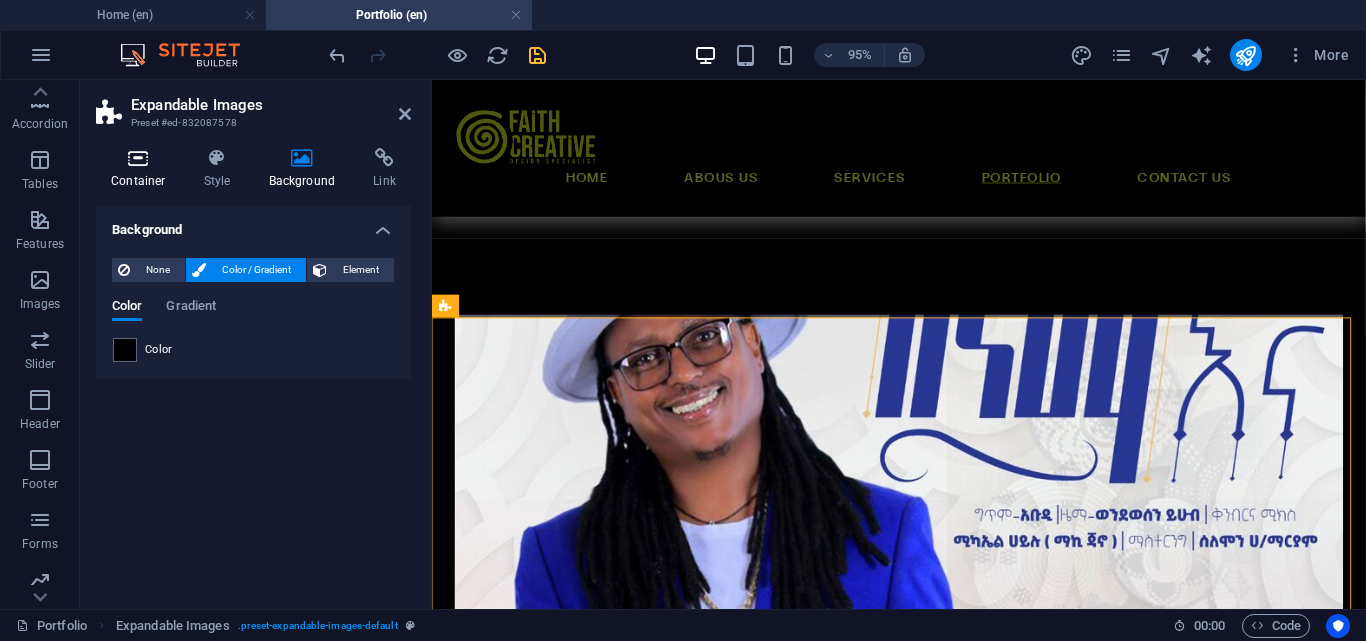 click on "Container" at bounding box center [142, 169] 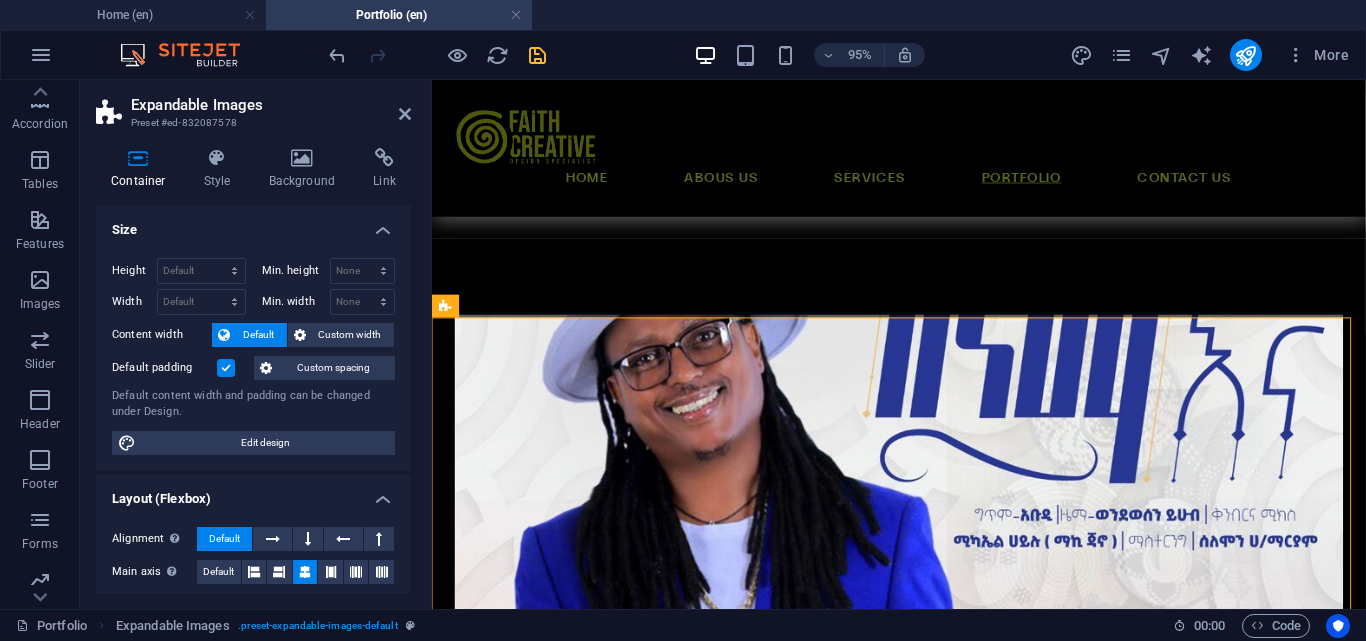 click on "Size" at bounding box center (253, 224) 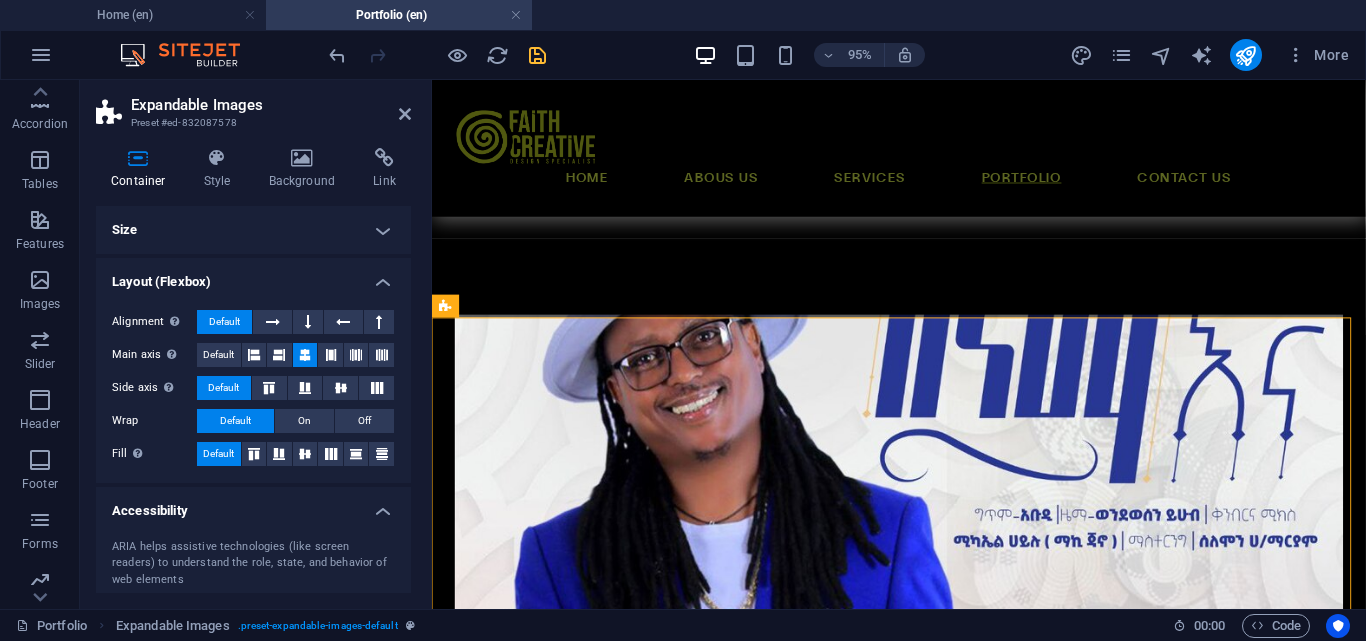 click on "Layout (Flexbox)" at bounding box center [253, 276] 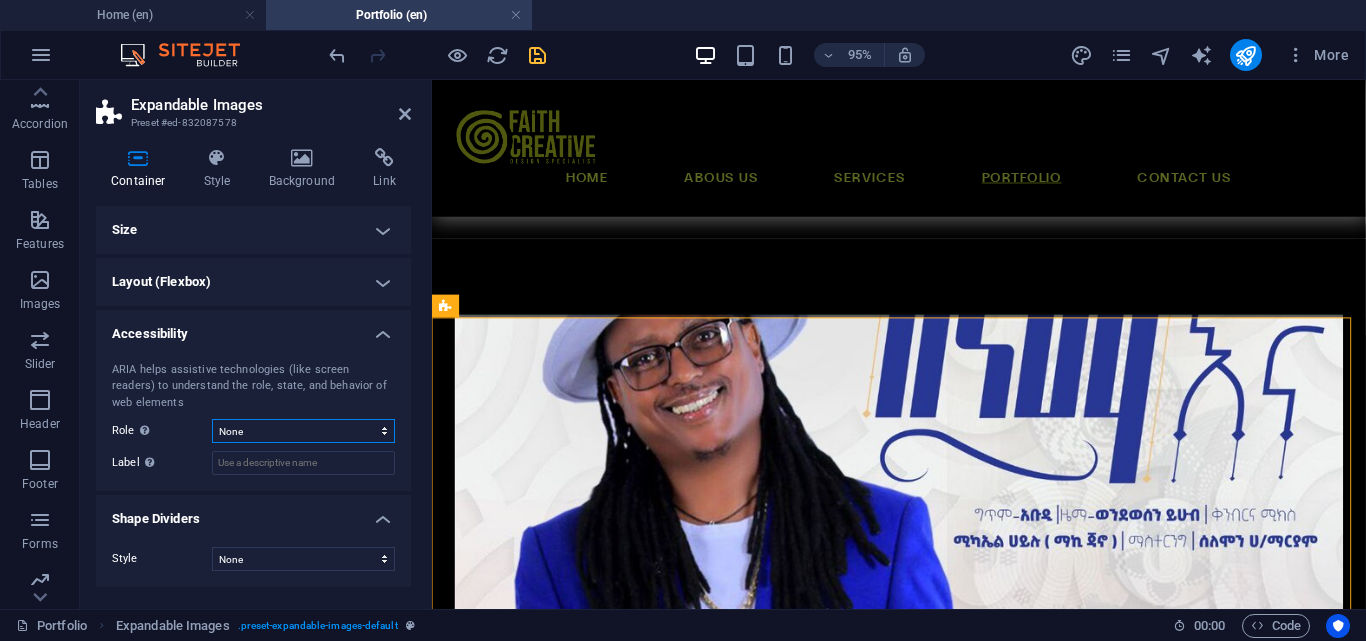 click on "None Alert Article Banner Comment Complementary Dialog Footer Header Marquee Presentation Region Section Separator Status Timer" at bounding box center (303, 431) 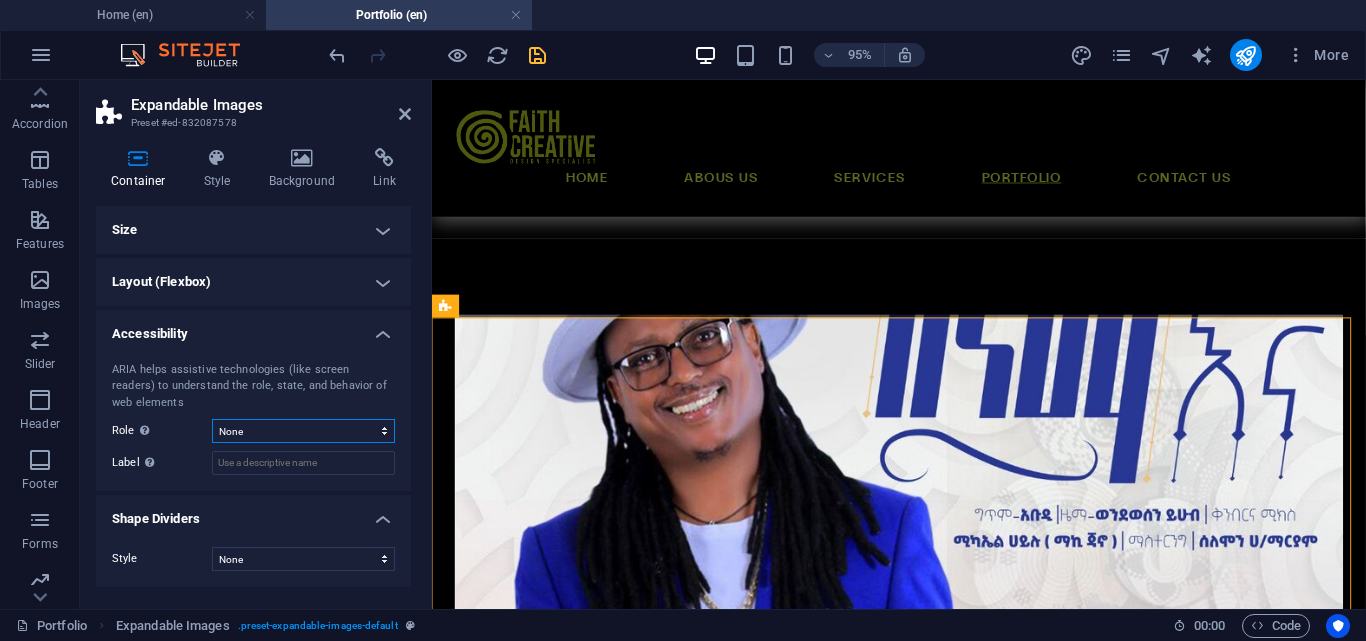 click on "None Alert Article Banner Comment Complementary Dialog Footer Header Marquee Presentation Region Section Separator Status Timer" at bounding box center [303, 431] 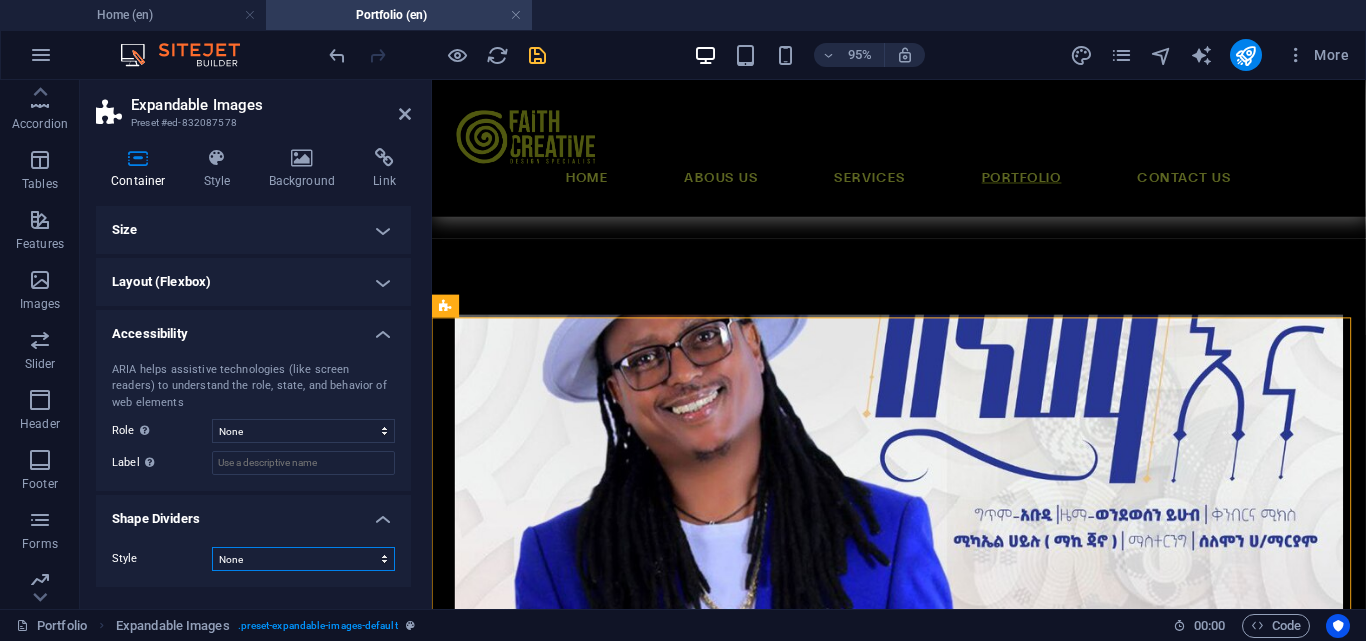 click on "None Triangle Square Diagonal Polygon 1 Polygon 2 Zigzag Multiple Zigzags Waves Multiple Waves Half Circle Circle Circle Shadow Blocks Hexagons Clouds Multiple Clouds Fan Pyramids Book Paint Drip Fire Shredded Paper Arrow" at bounding box center (303, 559) 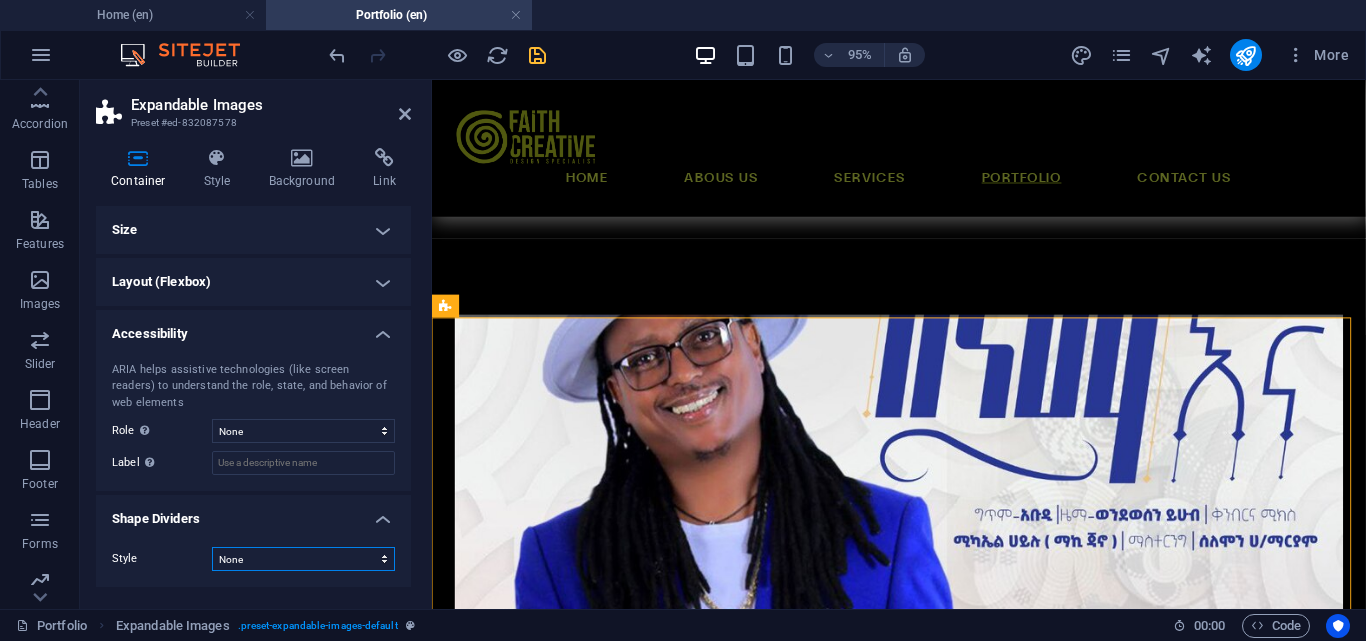 click on "None Triangle Square Diagonal Polygon 1 Polygon 2 Zigzag Multiple Zigzags Waves Multiple Waves Half Circle Circle Circle Shadow Blocks Hexagons Clouds Multiple Clouds Fan Pyramids Book Paint Drip Fire Shredded Paper Arrow" at bounding box center [303, 559] 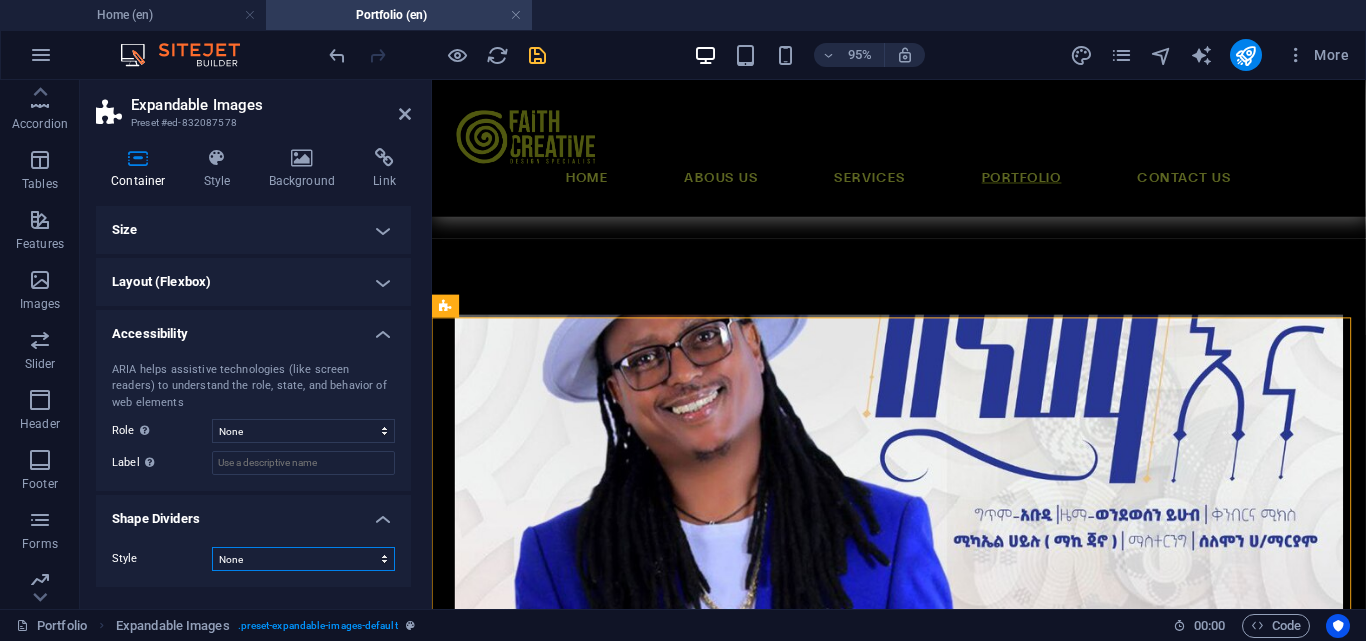 click on "None Triangle Square Diagonal Polygon 1 Polygon 2 Zigzag Multiple Zigzags Waves Multiple Waves Half Circle Circle Circle Shadow Blocks Hexagons Clouds Multiple Clouds Fan Pyramids Book Paint Drip Fire Shredded Paper Arrow" at bounding box center [303, 559] 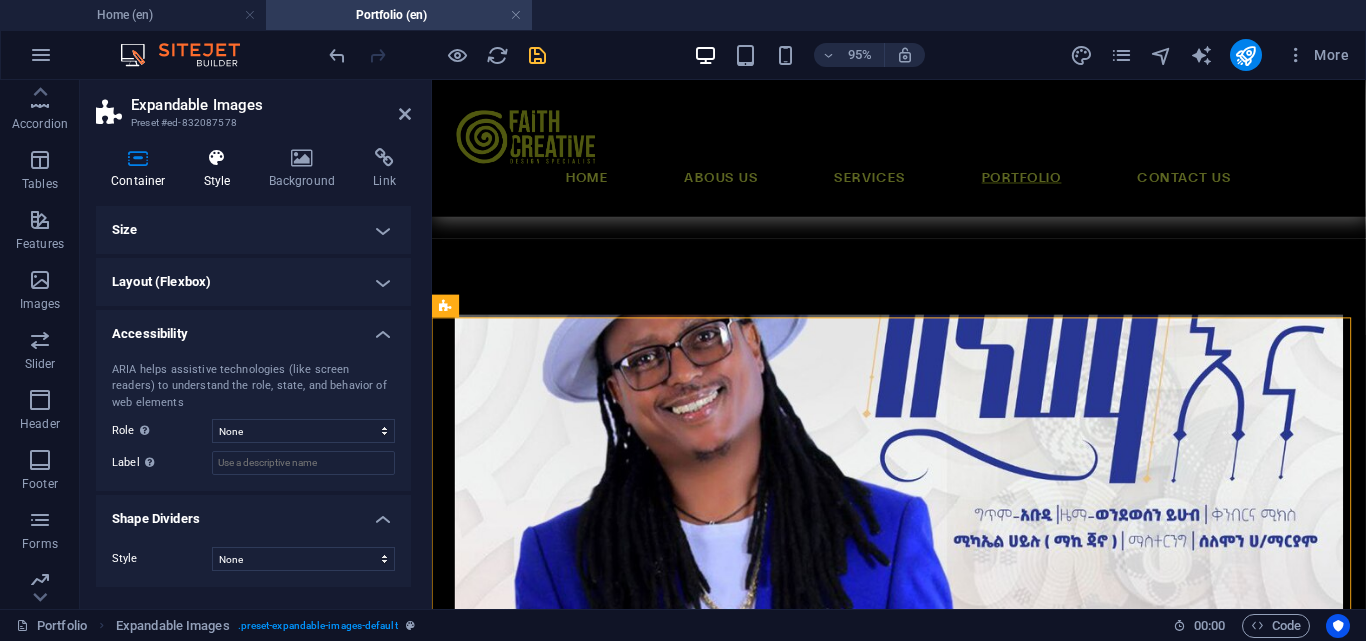 click on "Style" at bounding box center [221, 169] 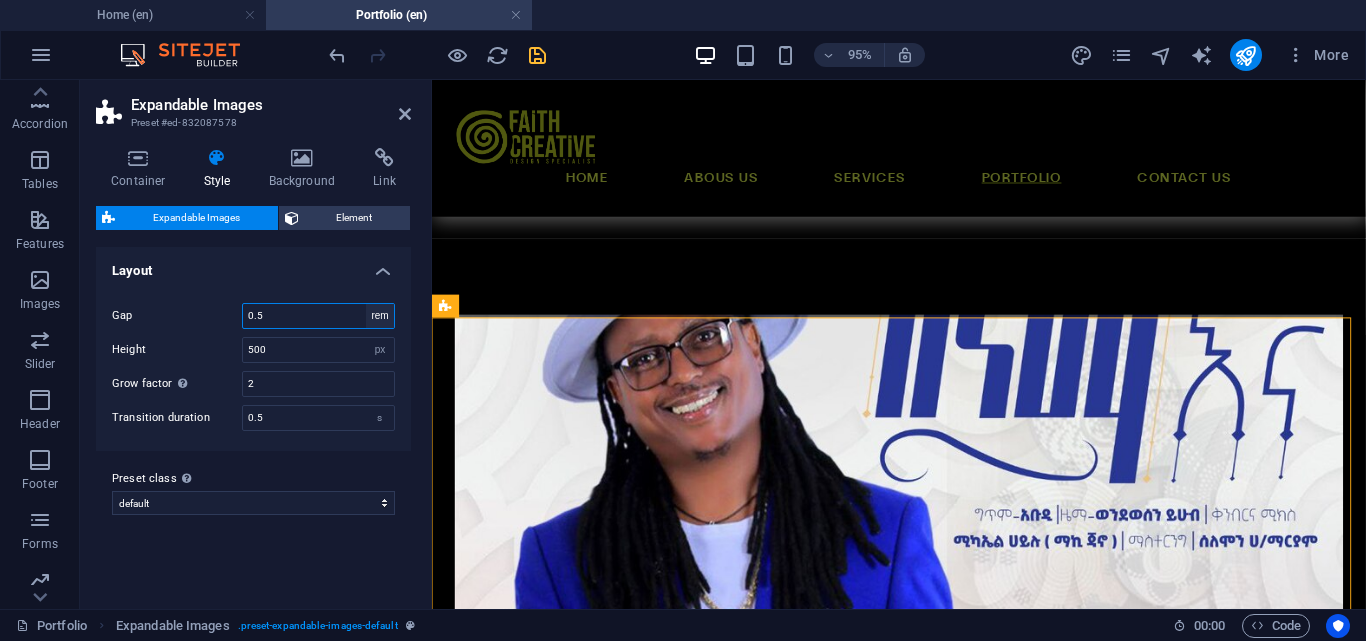click on "px rem % vh vw" at bounding box center [380, 316] 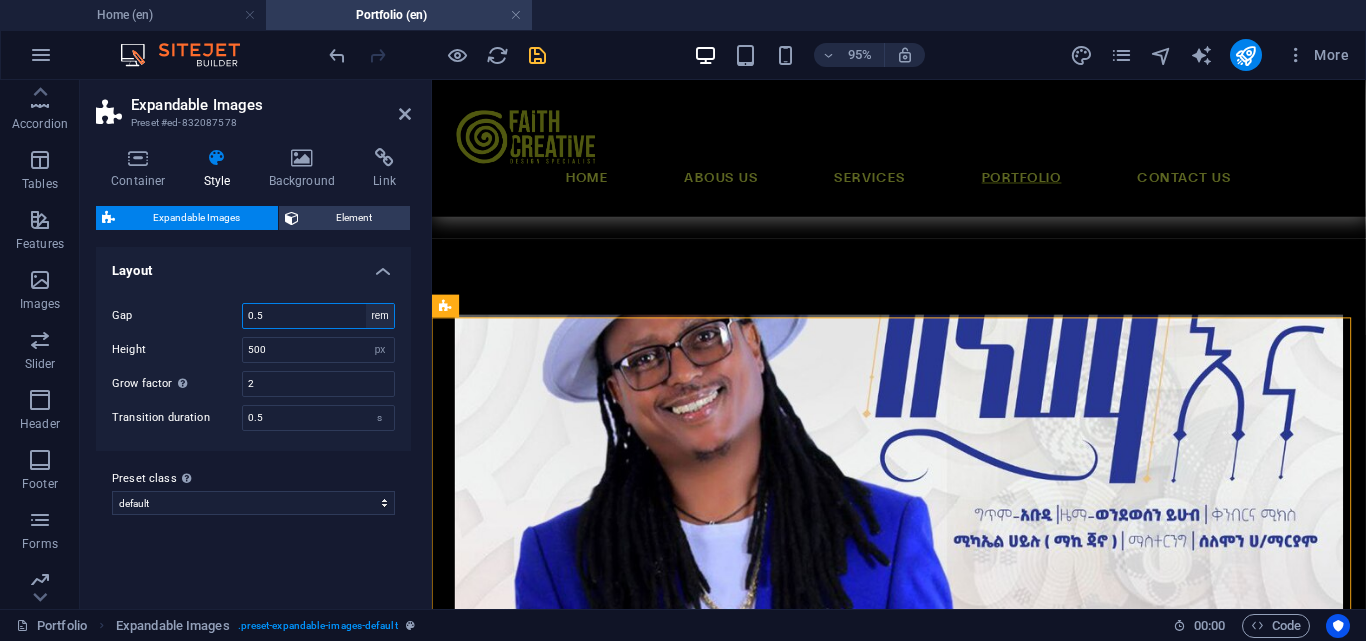 click on "px rem % vh vw" at bounding box center [380, 316] 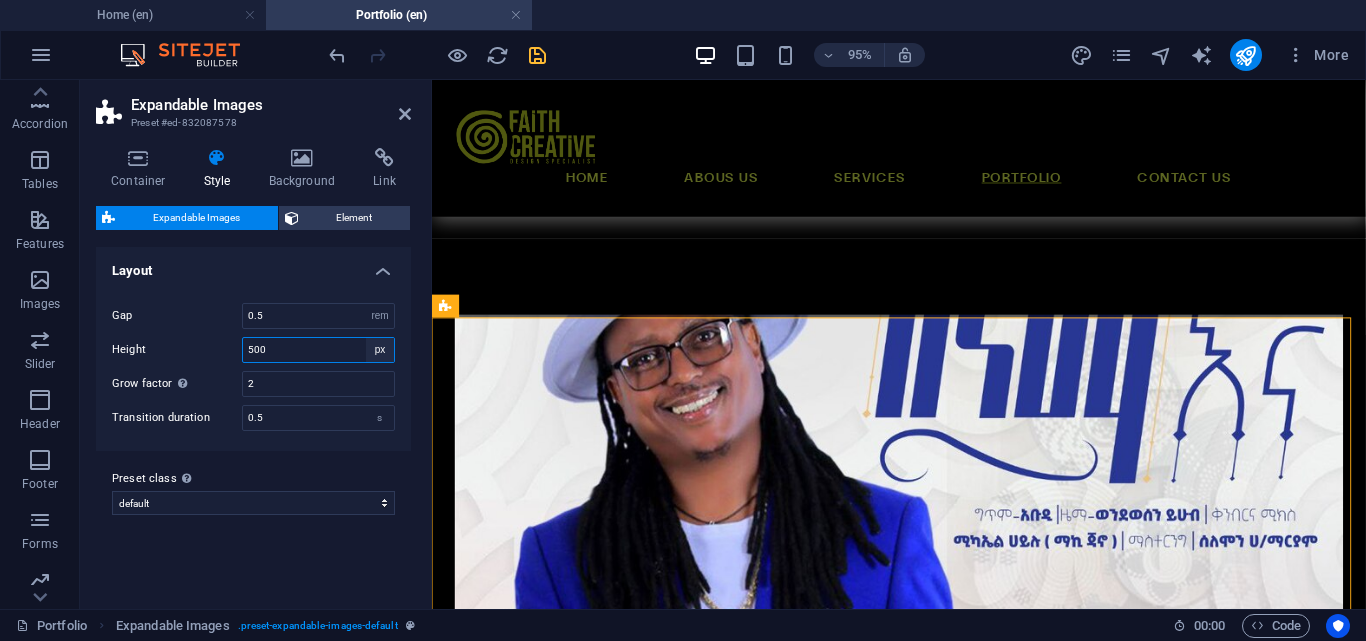 click on "px rem % vh vw" at bounding box center (380, 350) 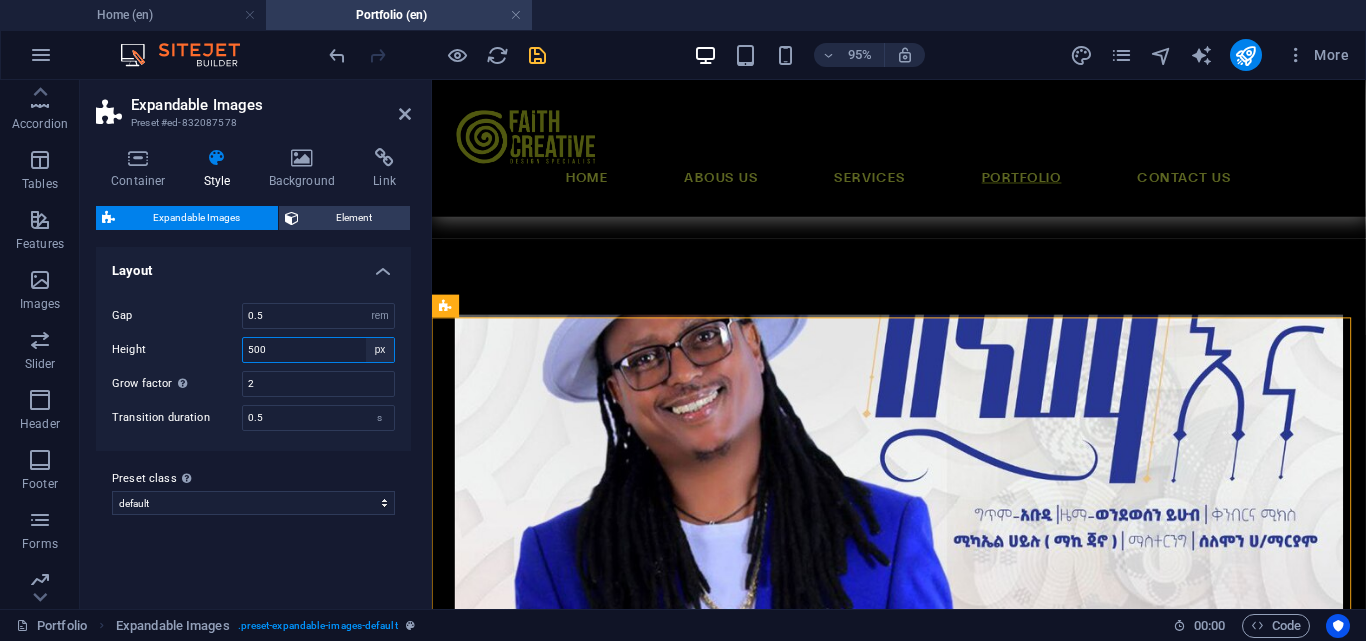 click on "px rem % vh vw" at bounding box center (380, 350) 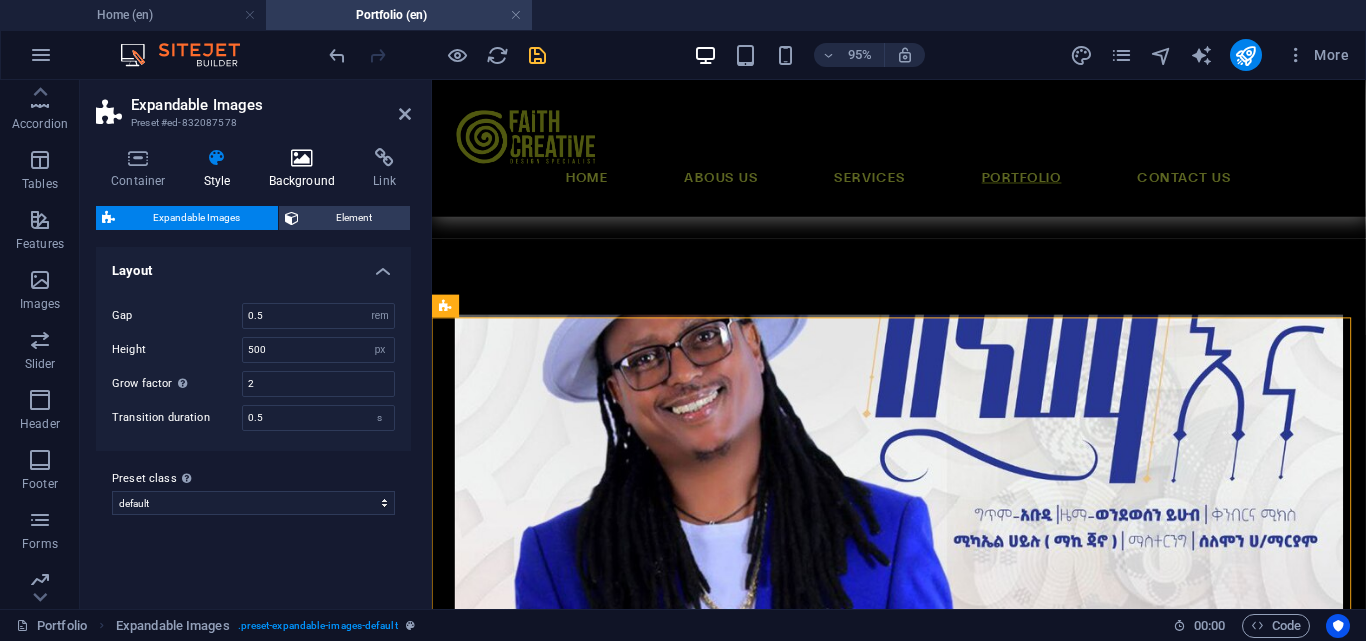 click on "Background" at bounding box center [306, 169] 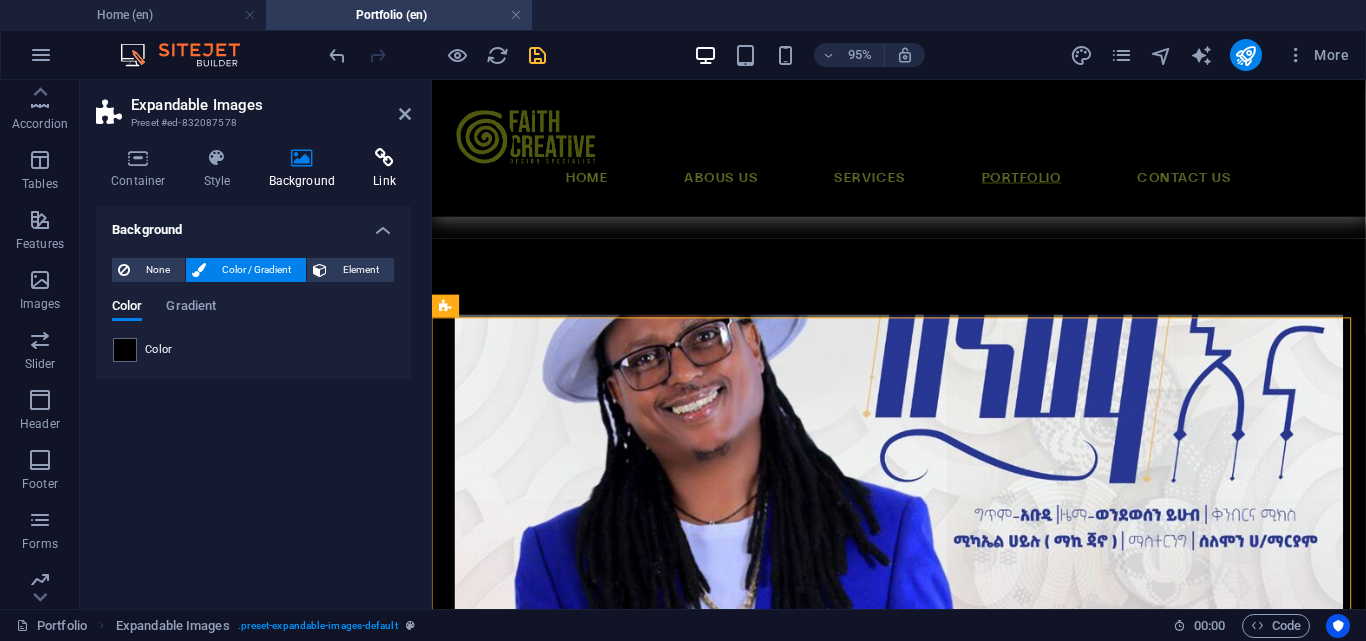 click at bounding box center (384, 158) 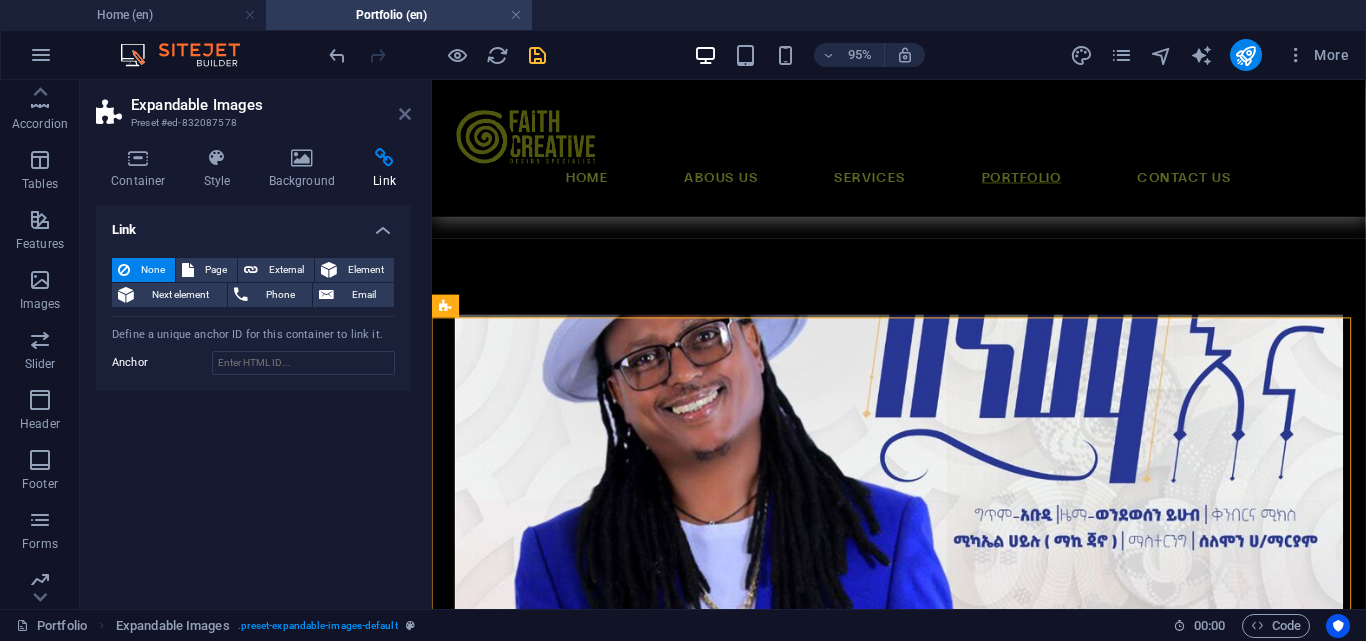 click at bounding box center [405, 114] 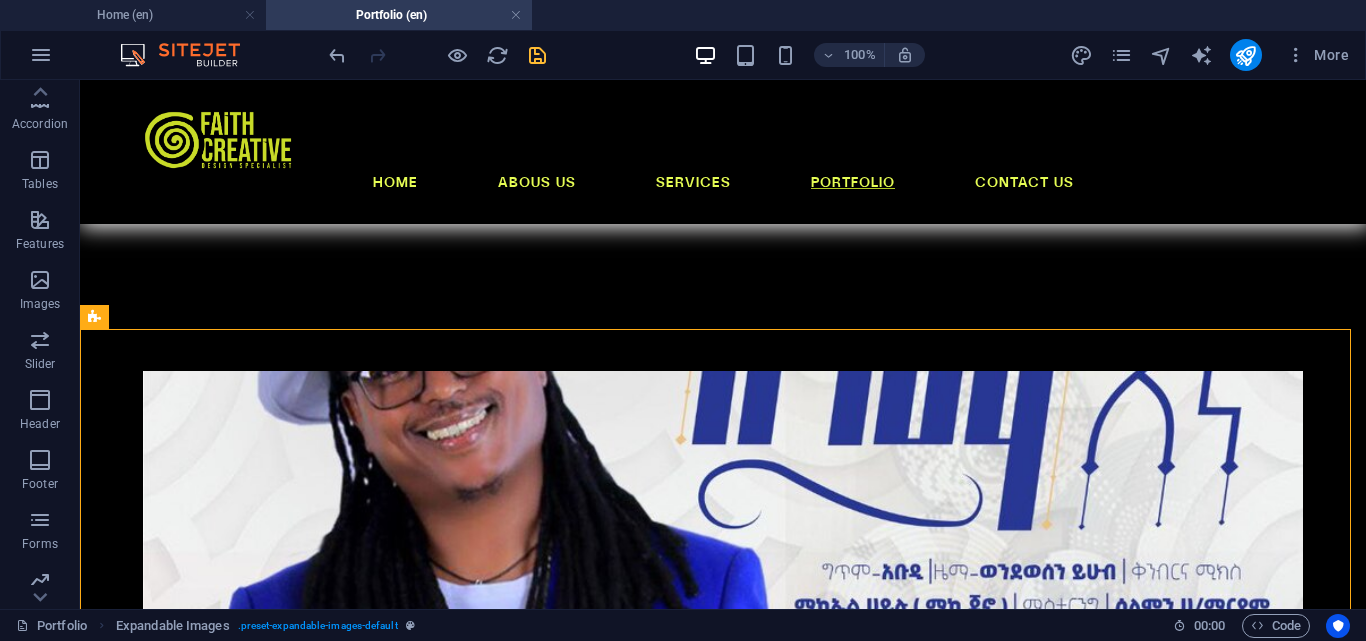 click at bounding box center (537, 55) 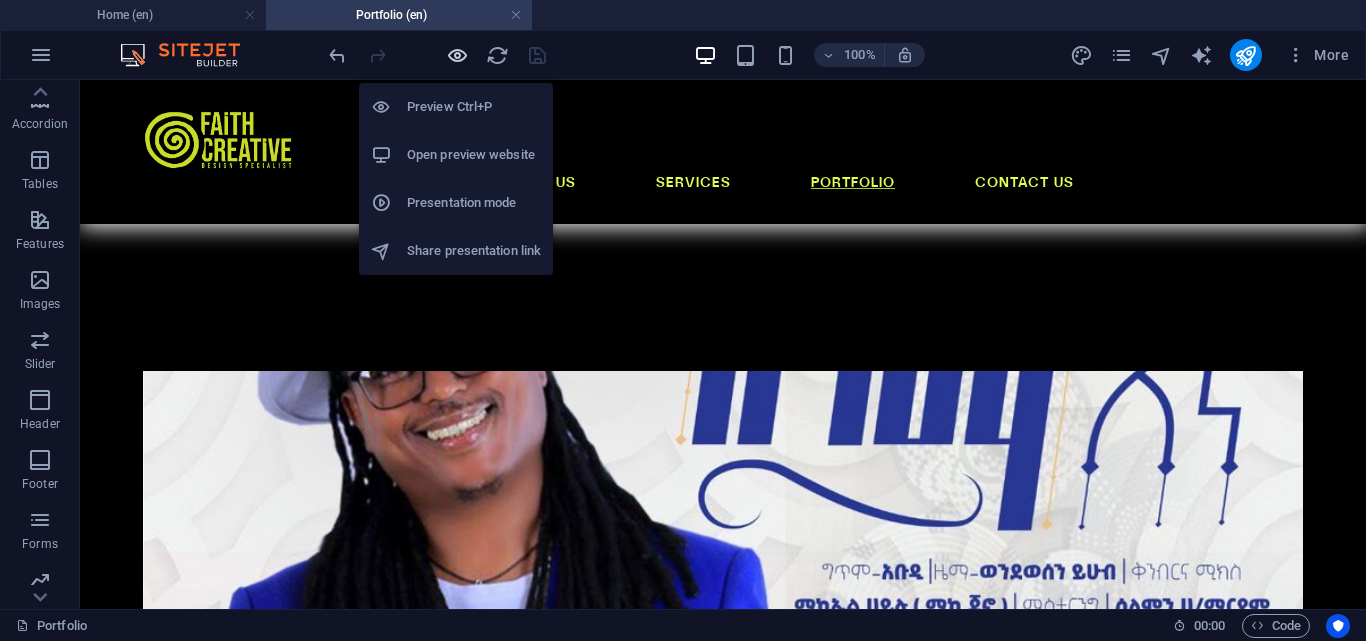 click at bounding box center [457, 55] 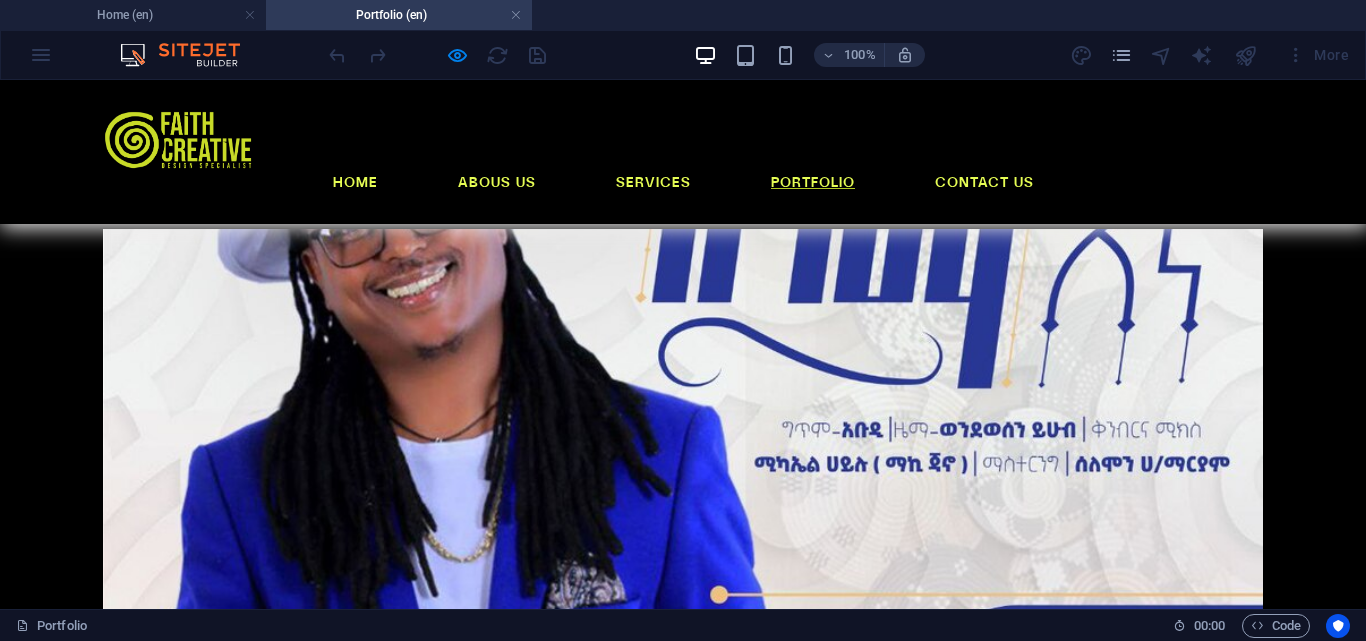 scroll, scrollTop: 556, scrollLeft: 0, axis: vertical 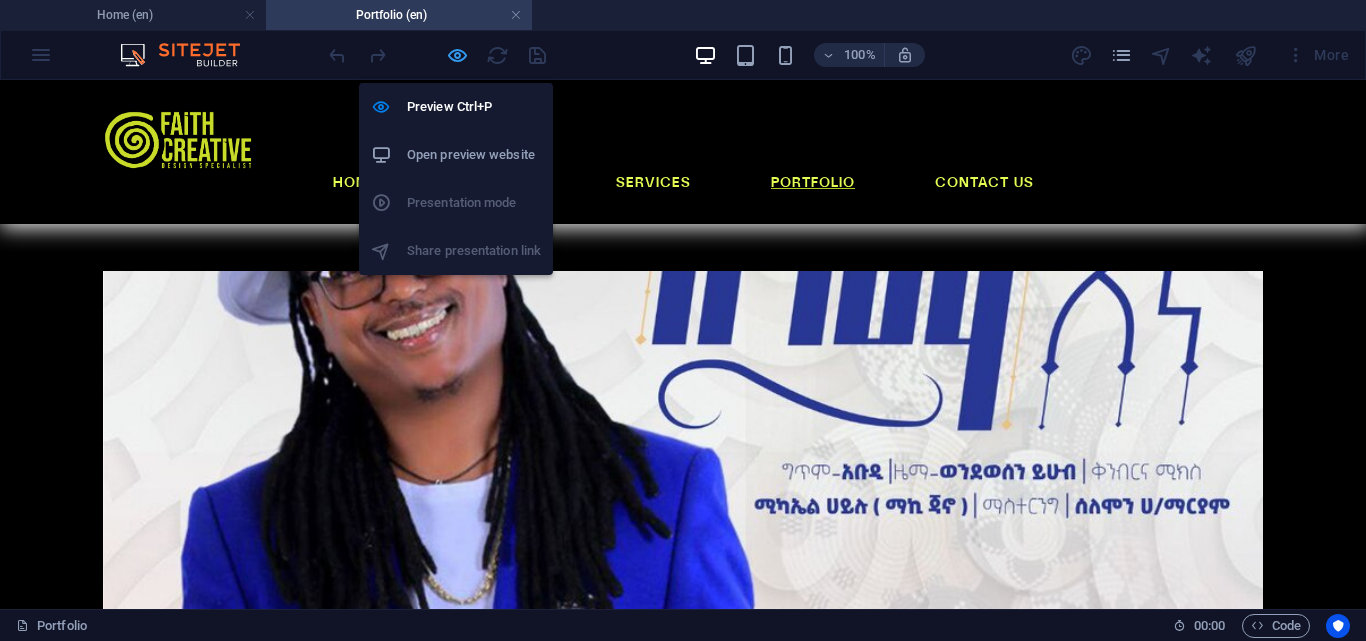 click at bounding box center [457, 55] 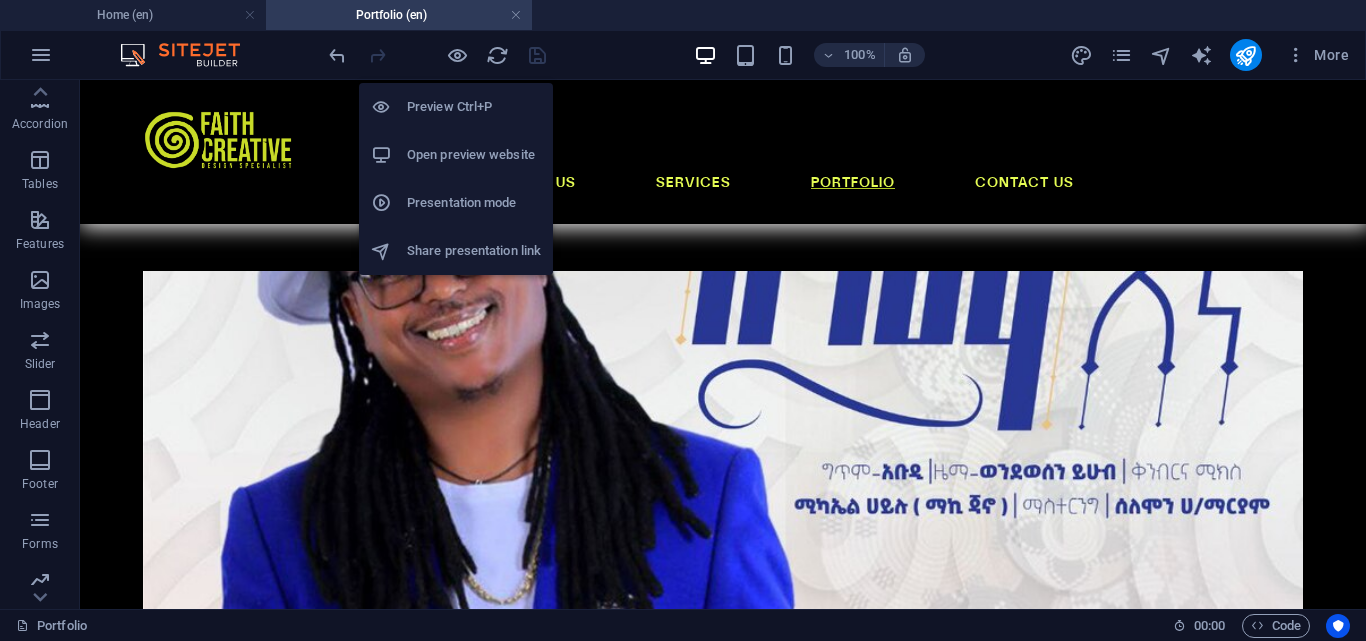 click on "Open preview website" at bounding box center (474, 155) 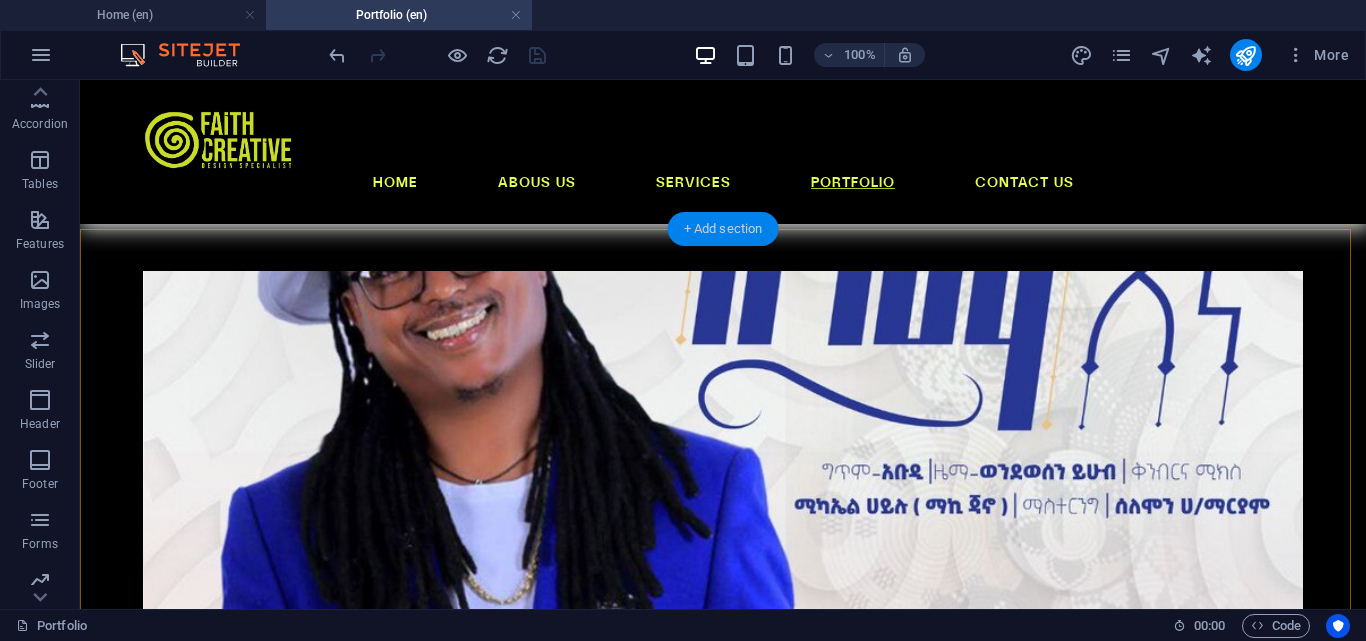 click on "+ Add section" at bounding box center [723, 229] 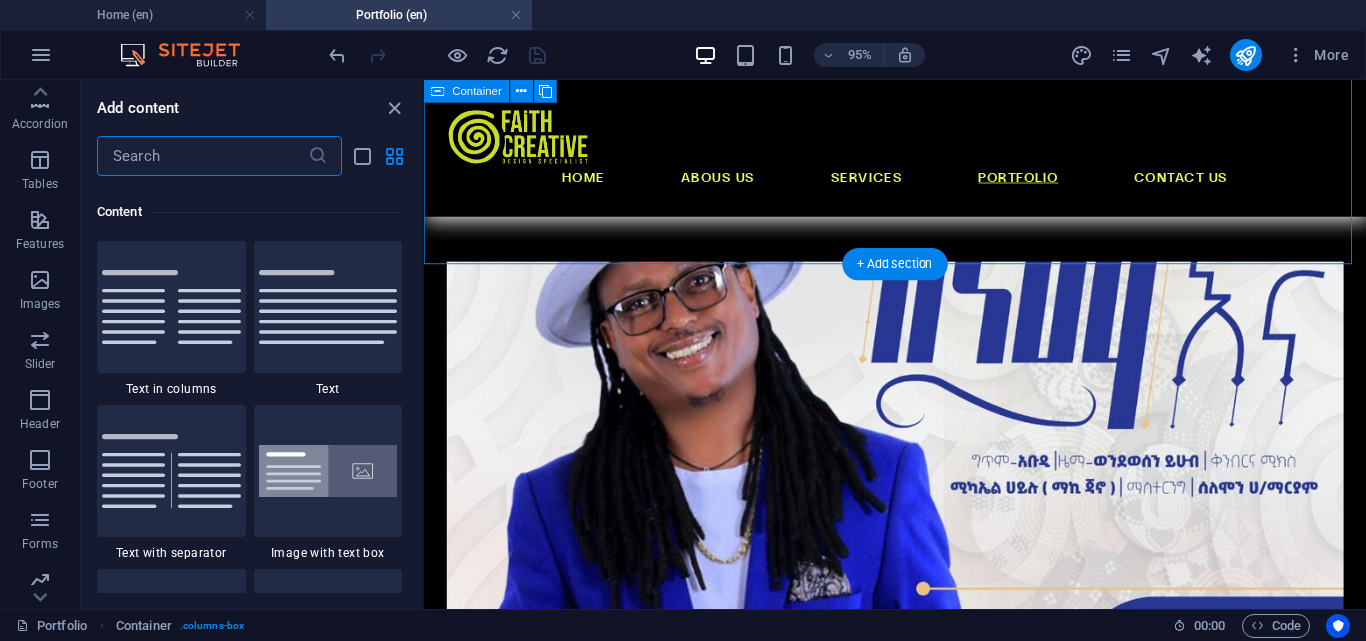 scroll, scrollTop: 3499, scrollLeft: 0, axis: vertical 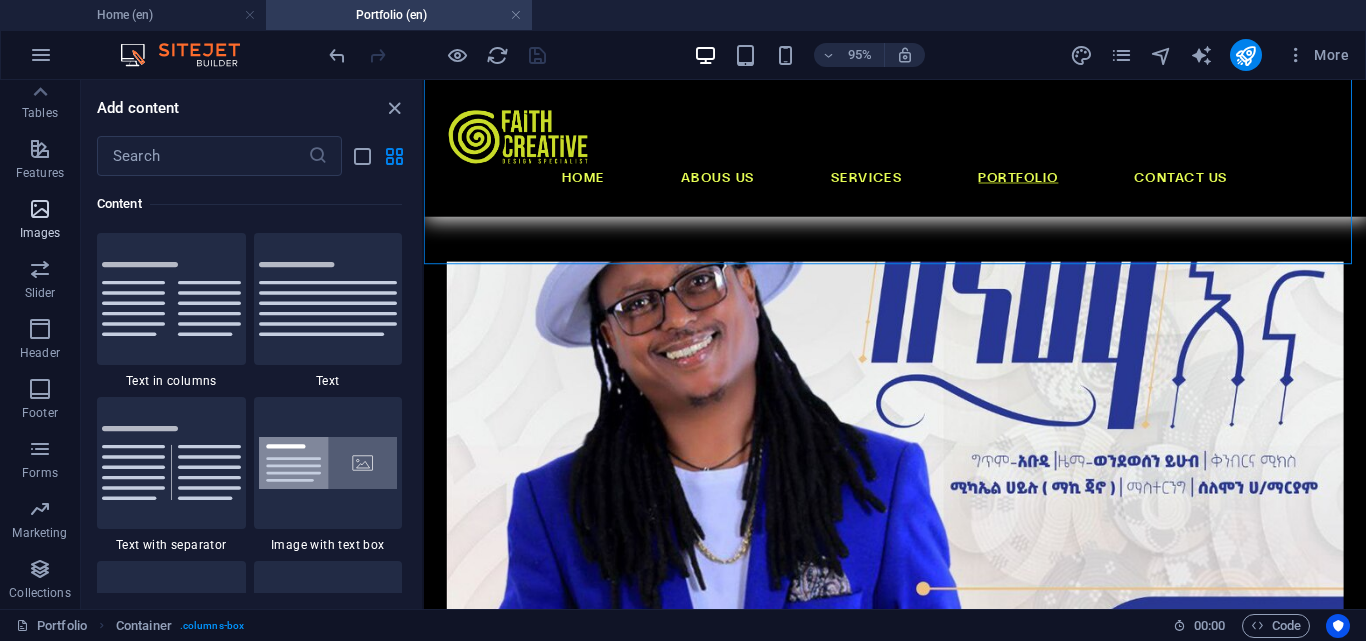 click at bounding box center [40, 209] 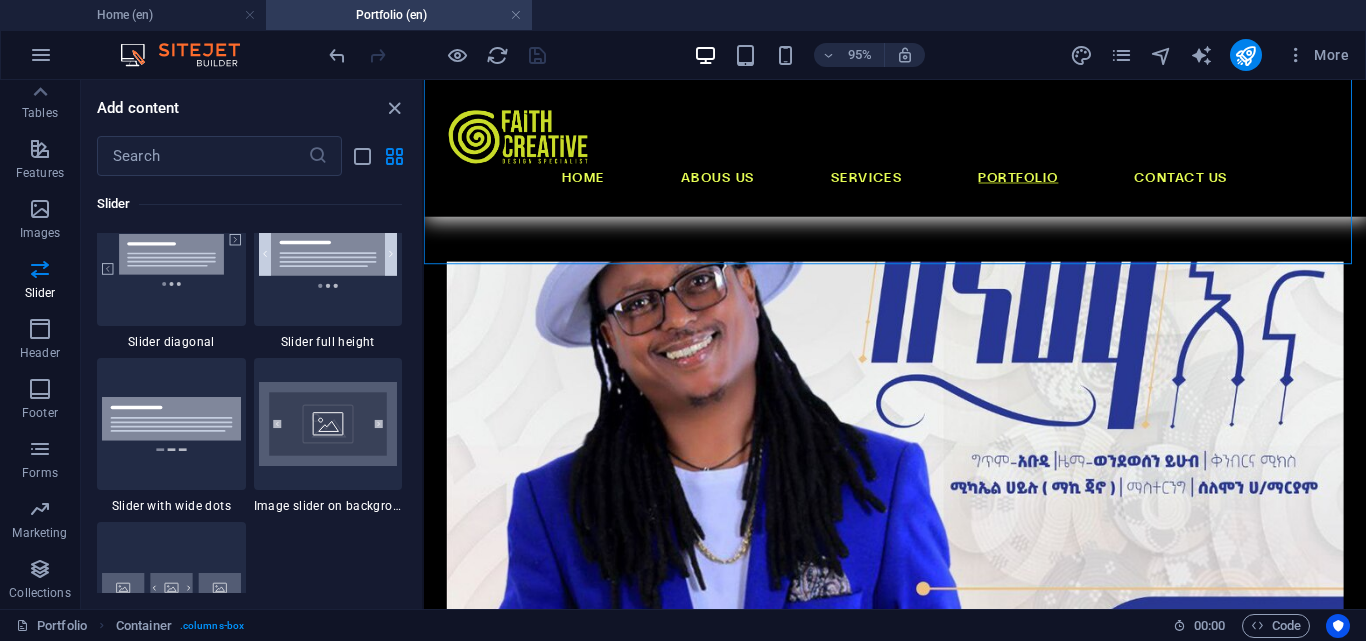 scroll, scrollTop: 11640, scrollLeft: 0, axis: vertical 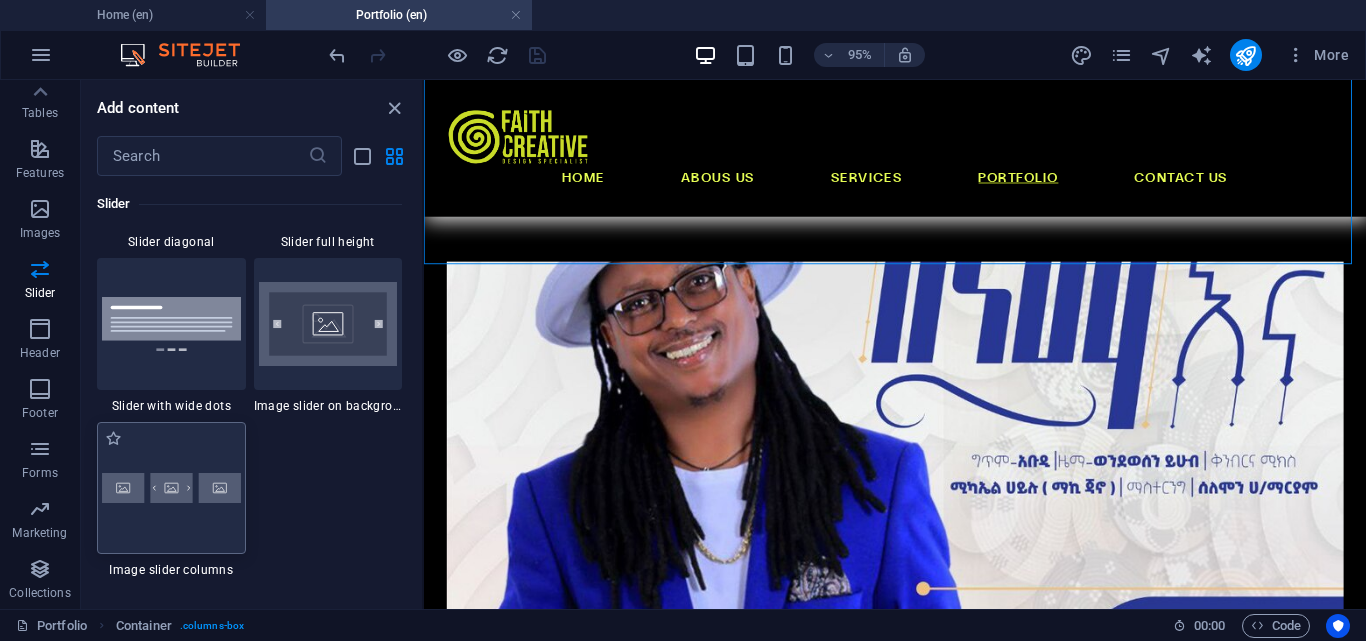 click at bounding box center [171, 488] 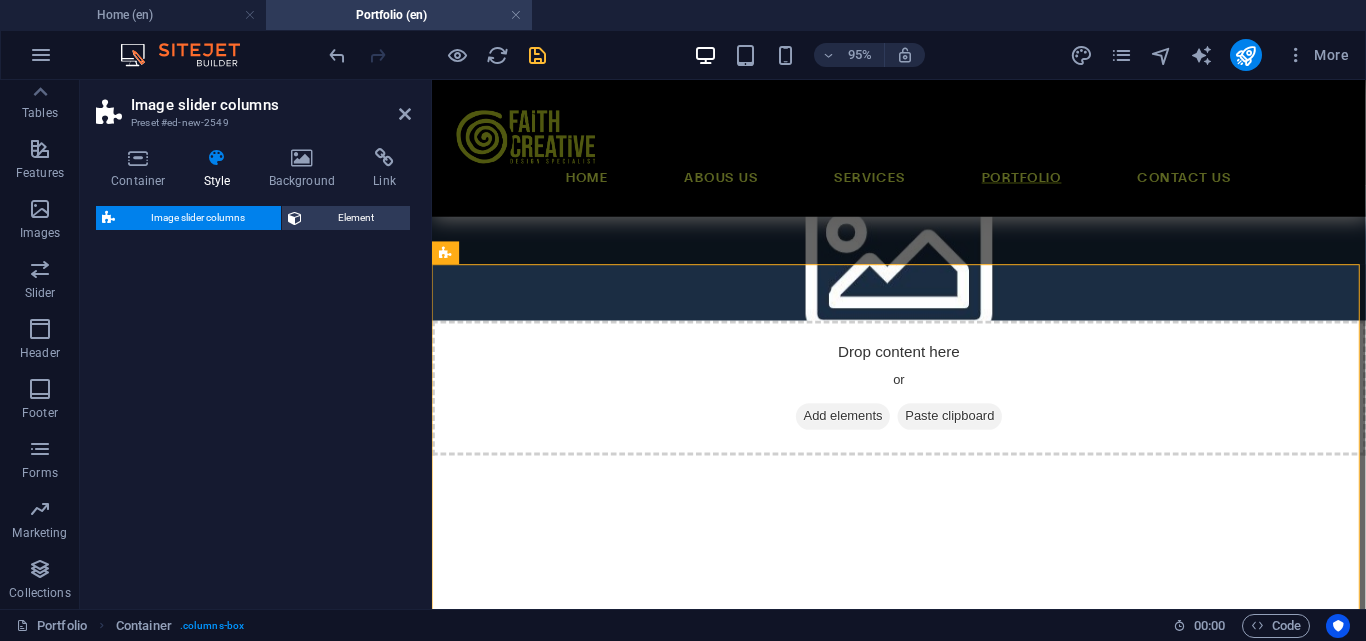 select on "rem" 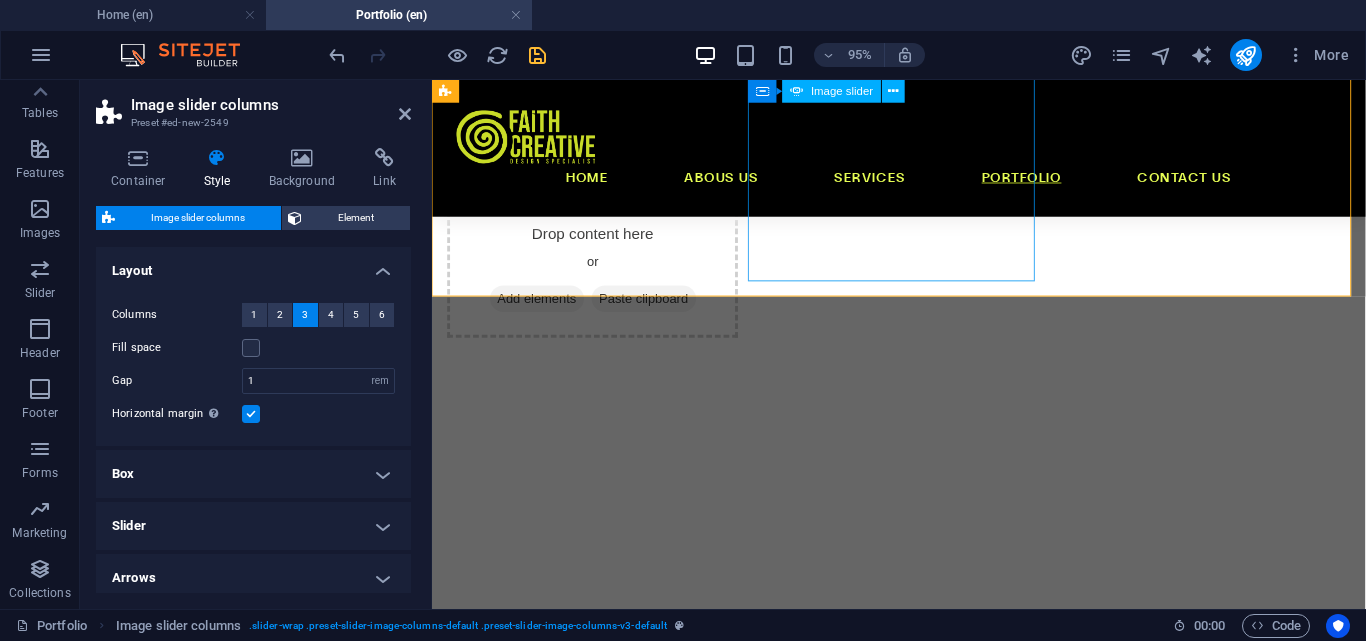 scroll, scrollTop: 556, scrollLeft: 0, axis: vertical 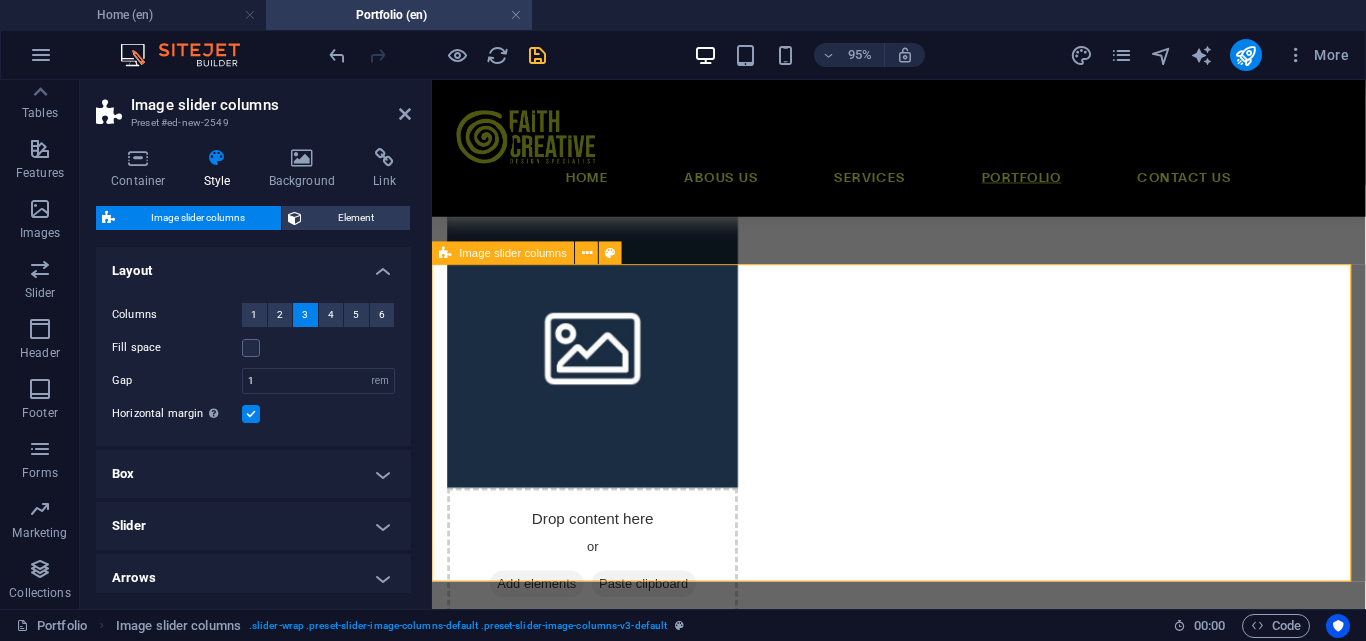 click on "Image slider columns" at bounding box center [514, 252] 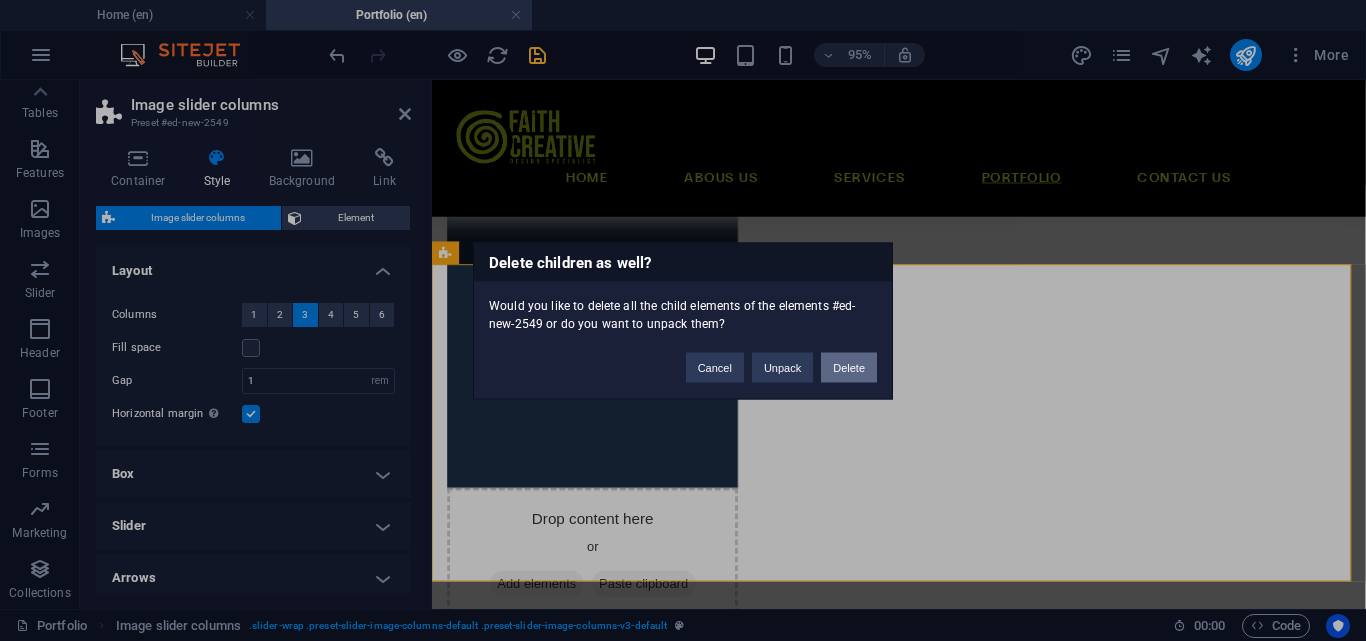 click on "Delete" at bounding box center (849, 367) 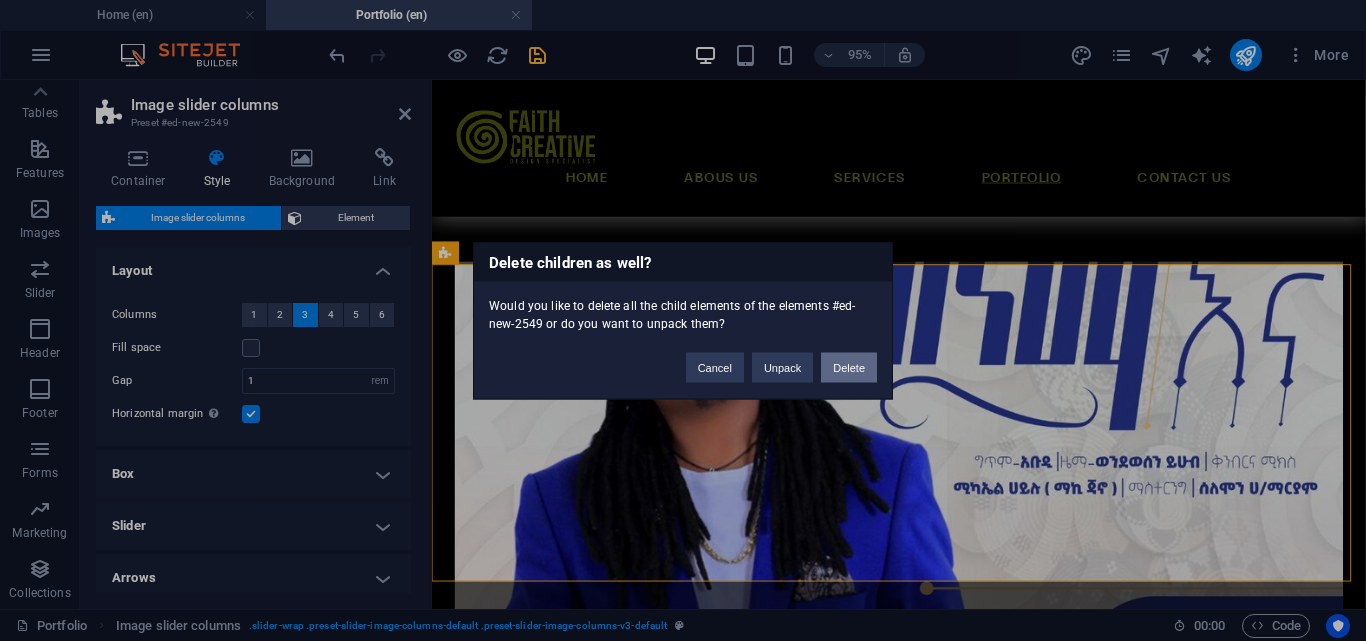 scroll, scrollTop: 512, scrollLeft: 0, axis: vertical 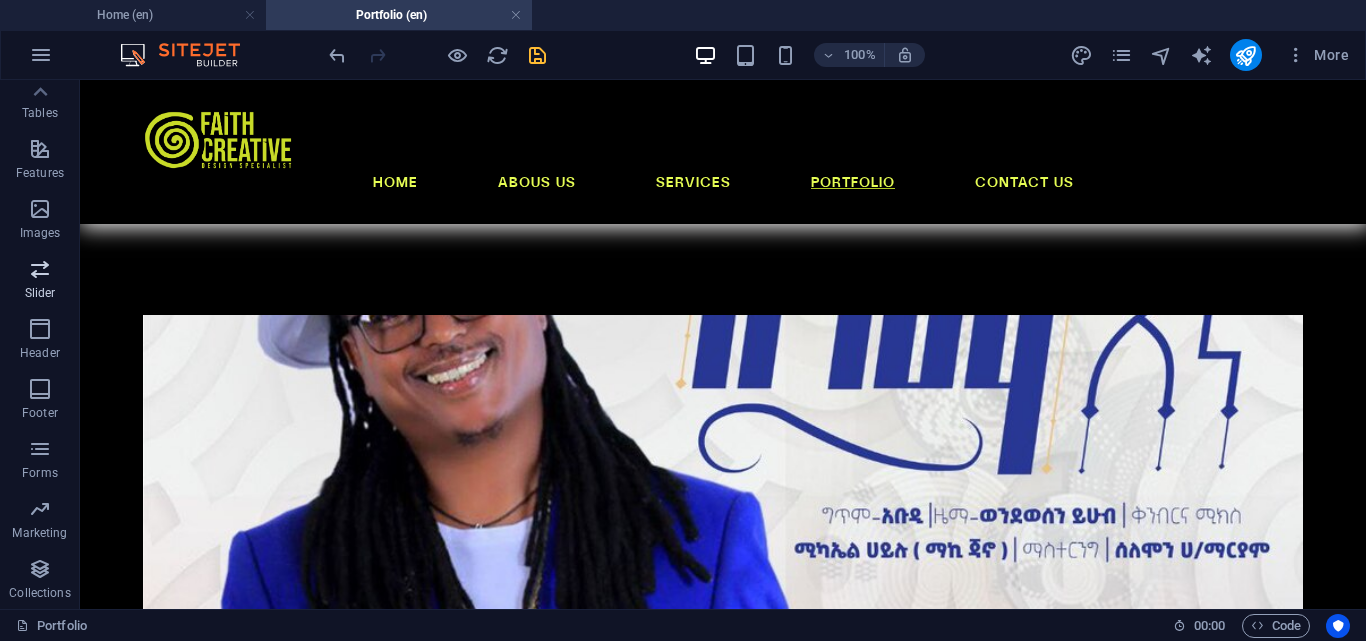 click on "Slider" at bounding box center [40, 293] 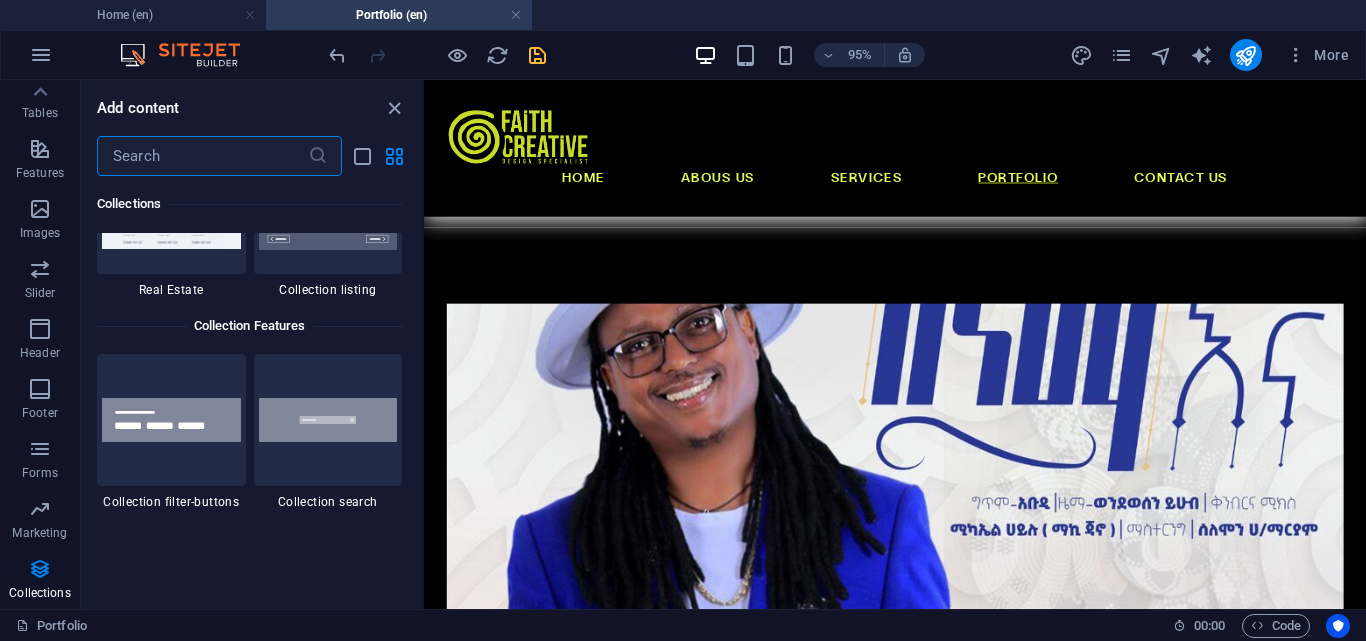 scroll, scrollTop: 19195, scrollLeft: 0, axis: vertical 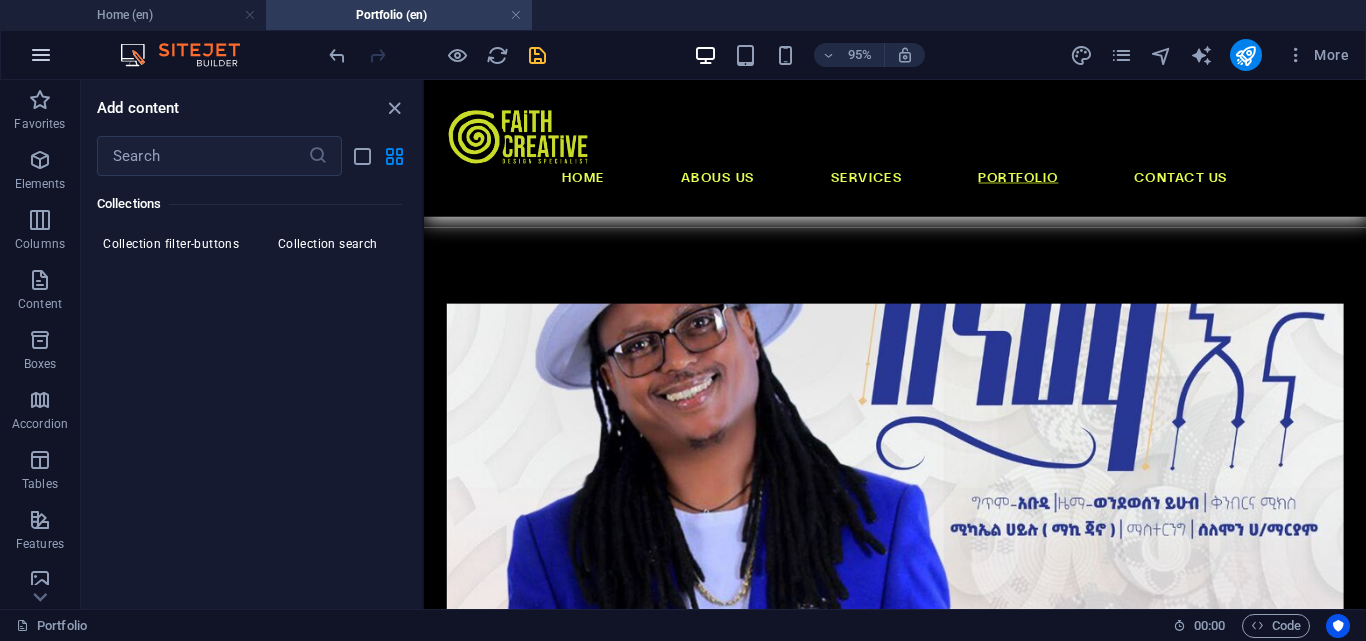 click at bounding box center [41, 55] 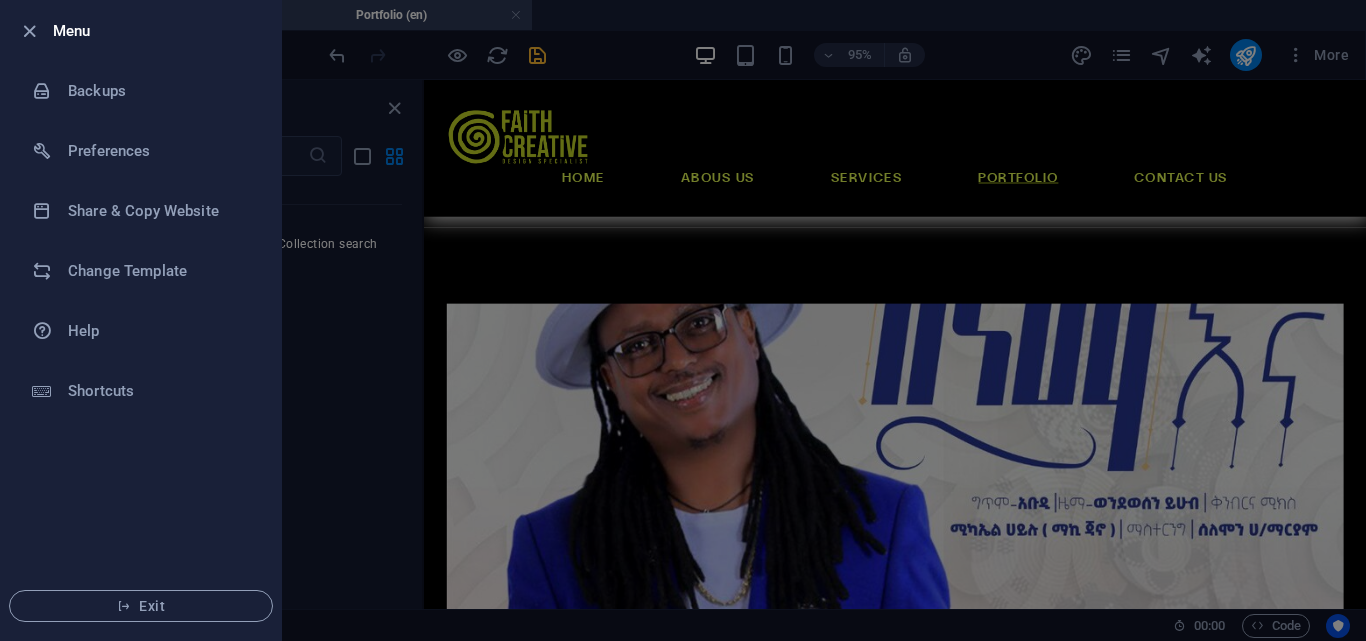 click at bounding box center (683, 320) 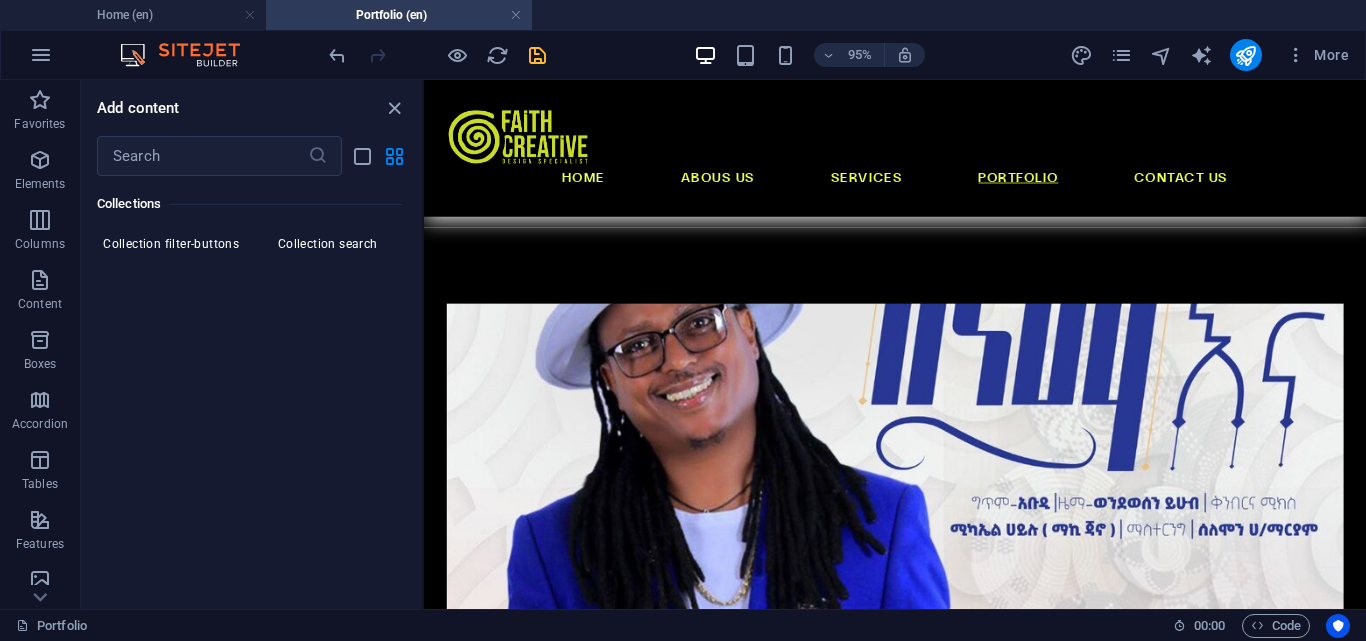 click on "95% More" at bounding box center (683, 55) 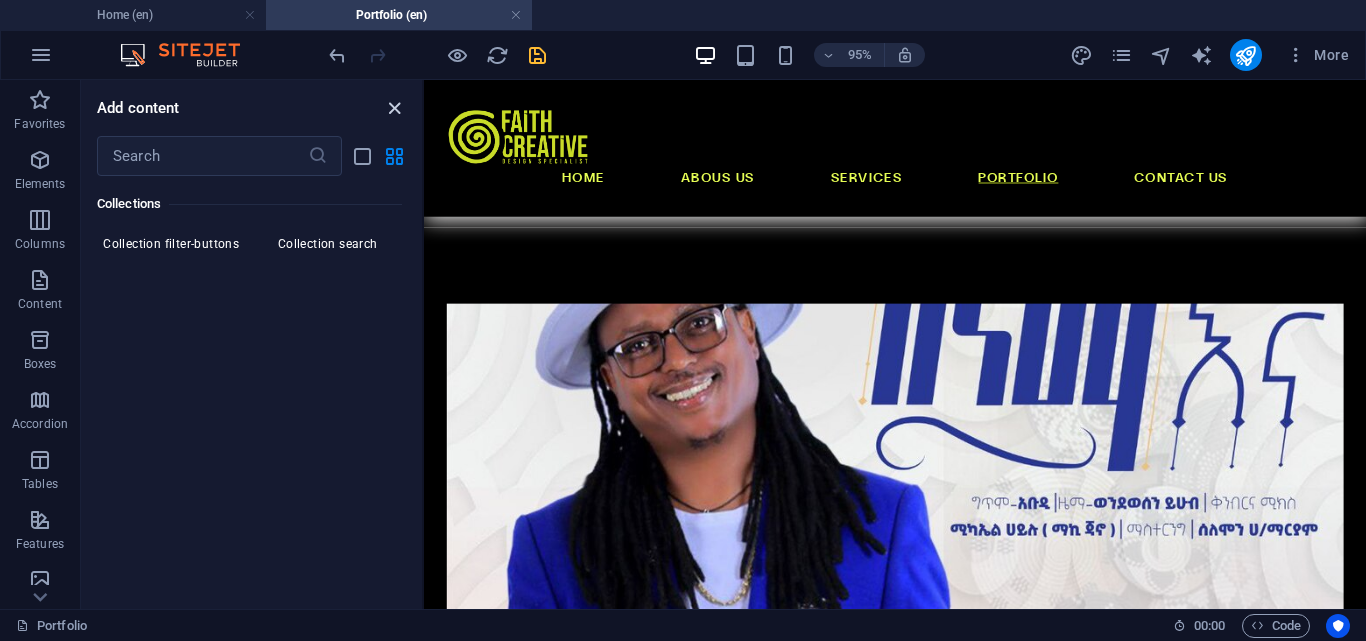 click at bounding box center [394, 108] 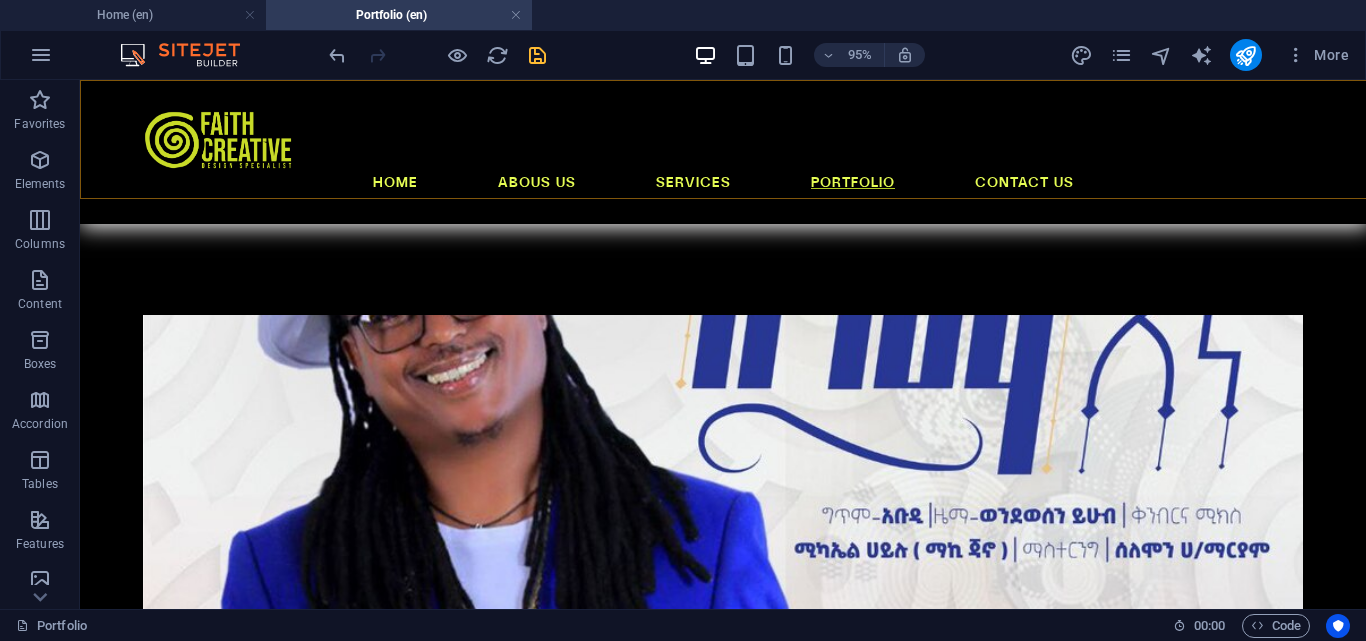scroll, scrollTop: 468, scrollLeft: 0, axis: vertical 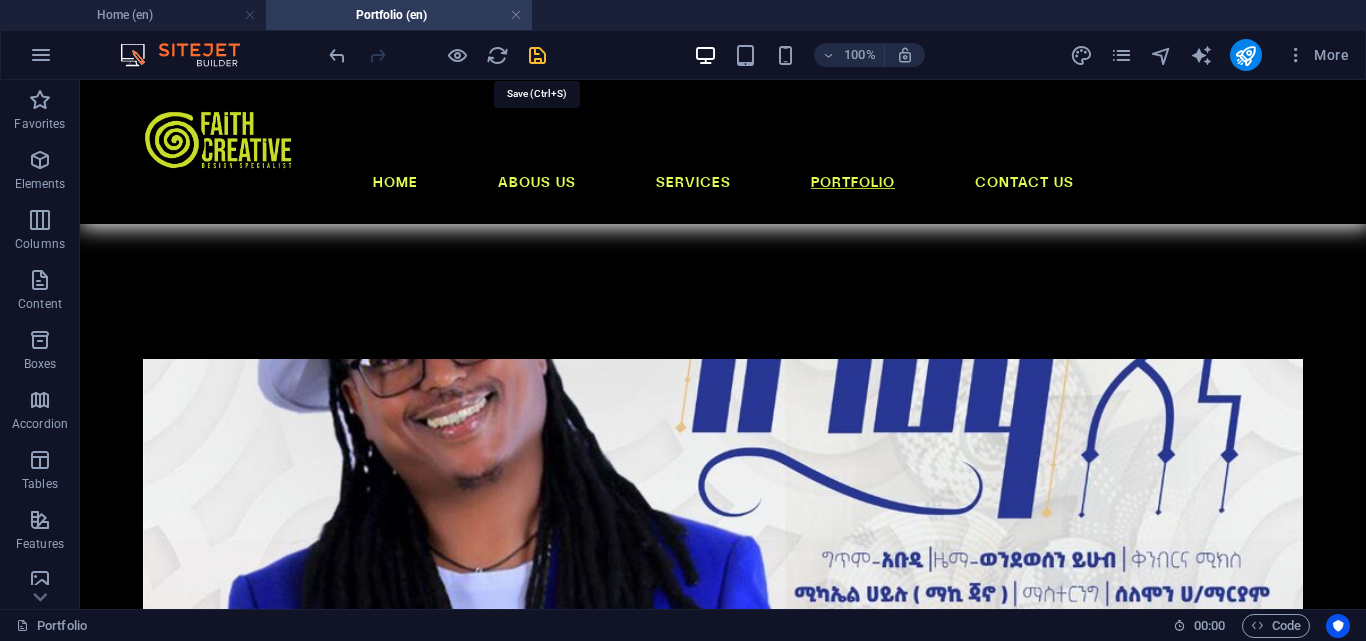 click at bounding box center [537, 55] 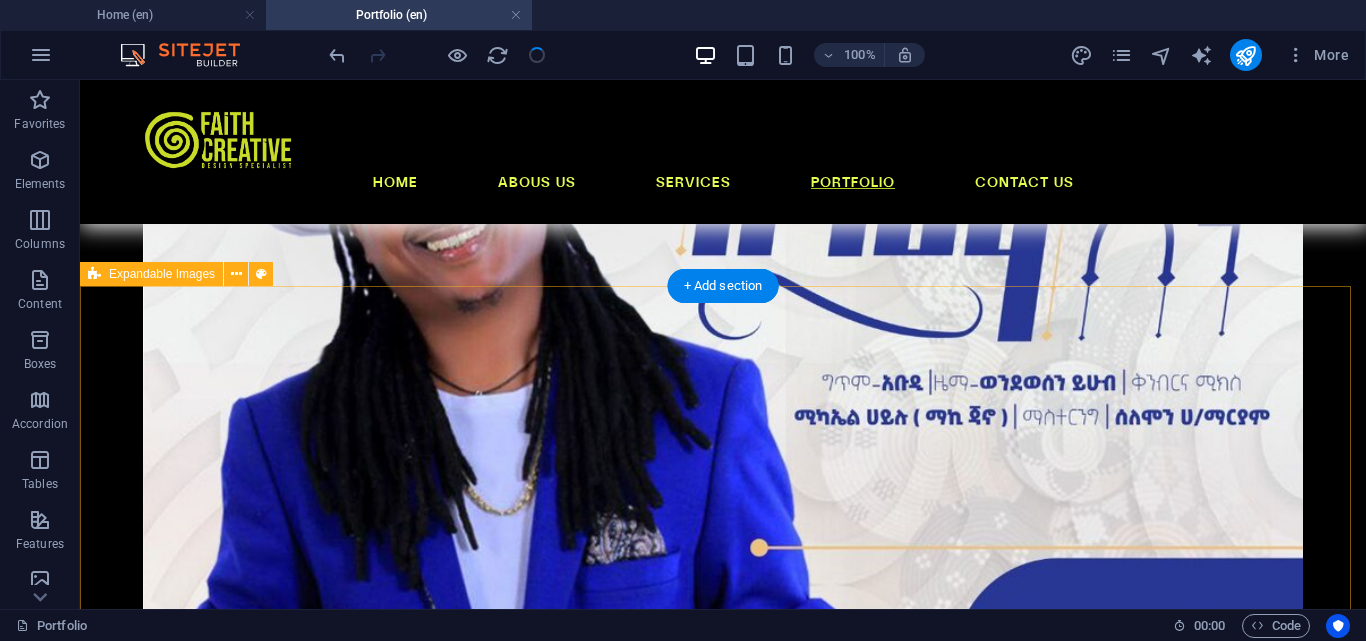 scroll, scrollTop: 668, scrollLeft: 0, axis: vertical 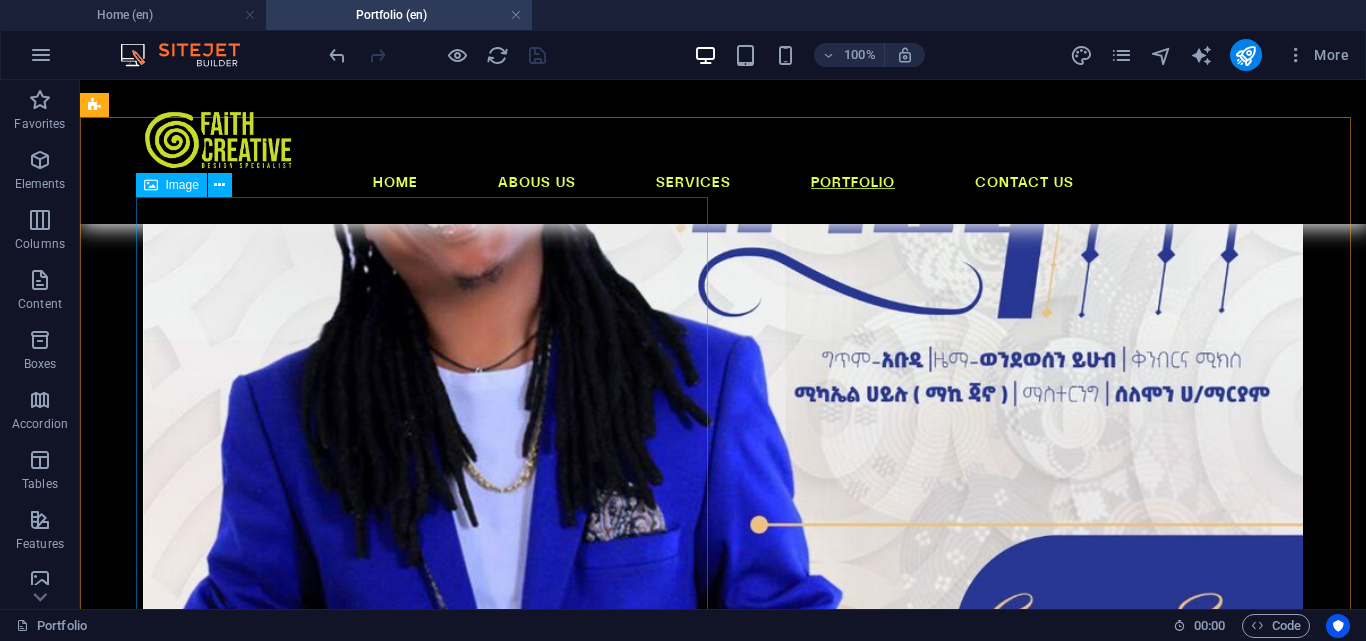 click on "Image" at bounding box center [182, 185] 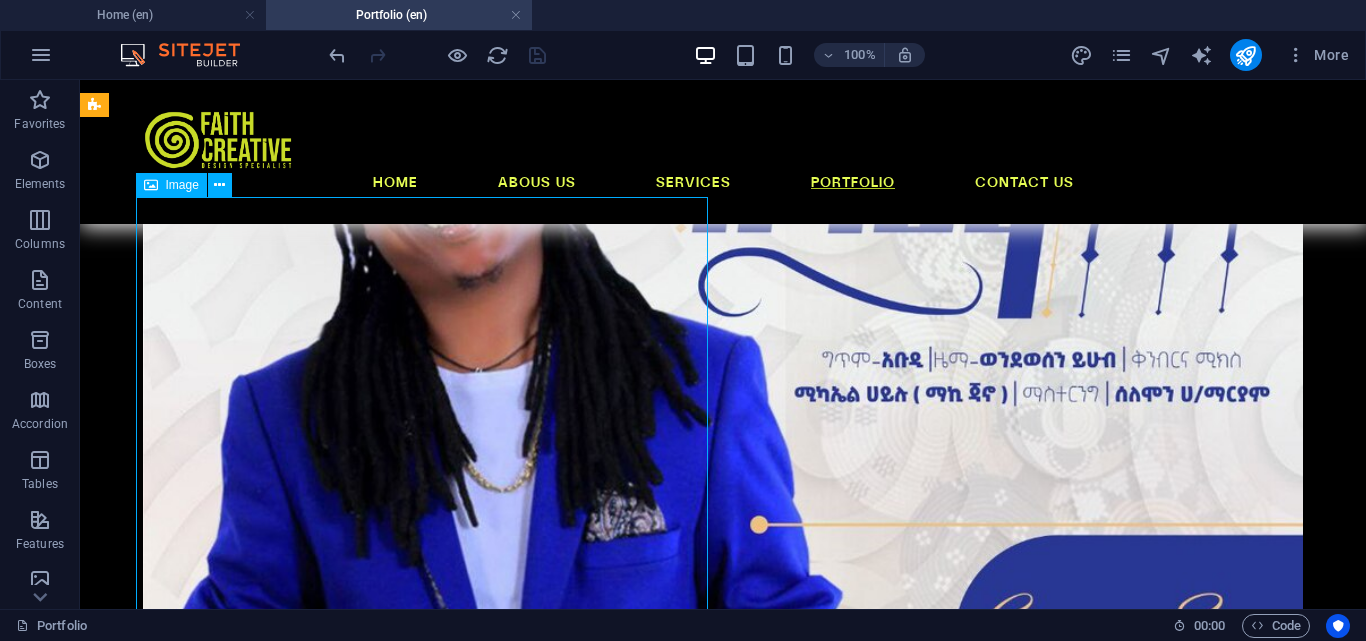 click on "Image" at bounding box center [182, 185] 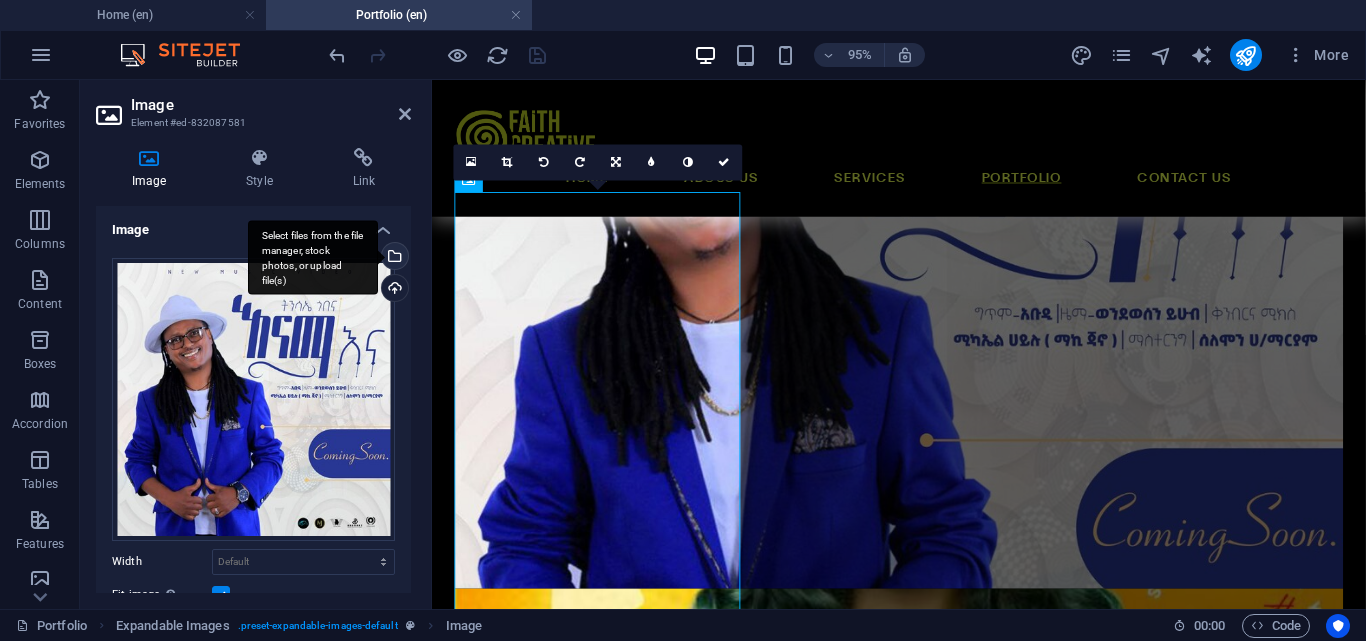 click on "Select files from the file manager, stock photos, or upload file(s)" at bounding box center (313, 257) 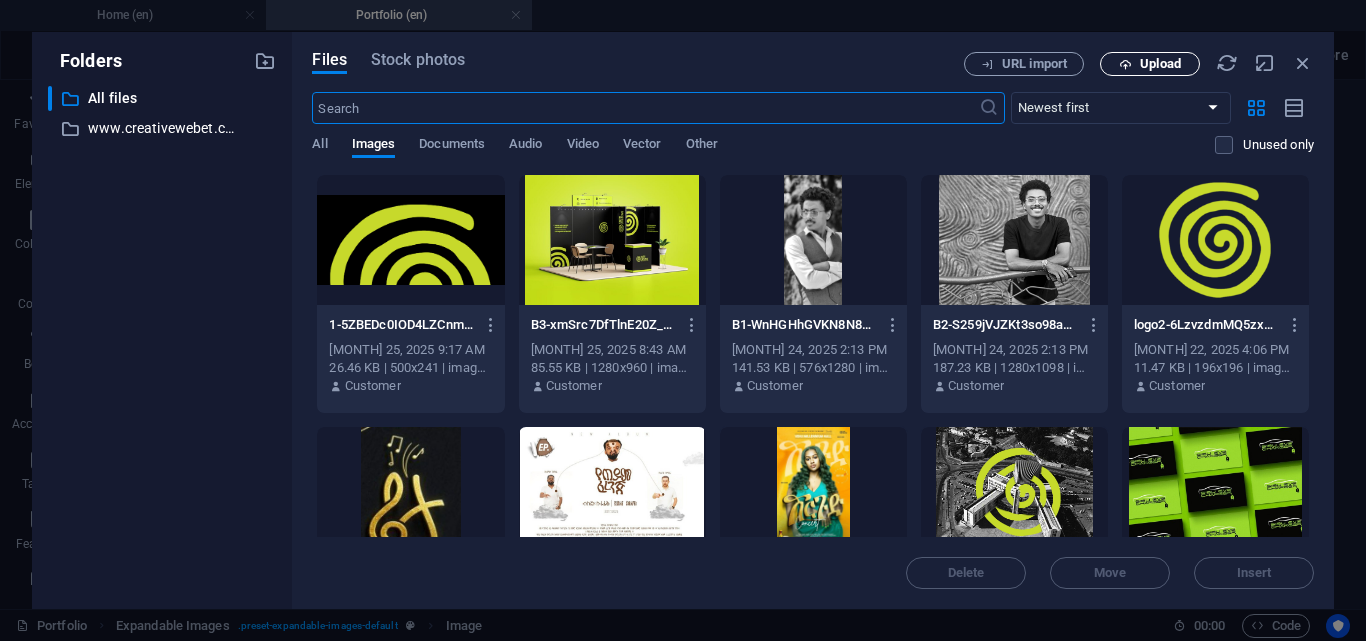 click on "Upload" at bounding box center [1160, 64] 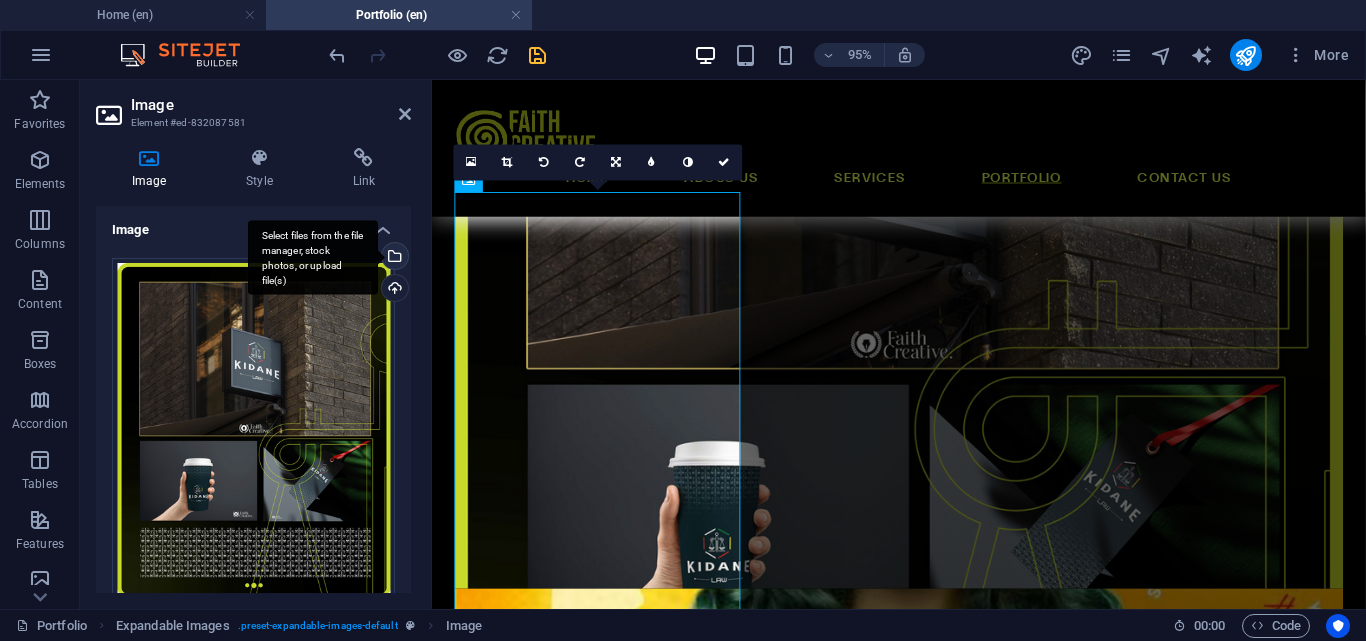 click on "Select files from the file manager, stock photos, or upload file(s)" at bounding box center (313, 257) 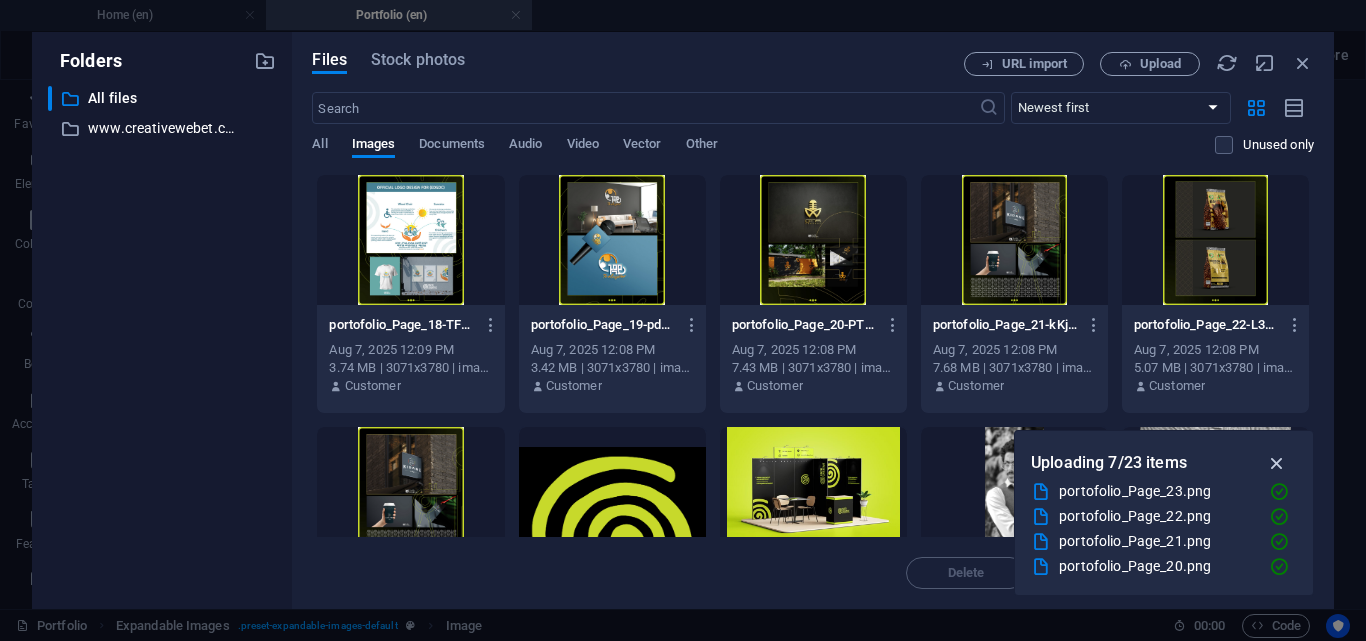 click at bounding box center [1277, 463] 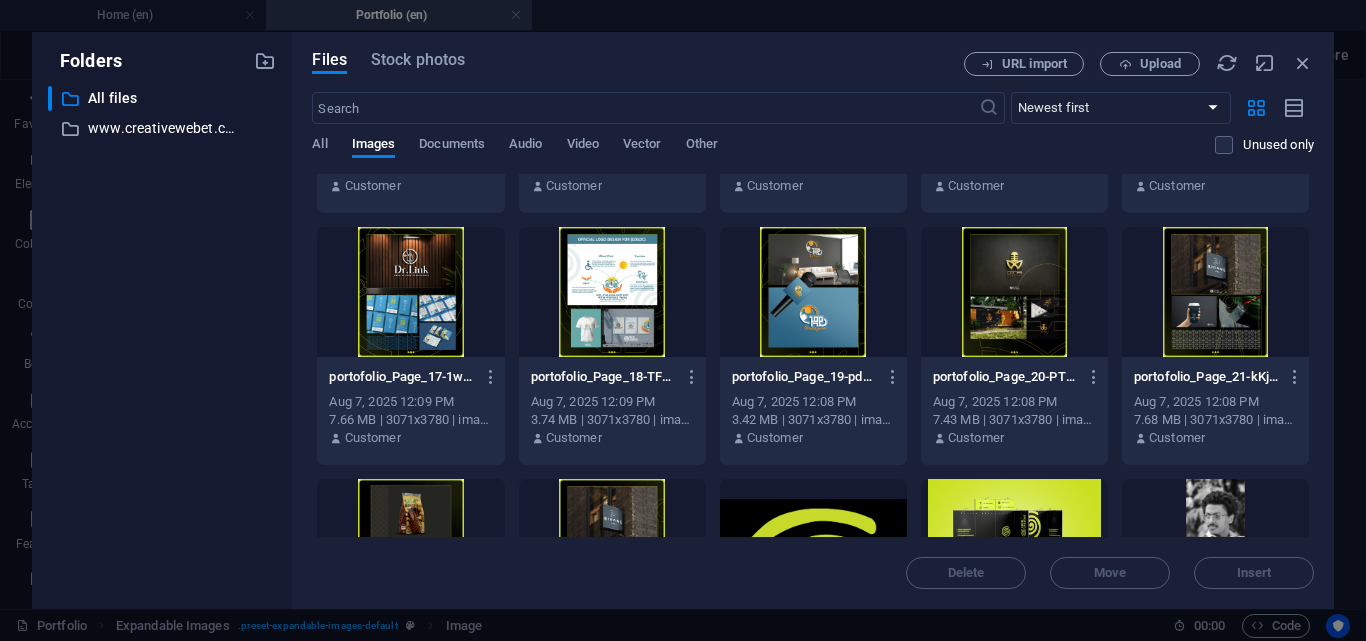 scroll, scrollTop: 400, scrollLeft: 0, axis: vertical 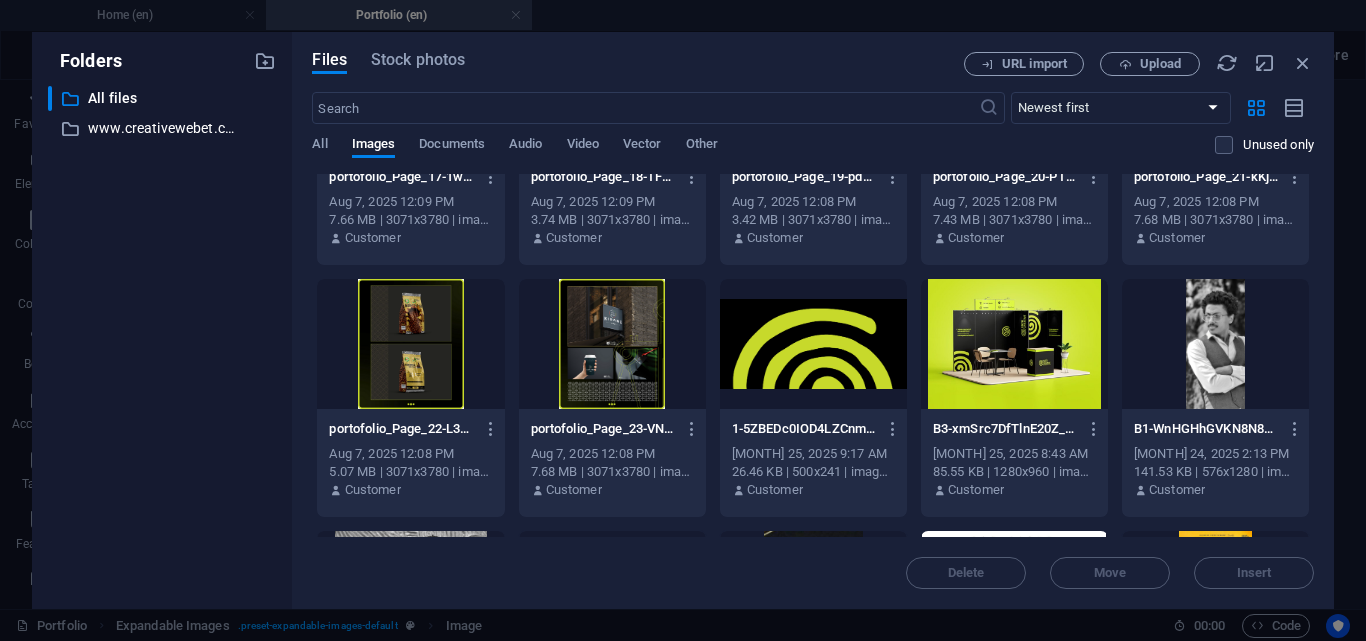 click at bounding box center [612, 344] 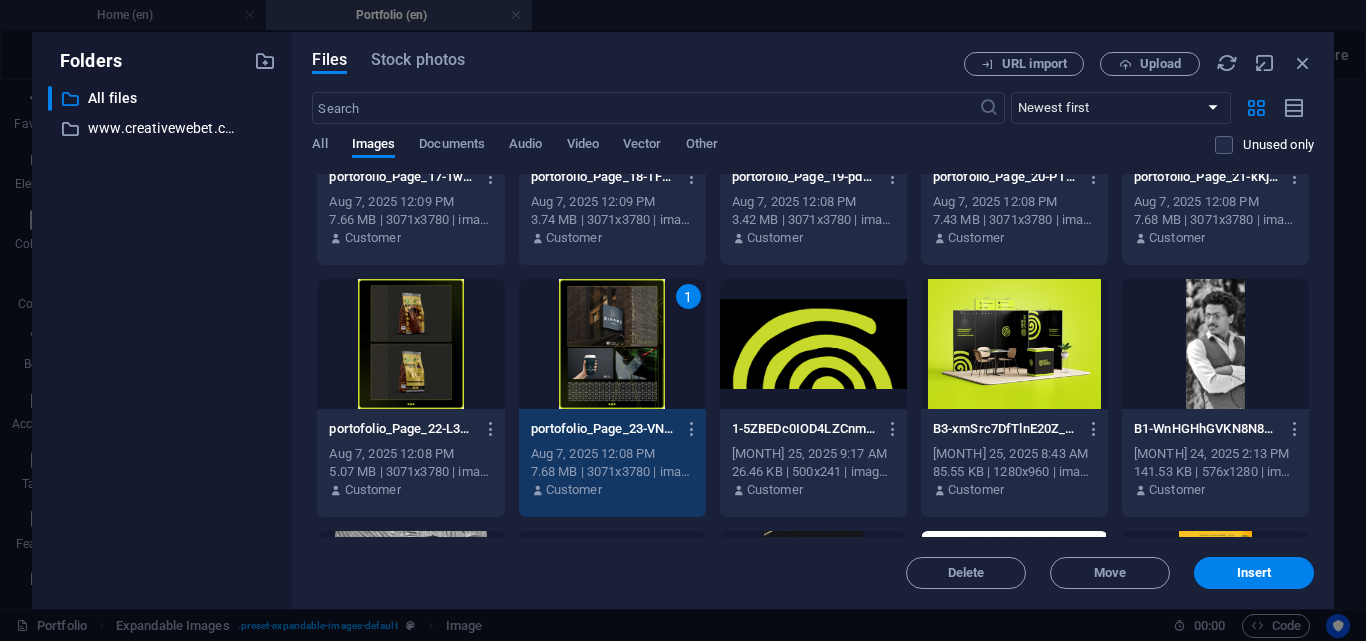click on "1" at bounding box center (612, 344) 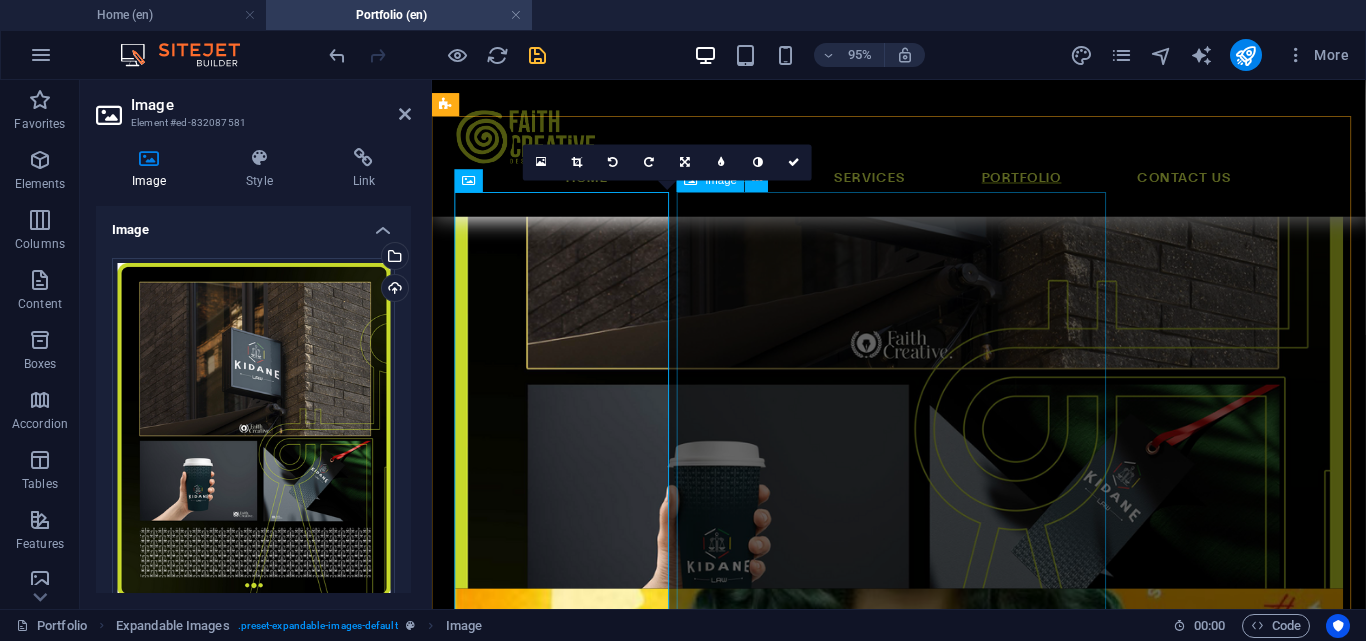 click at bounding box center [923, 865] 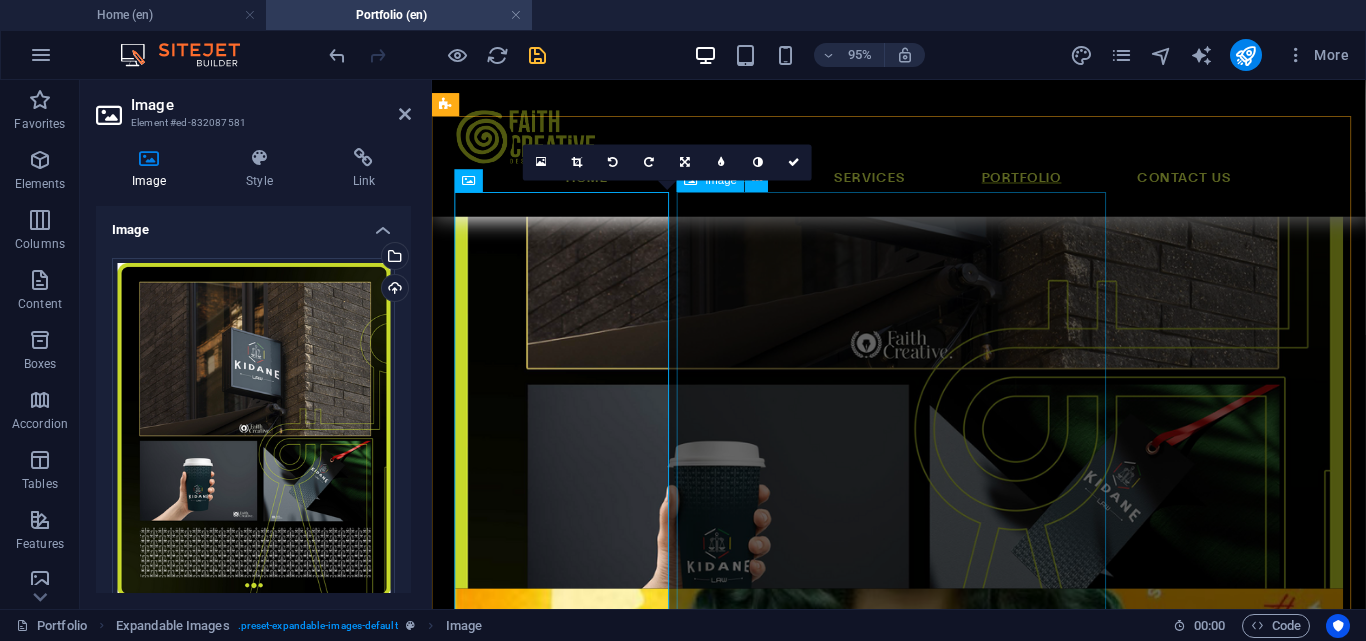 click at bounding box center [923, 865] 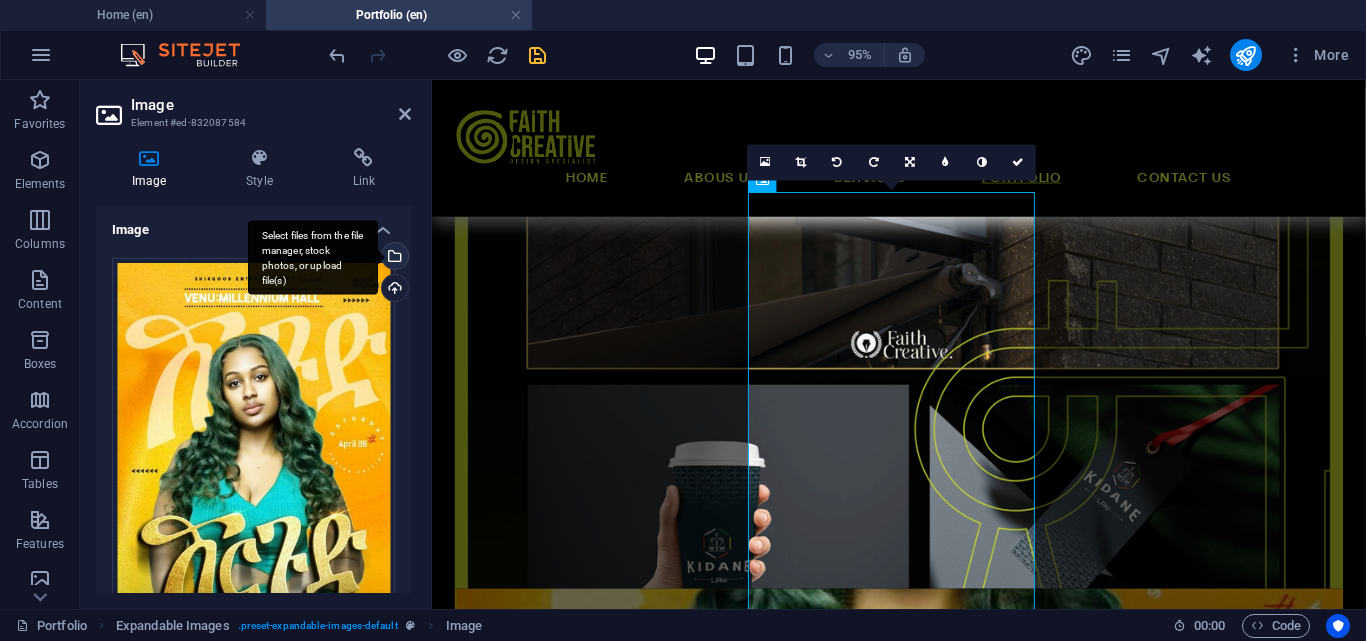 click on "Select files from the file manager, stock photos, or upload file(s)" at bounding box center (393, 258) 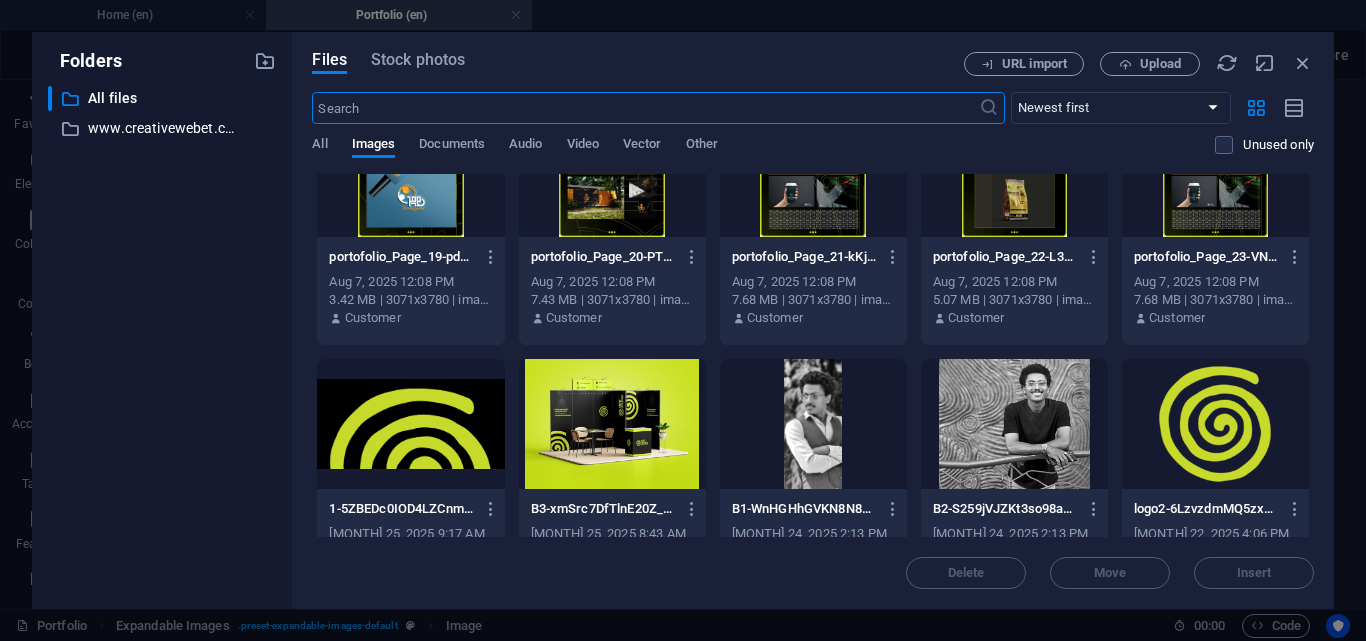 scroll, scrollTop: 500, scrollLeft: 0, axis: vertical 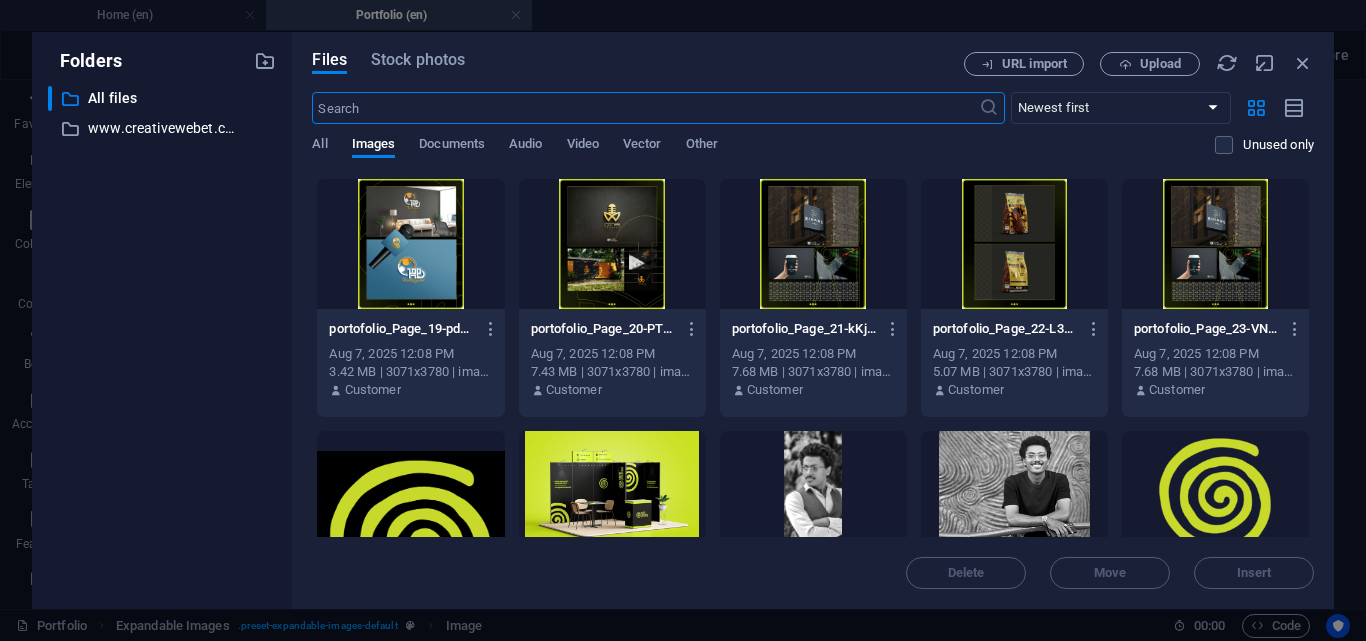 click at bounding box center (1014, 244) 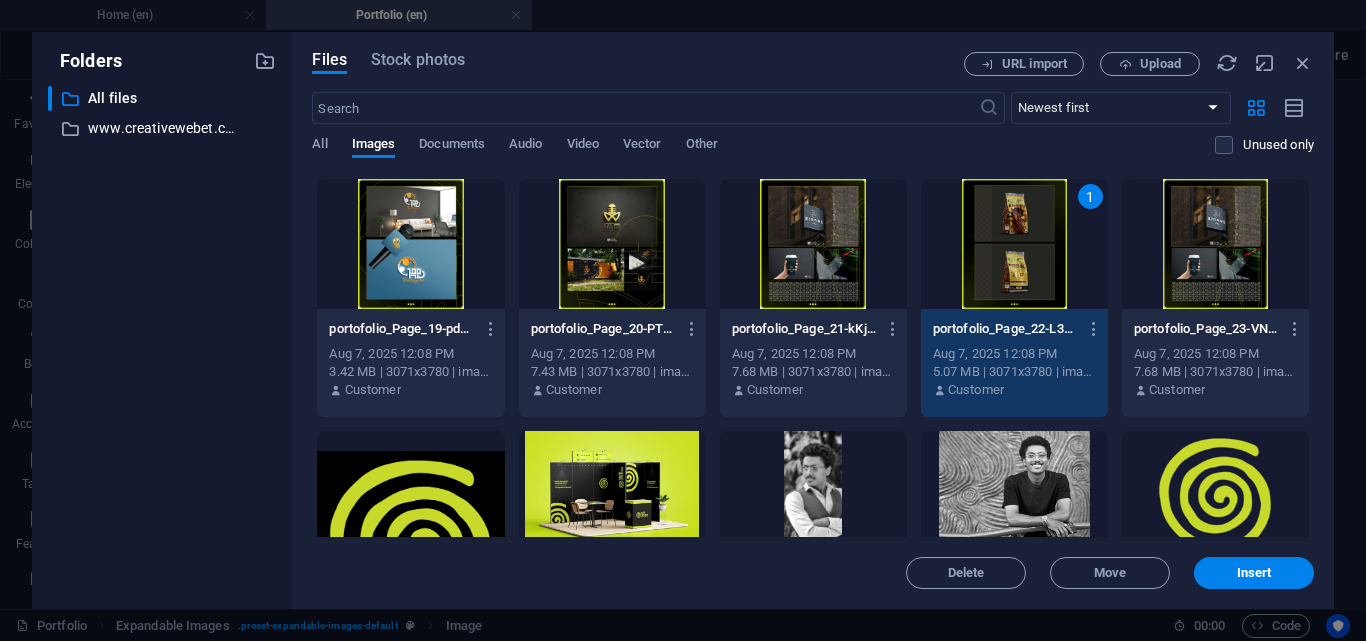 click on "1" at bounding box center [1014, 244] 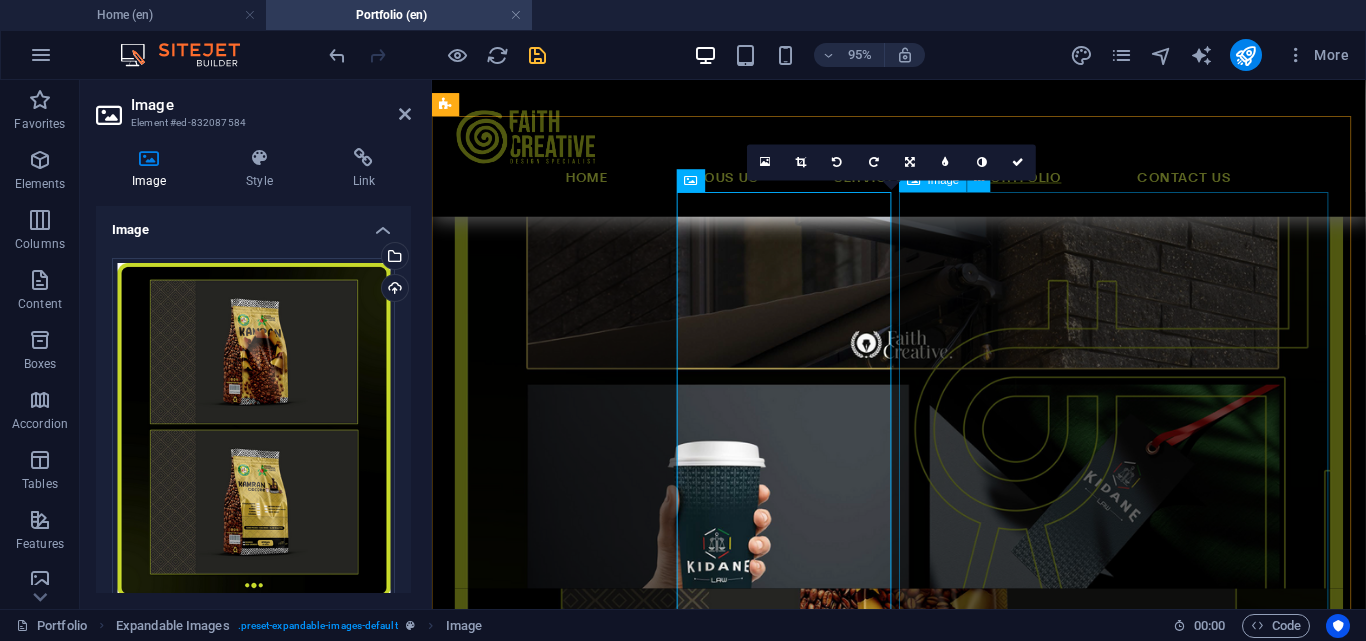 click at bounding box center [923, 1365] 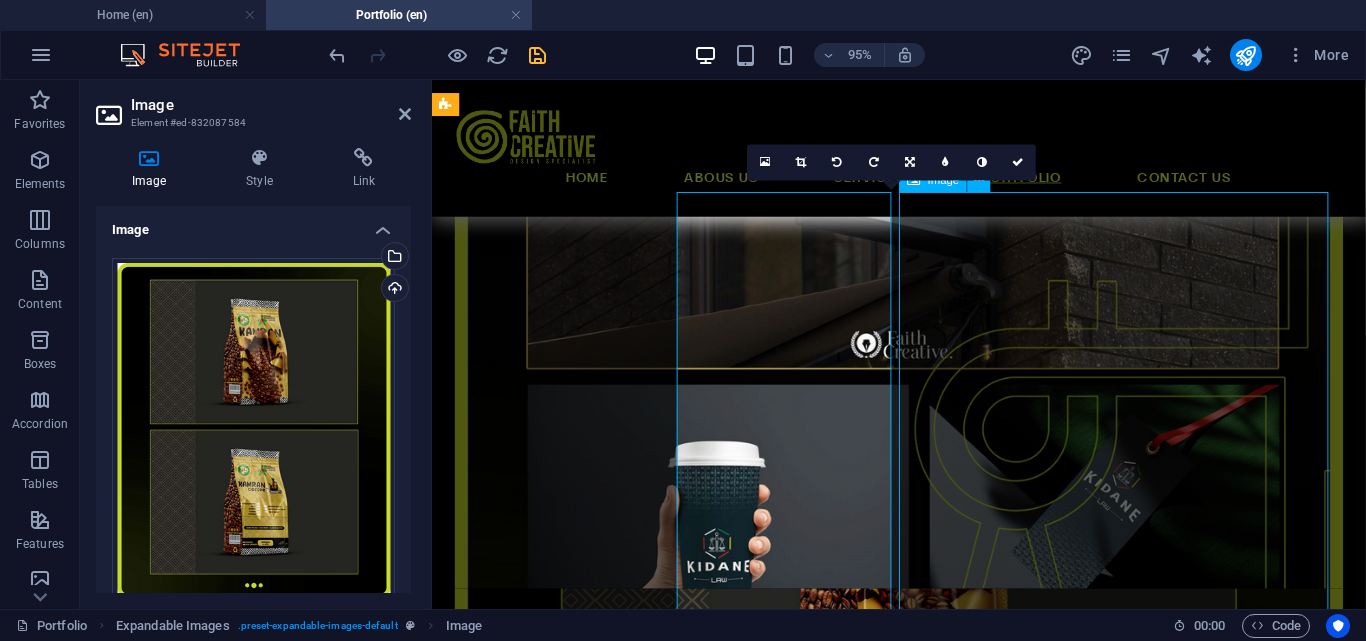 click at bounding box center [923, 1365] 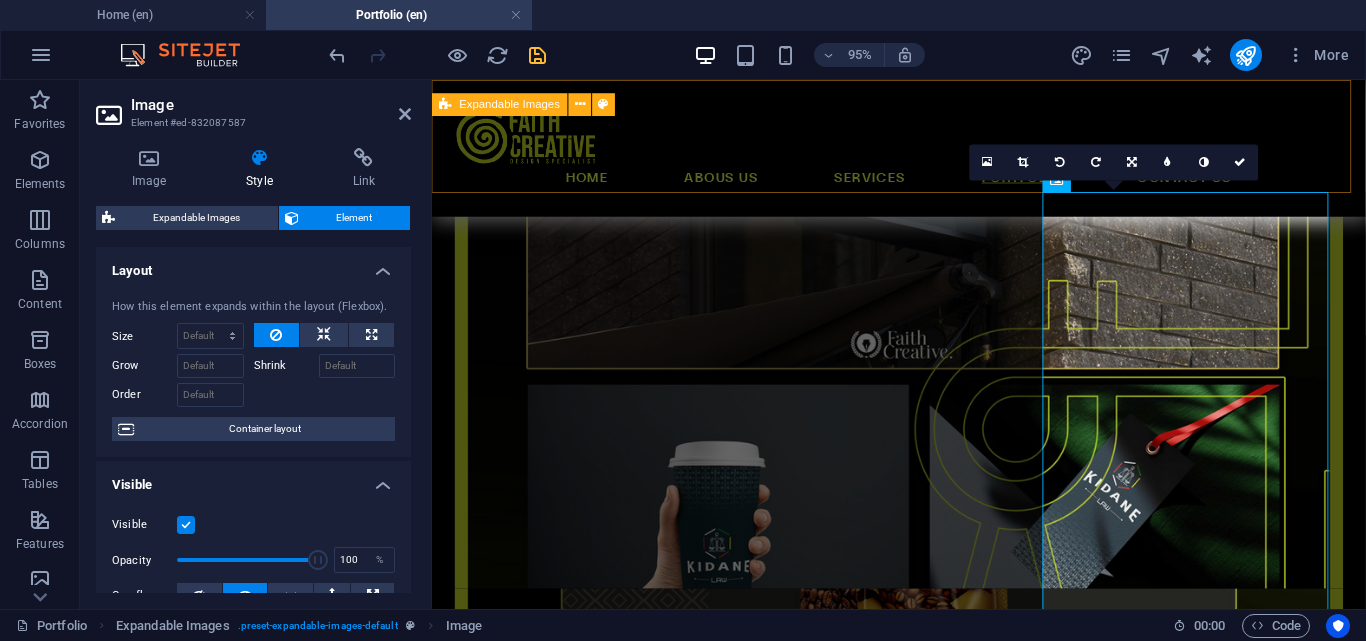 click on "HOME ABOUS US SERVICES Portfolio Contact US" at bounding box center [923, 152] 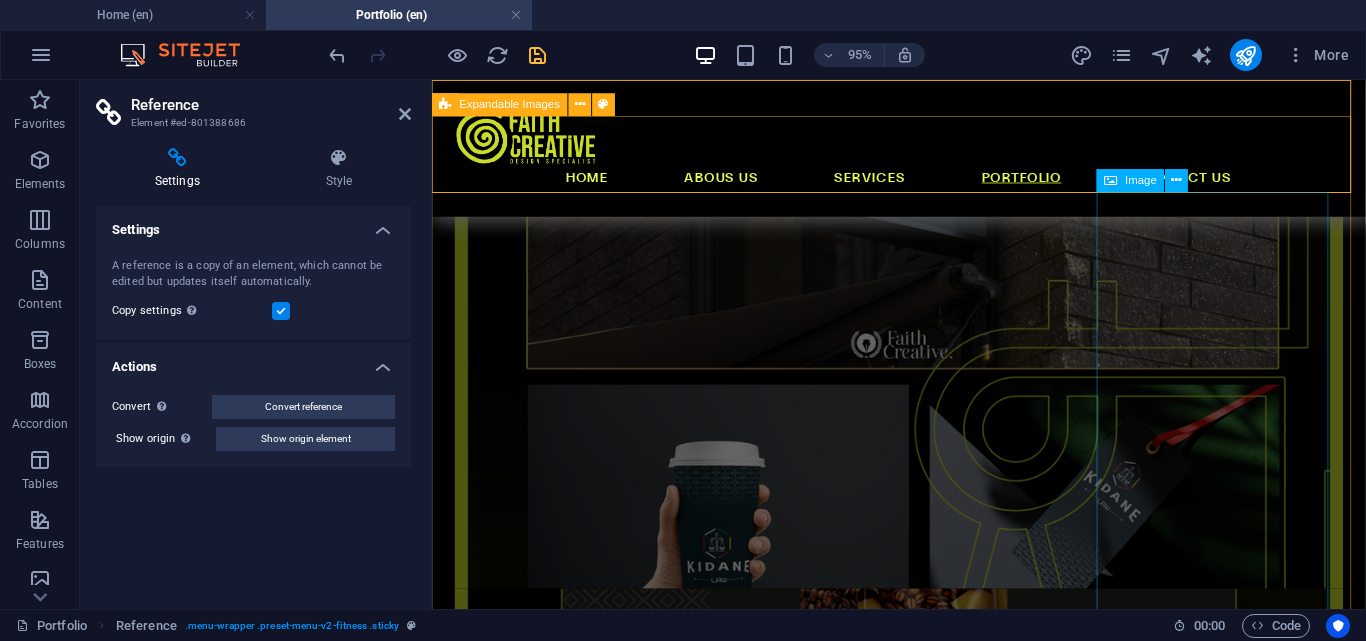 click at bounding box center (923, 1365) 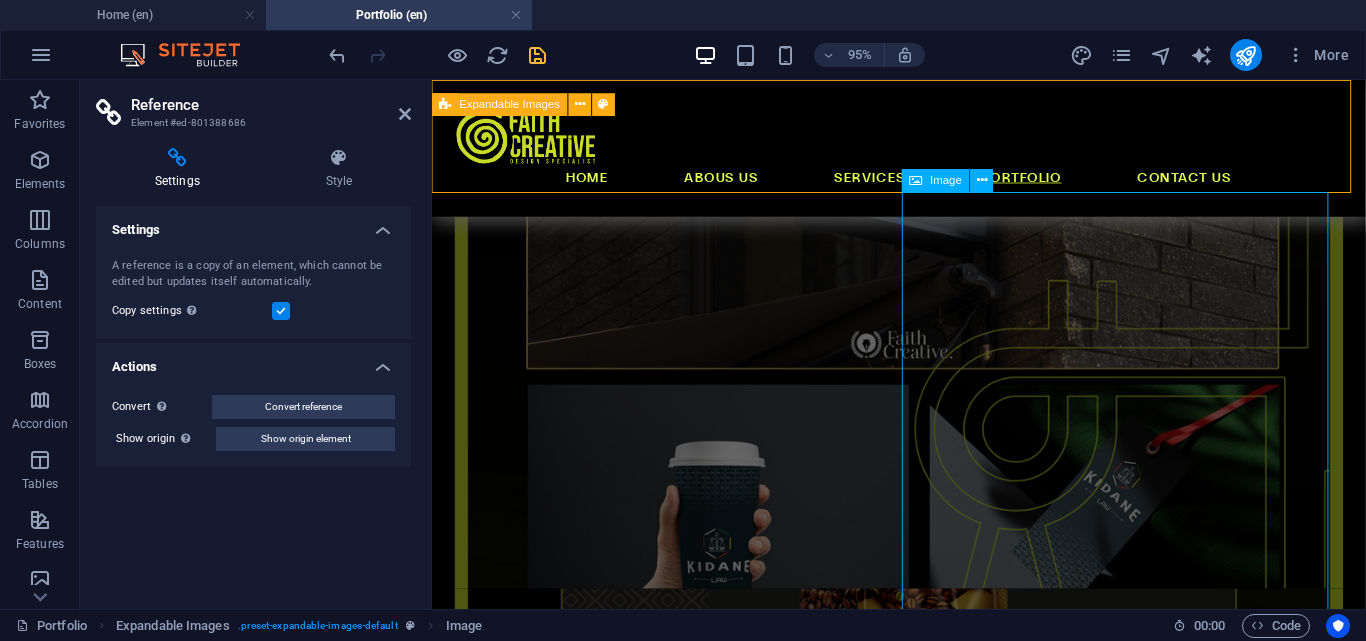 click at bounding box center (923, 1365) 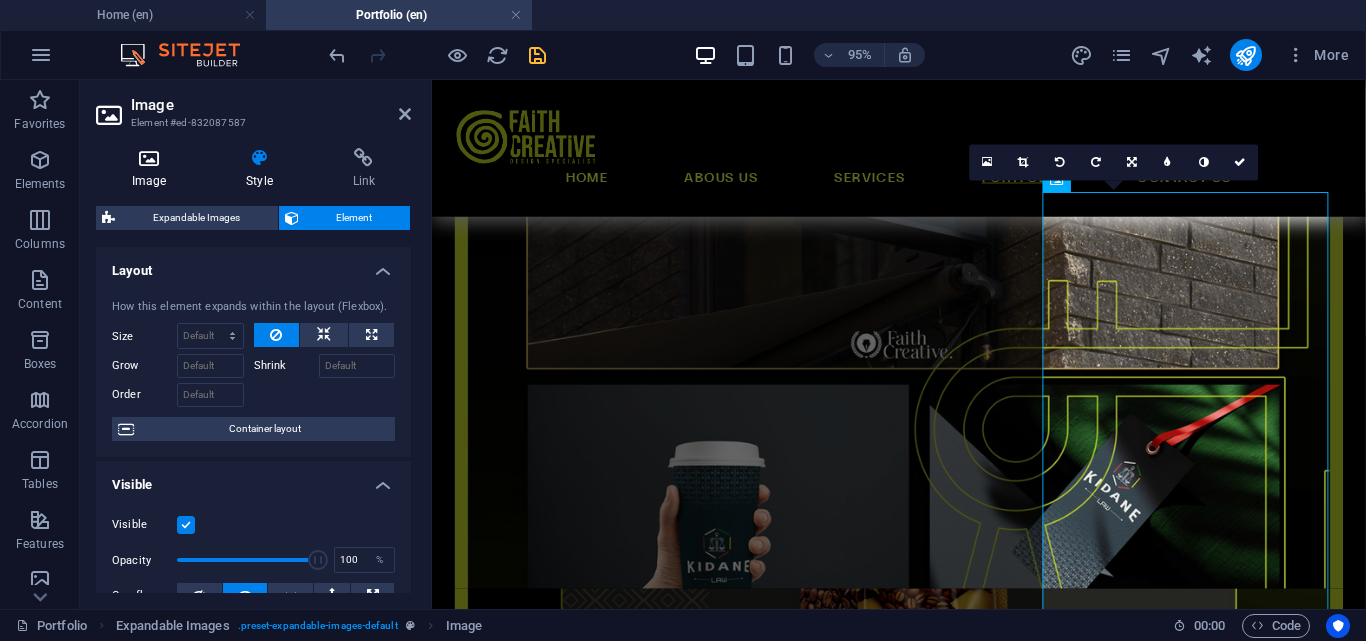 click at bounding box center (149, 158) 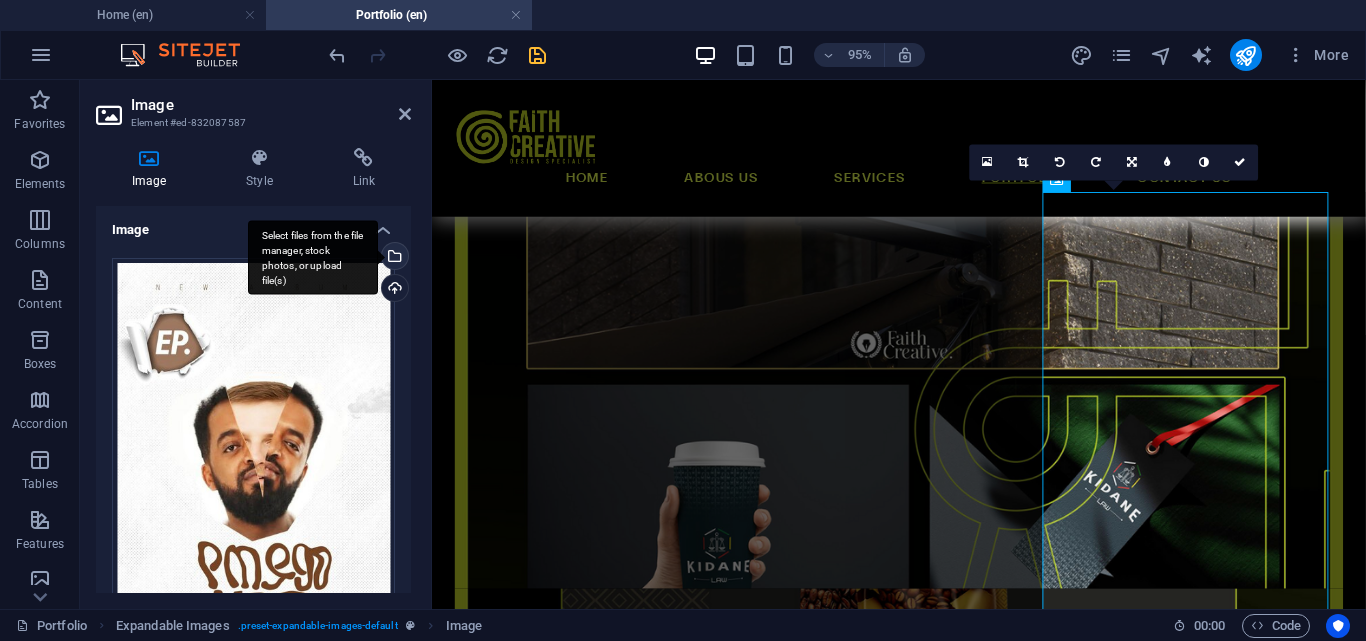 click on "Select files from the file manager, stock photos, or upload file(s)" at bounding box center [313, 257] 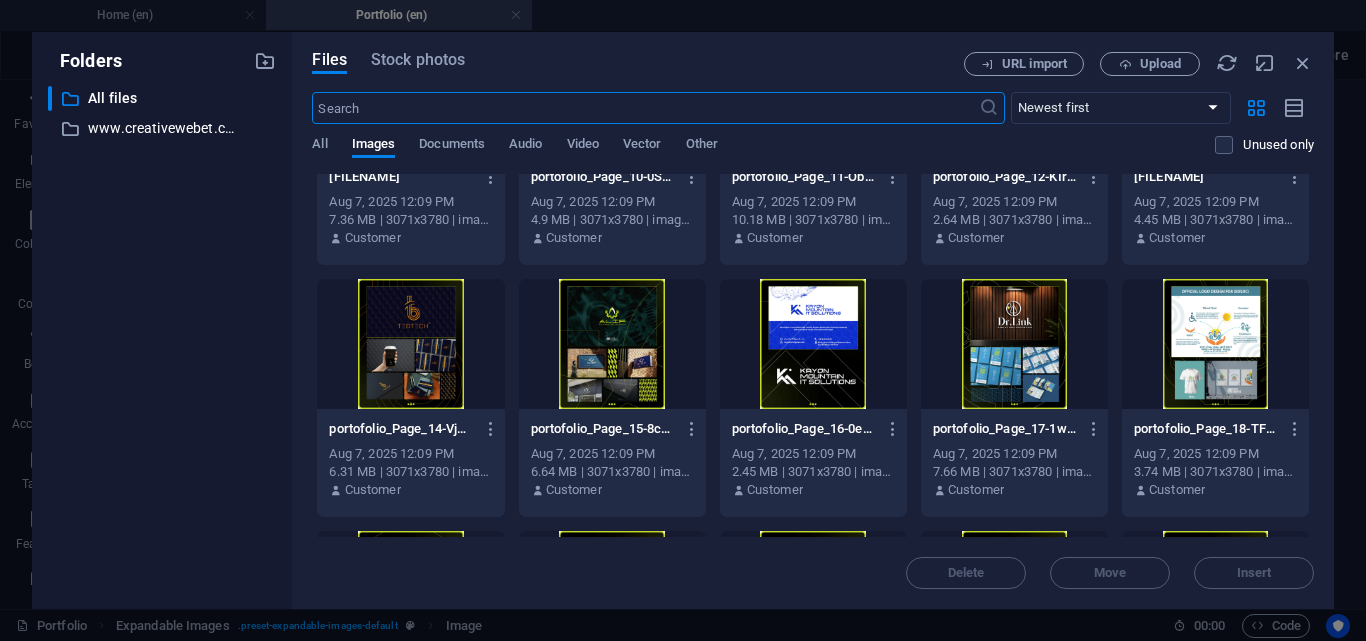scroll, scrollTop: 600, scrollLeft: 0, axis: vertical 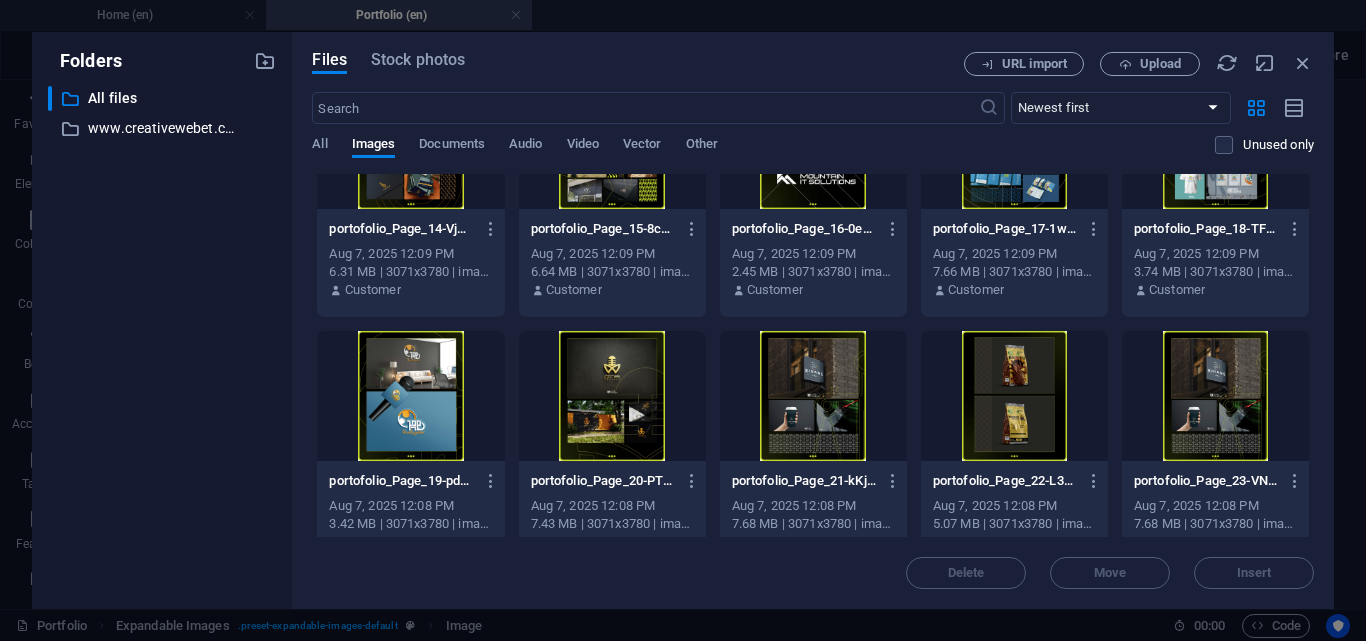 click at bounding box center [813, 396] 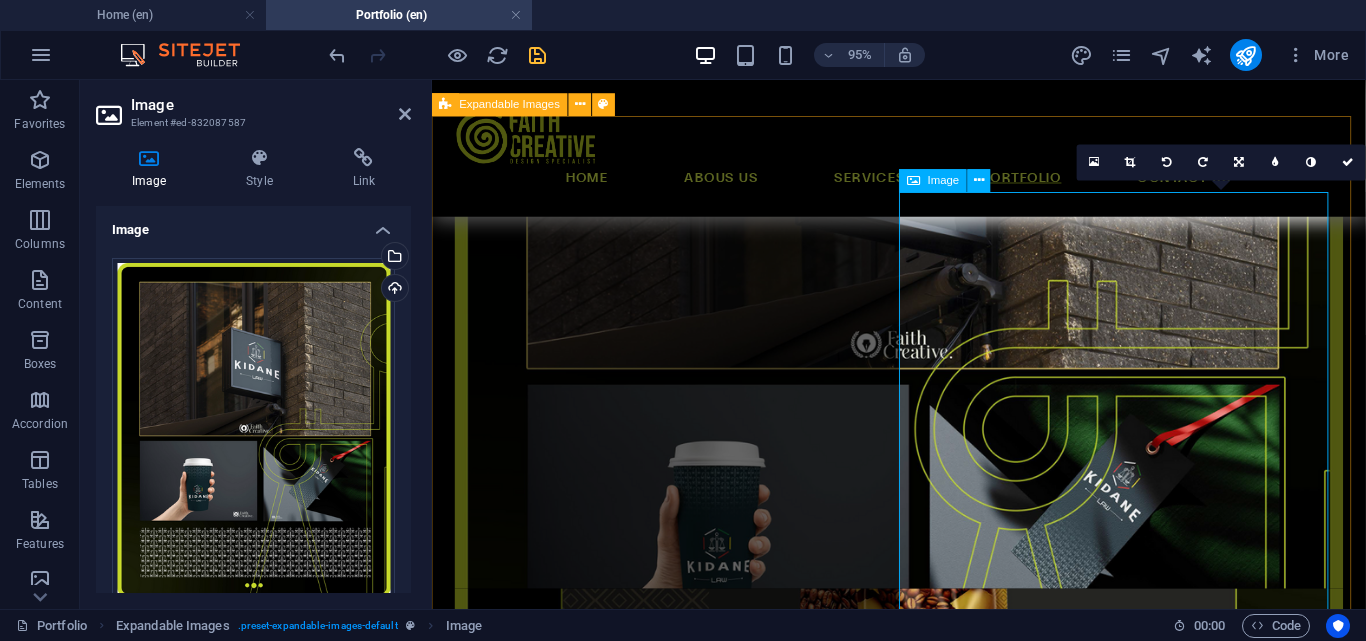 click at bounding box center (923, 1365) 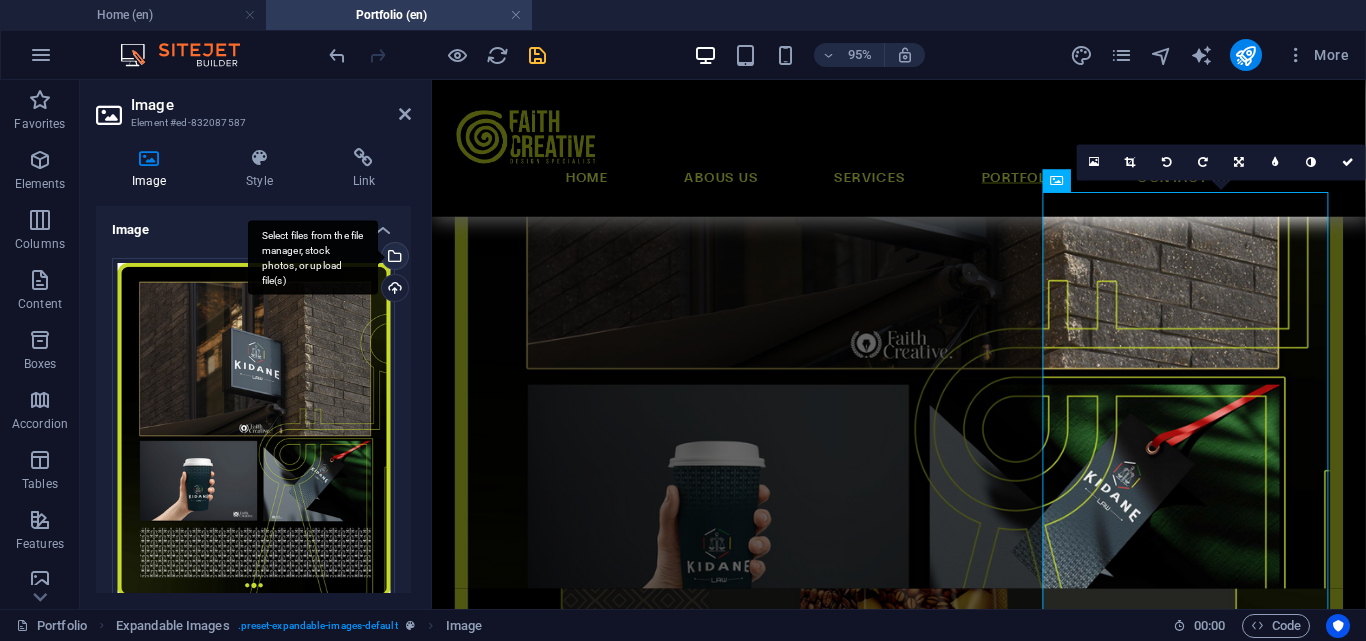 click on "Select files from the file manager, stock photos, or upload file(s)" at bounding box center [393, 258] 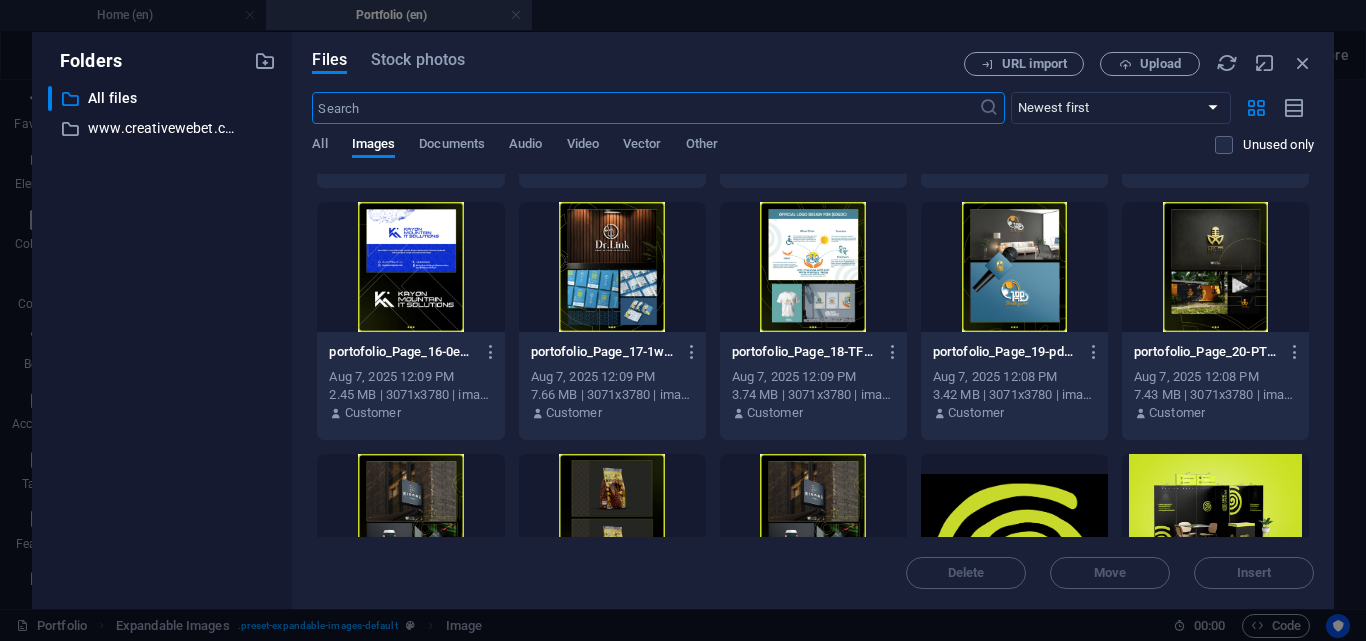 scroll, scrollTop: 700, scrollLeft: 0, axis: vertical 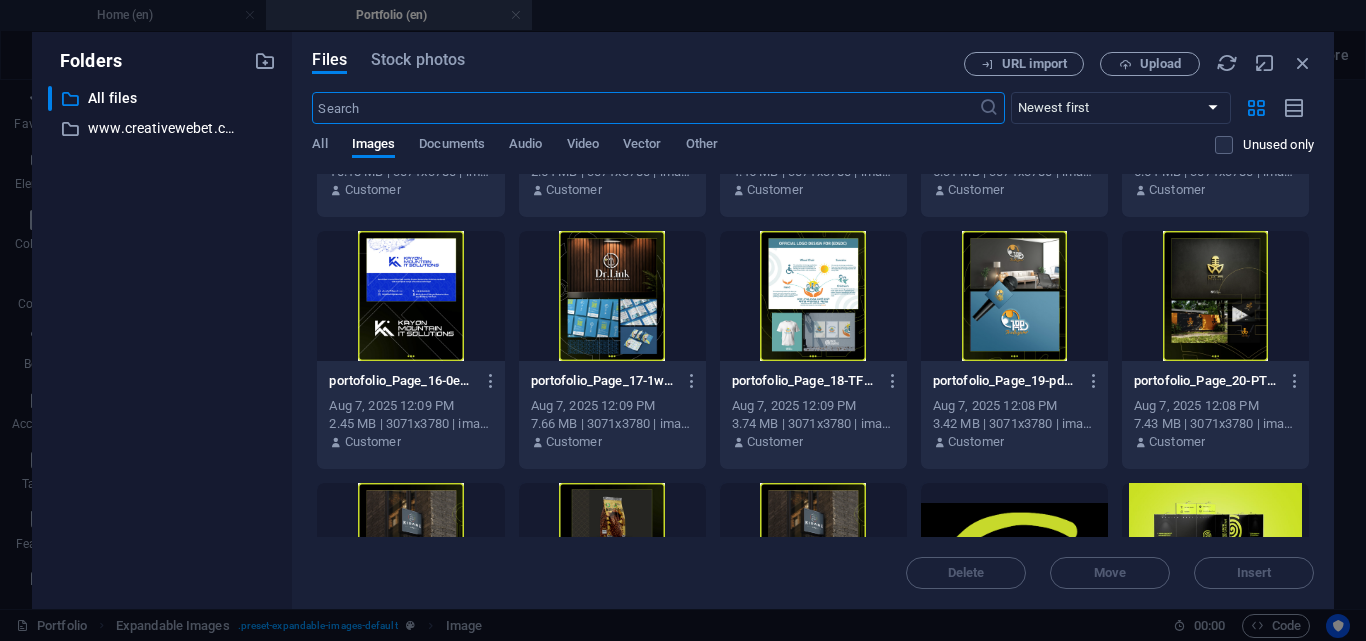 click at bounding box center [1215, 296] 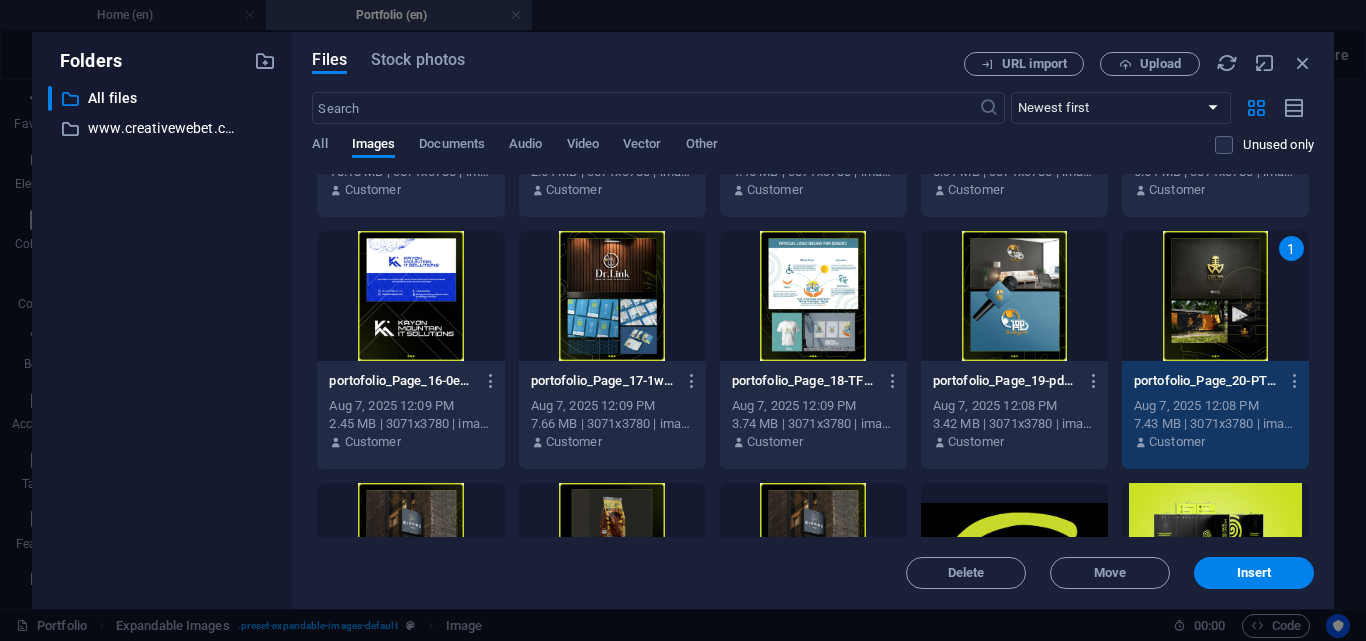 click on "1" at bounding box center [1215, 296] 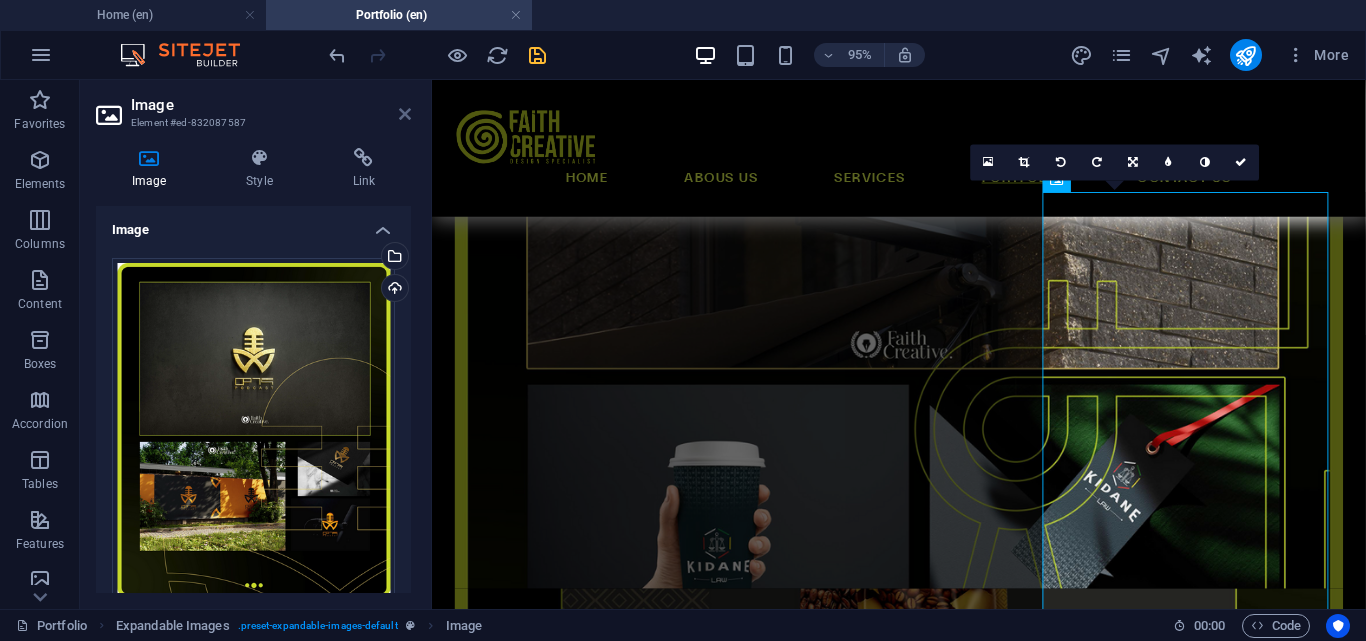 click at bounding box center (405, 114) 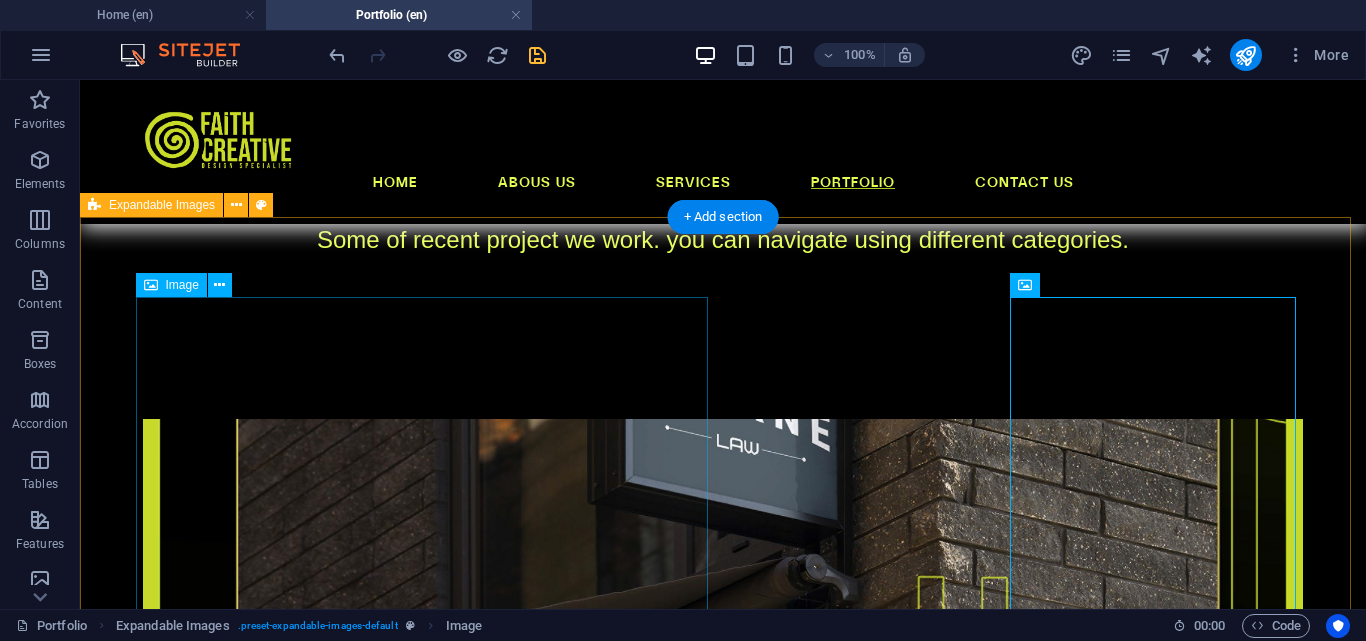 scroll, scrollTop: 368, scrollLeft: 0, axis: vertical 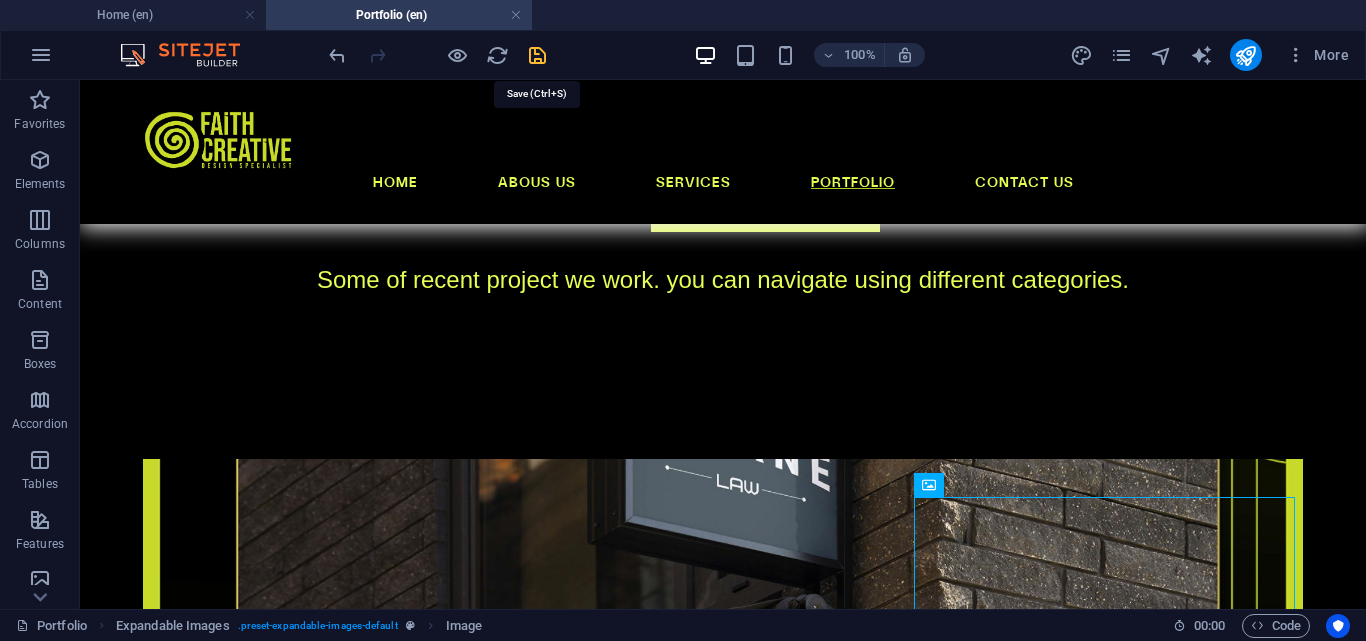 click at bounding box center (537, 55) 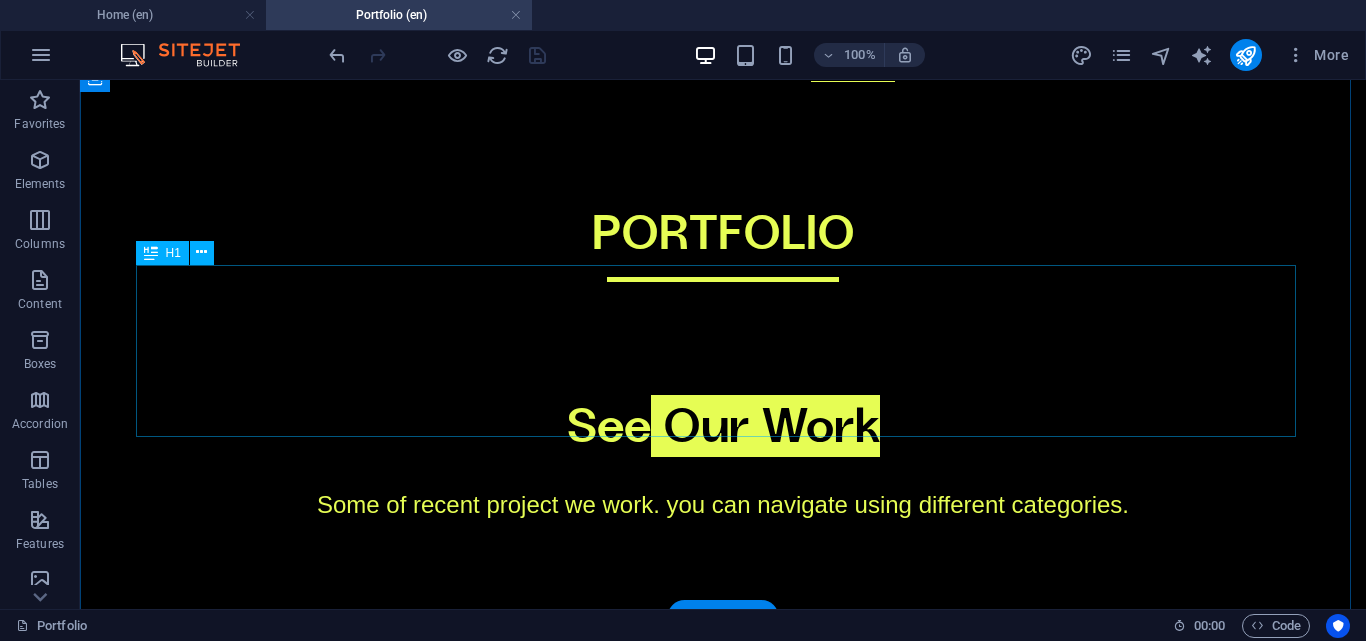 scroll, scrollTop: 0, scrollLeft: 0, axis: both 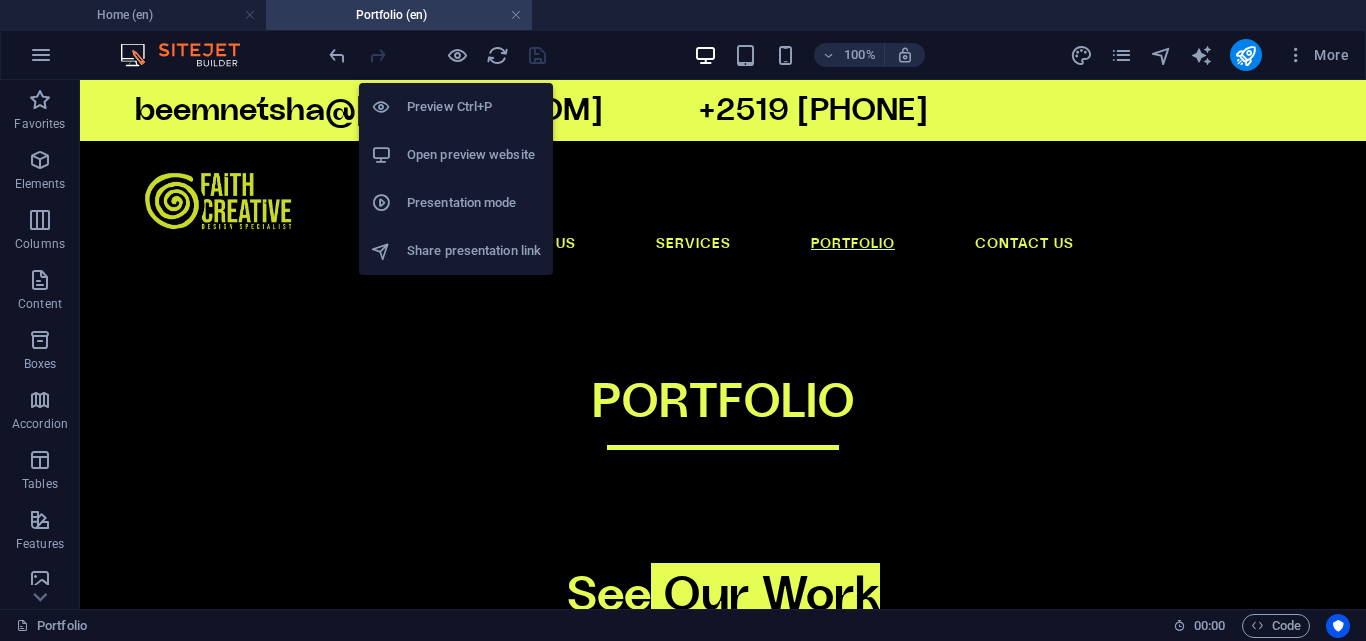 click on "Open preview website" at bounding box center (474, 155) 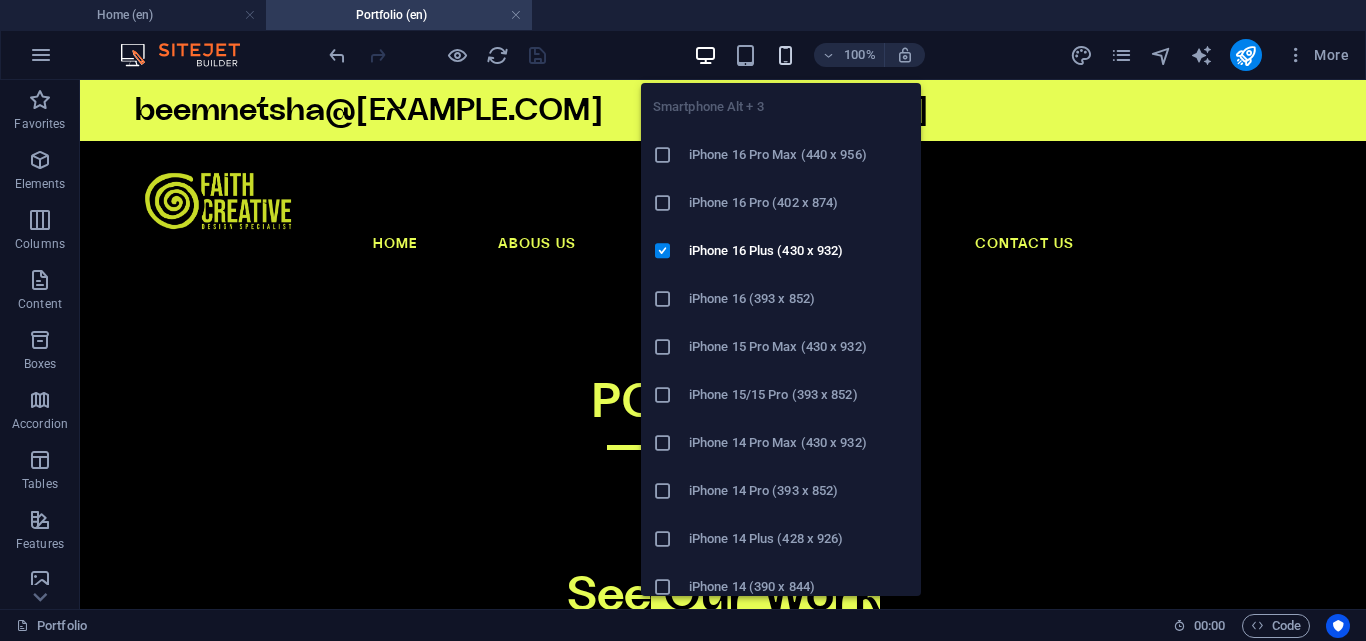 click at bounding box center [785, 55] 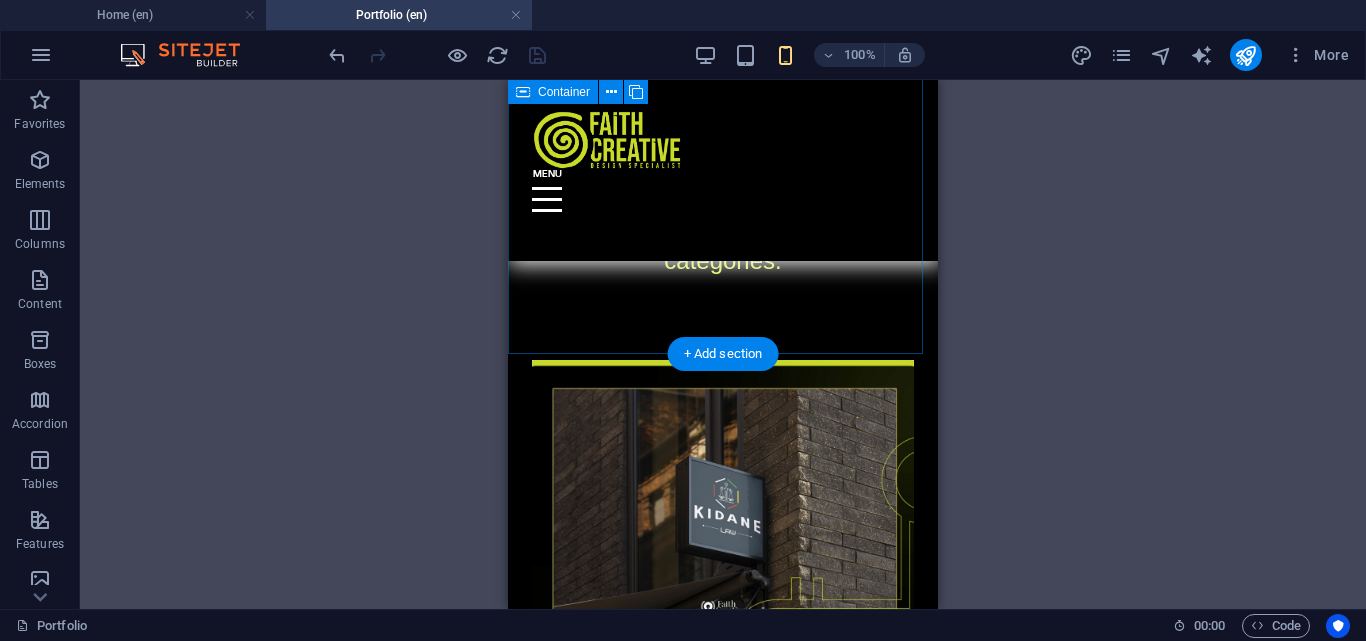 scroll, scrollTop: 500, scrollLeft: 0, axis: vertical 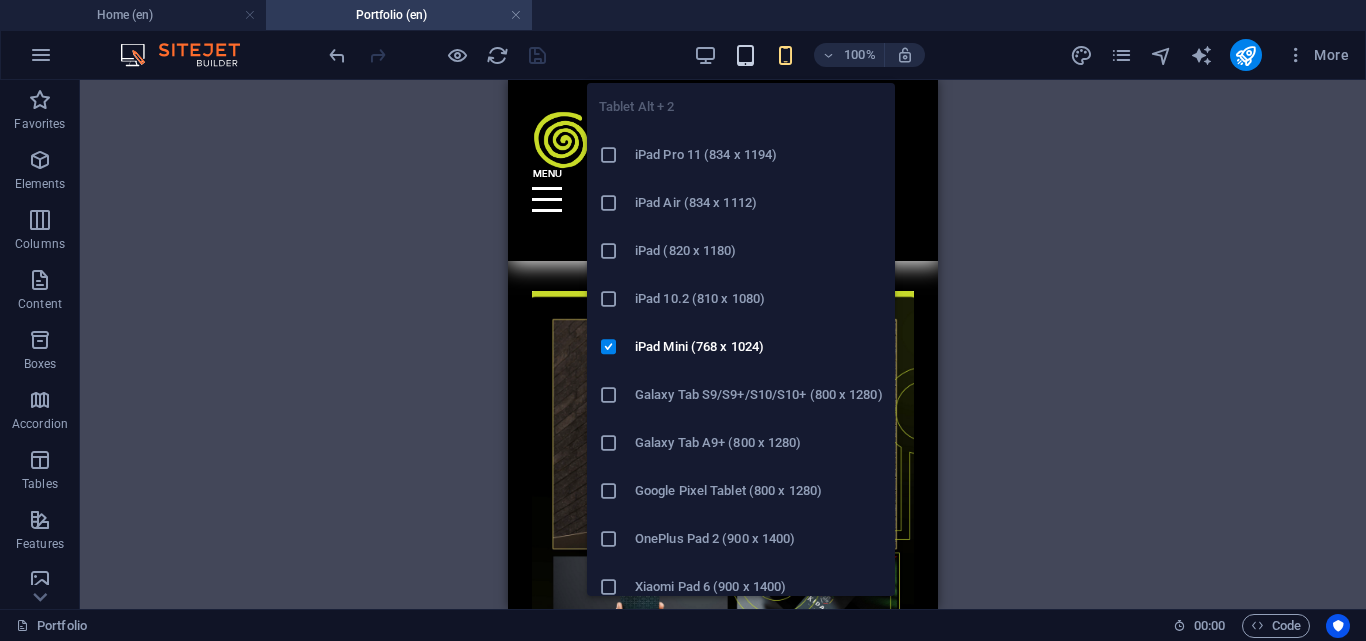 click at bounding box center [745, 55] 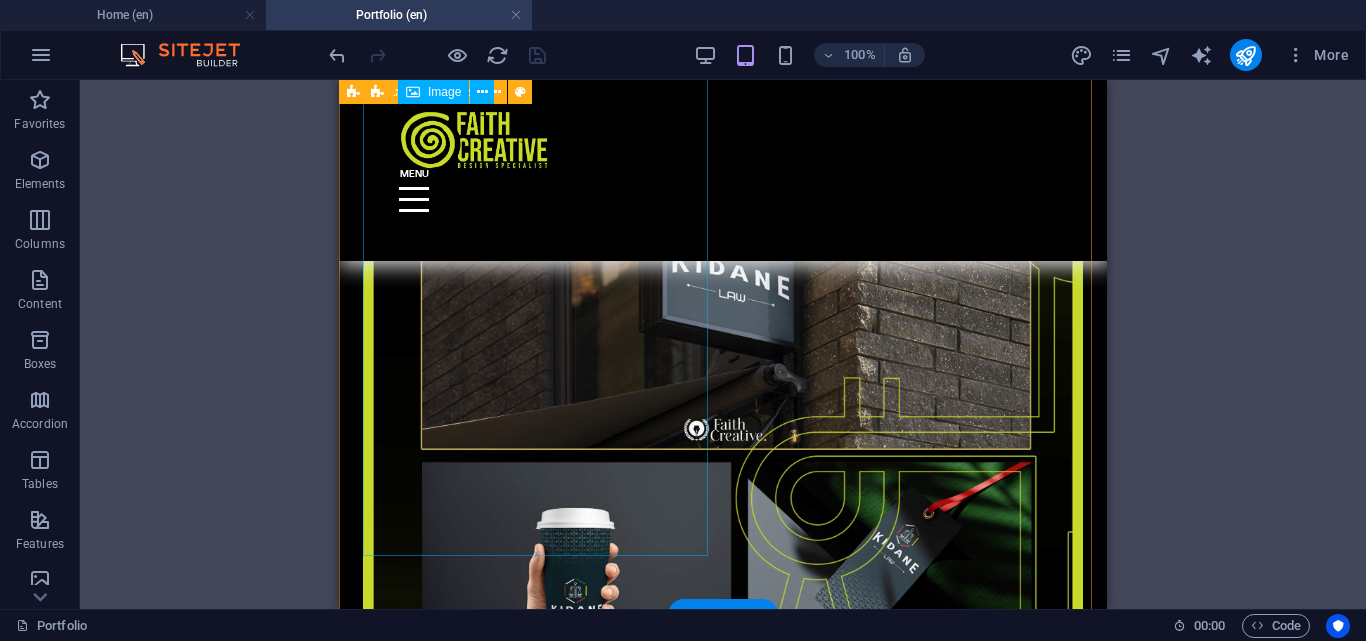 scroll, scrollTop: 500, scrollLeft: 0, axis: vertical 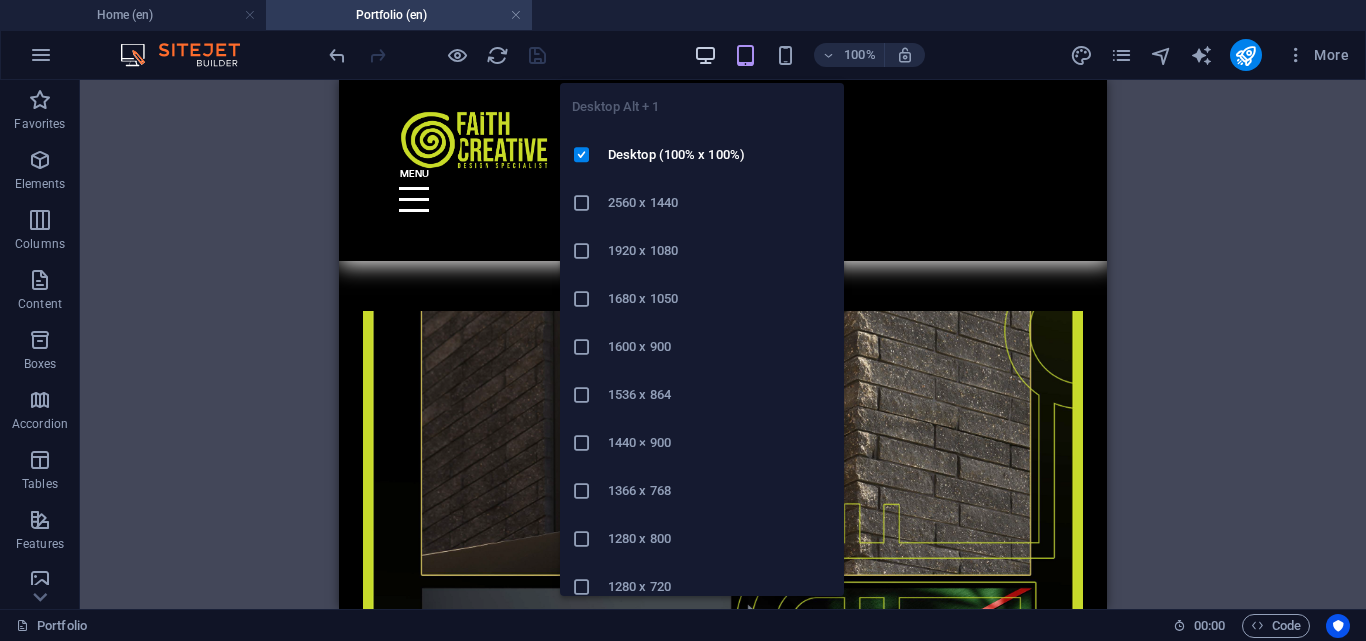 click at bounding box center (705, 55) 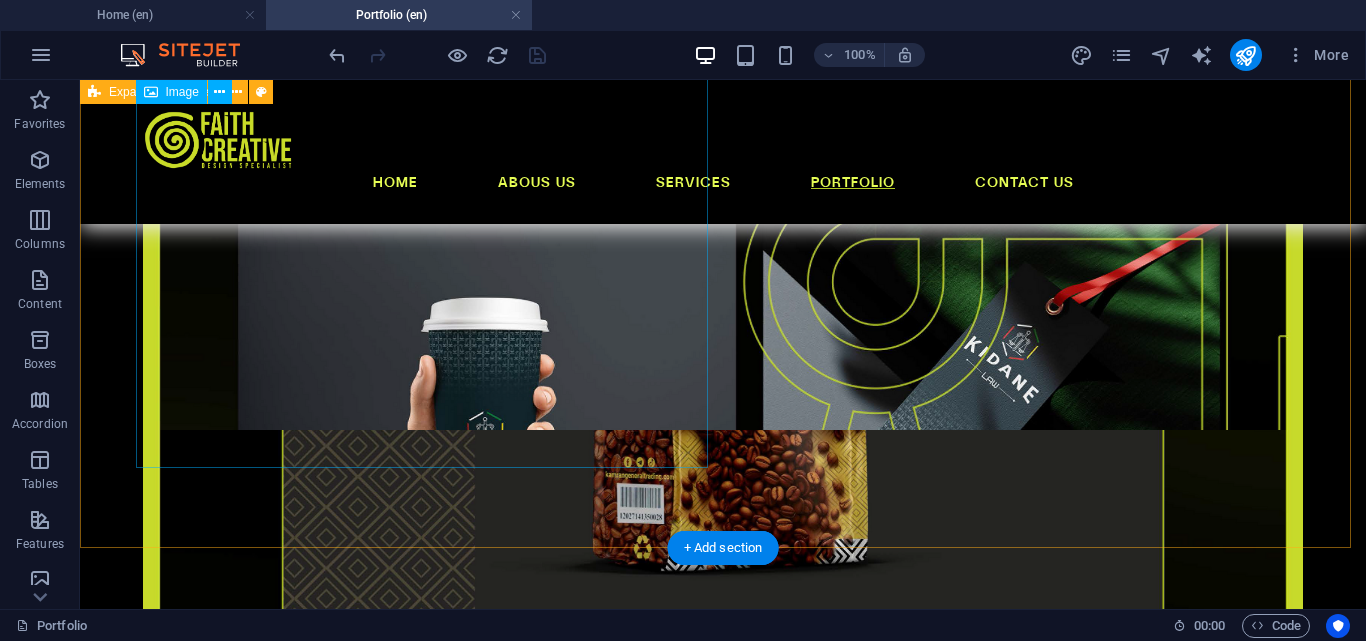 scroll, scrollTop: 497, scrollLeft: 0, axis: vertical 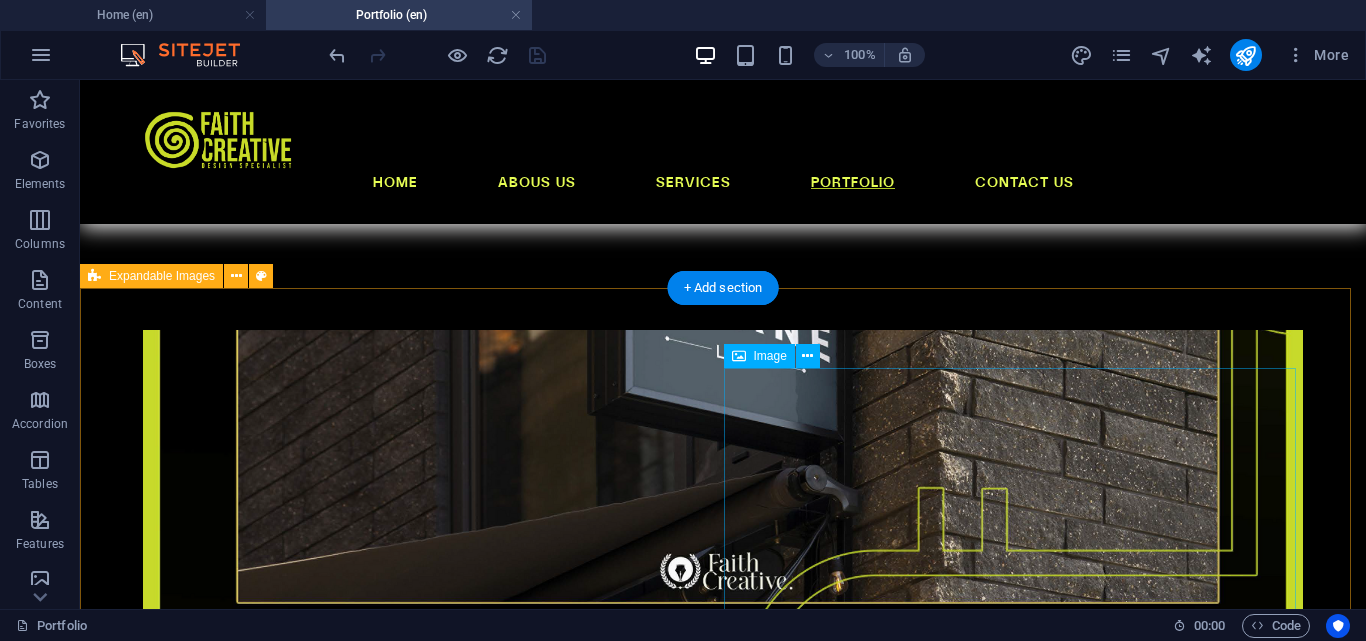 click at bounding box center [723, 1580] 